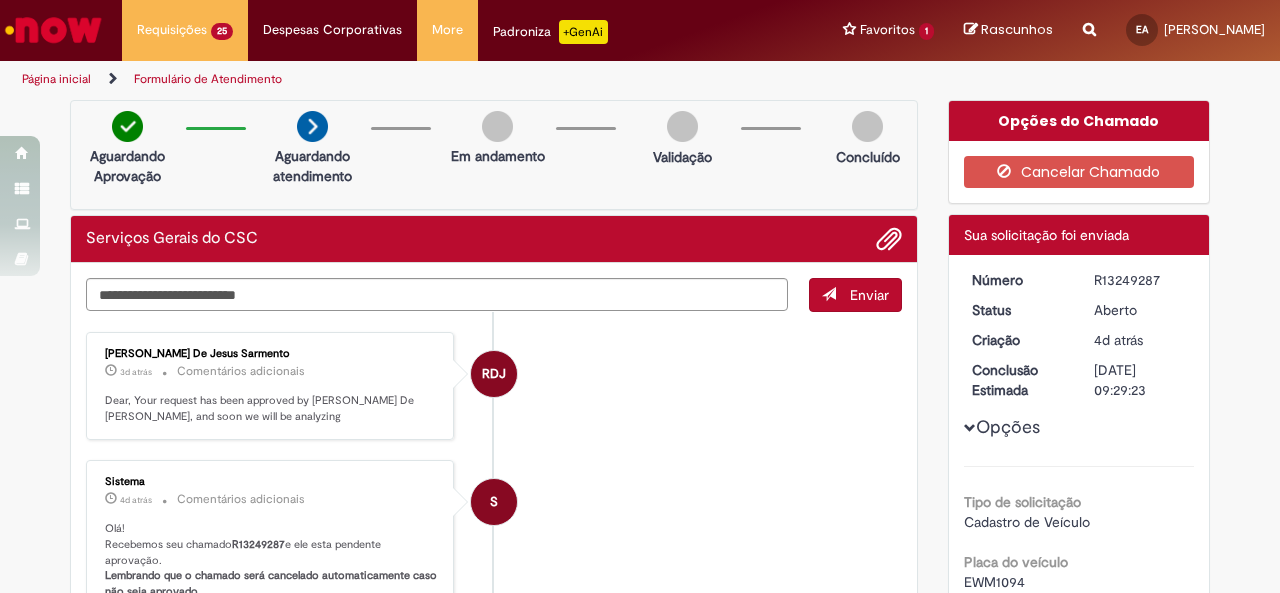 scroll, scrollTop: 0, scrollLeft: 0, axis: both 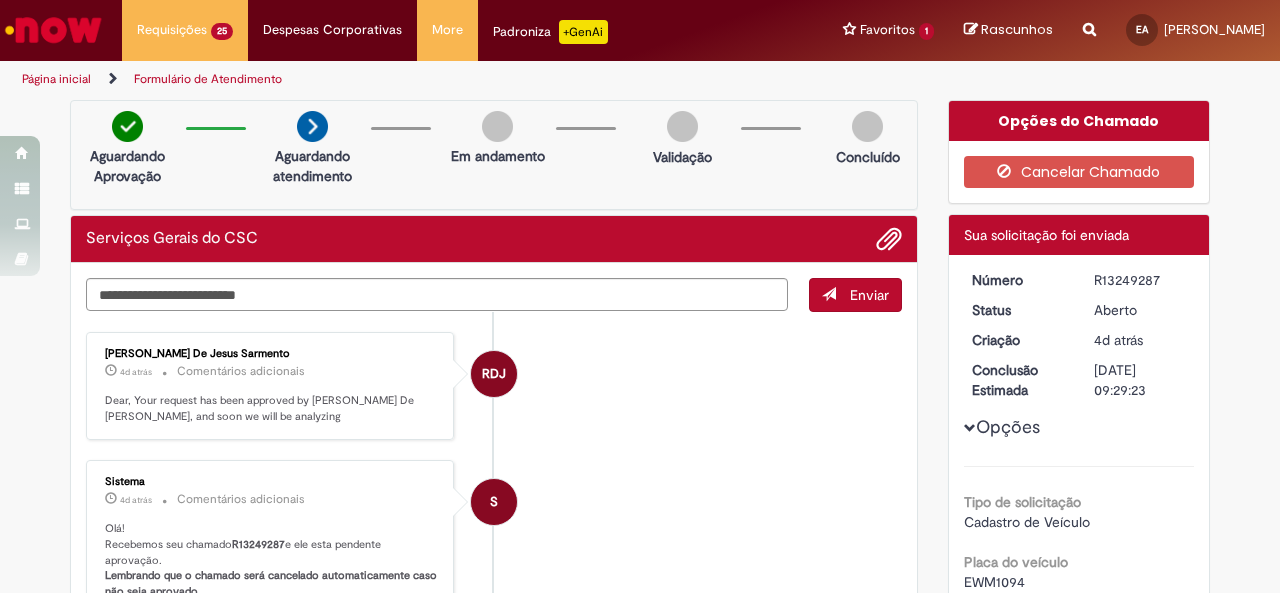 click on "S
Sistema
4d atrás 4 dias atrás     Comentários adicionais
Olá!  Recebemos seu chamado  R13249287  e ele esta pendente aprovação.  Lembrando que o chamado será cancelado automaticamente caso não seja aprovado." at bounding box center (494, 538) 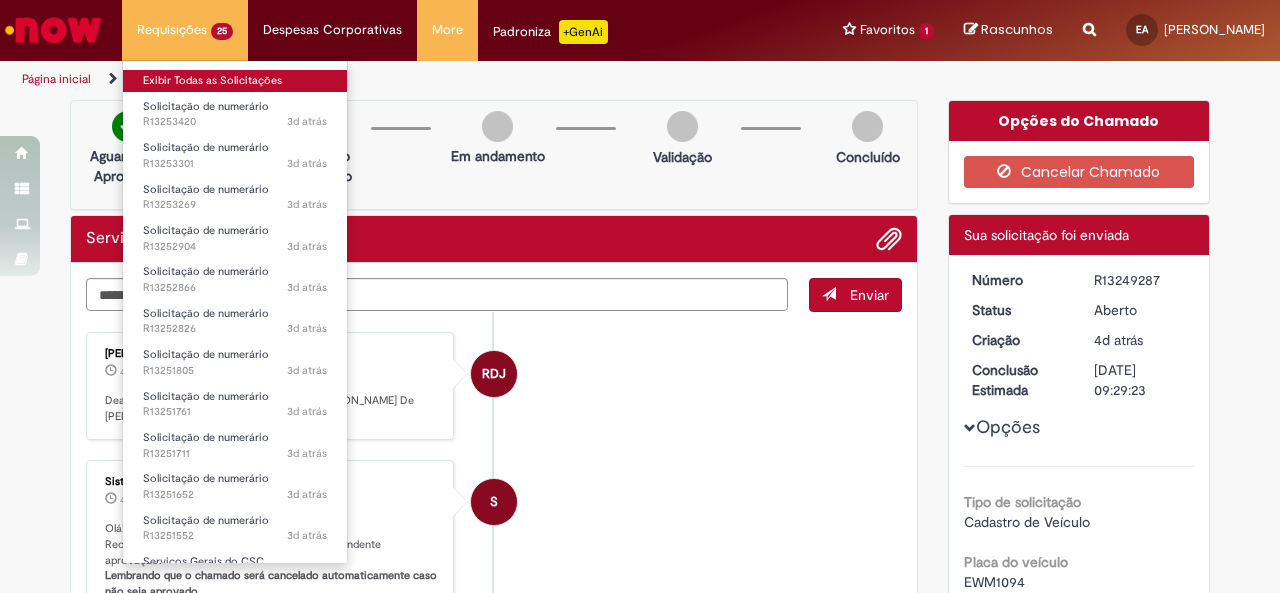 click on "Exibir Todas as Solicitações" at bounding box center [235, 81] 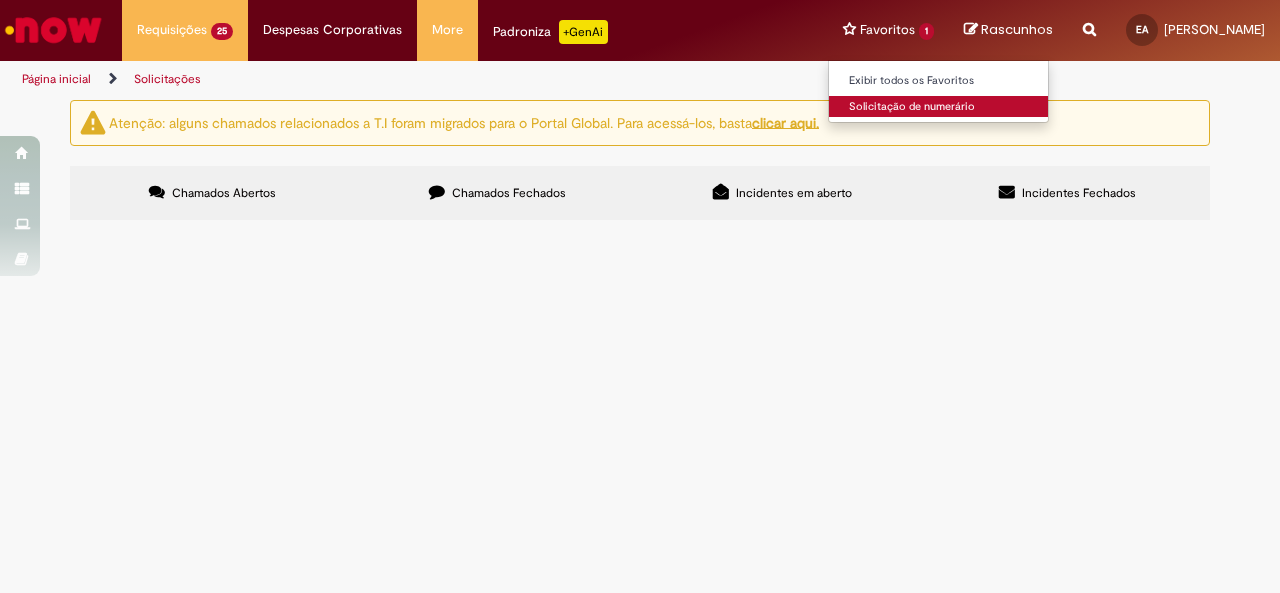 click on "Solicitação de numerário" at bounding box center (939, 107) 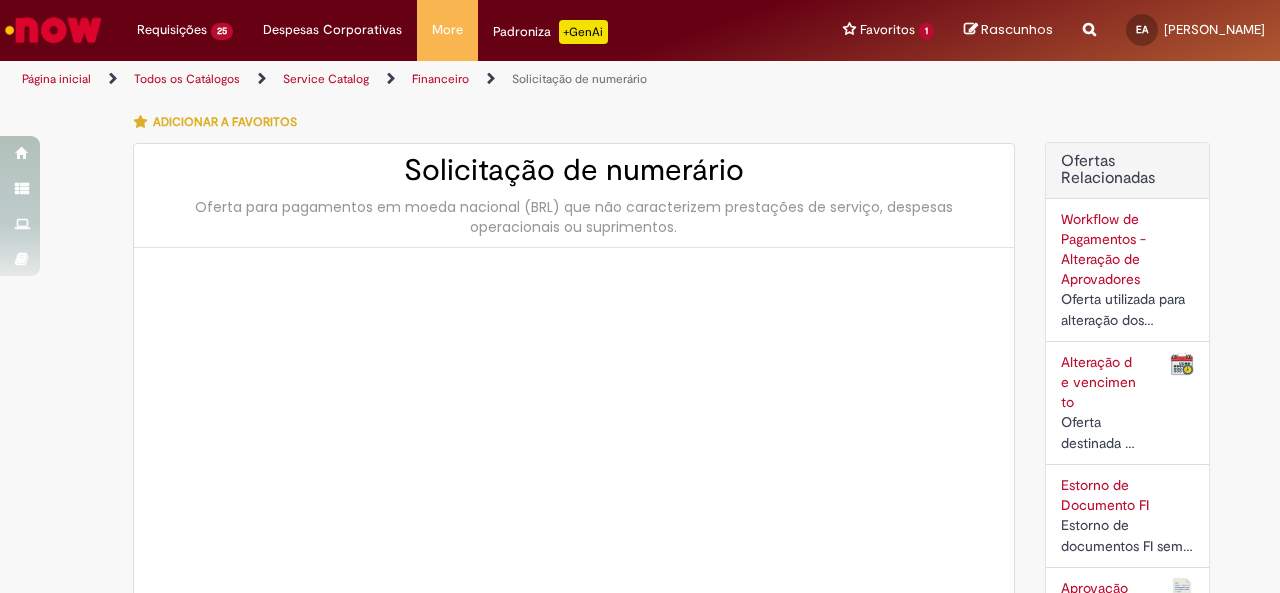 type on "**********" 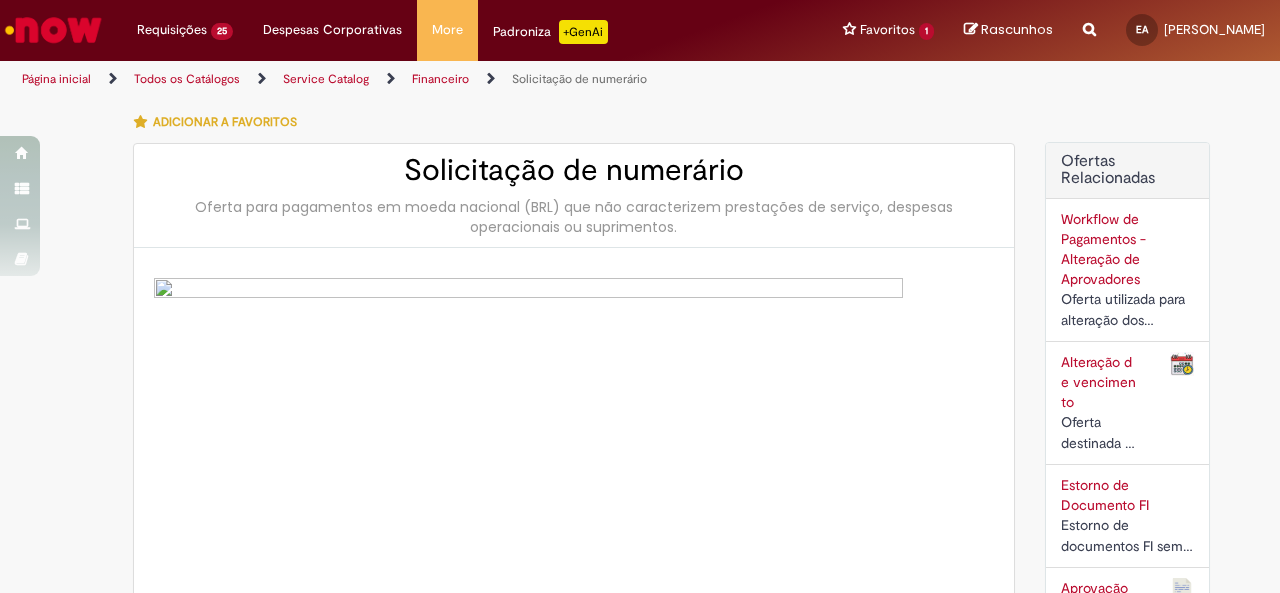 type on "**********" 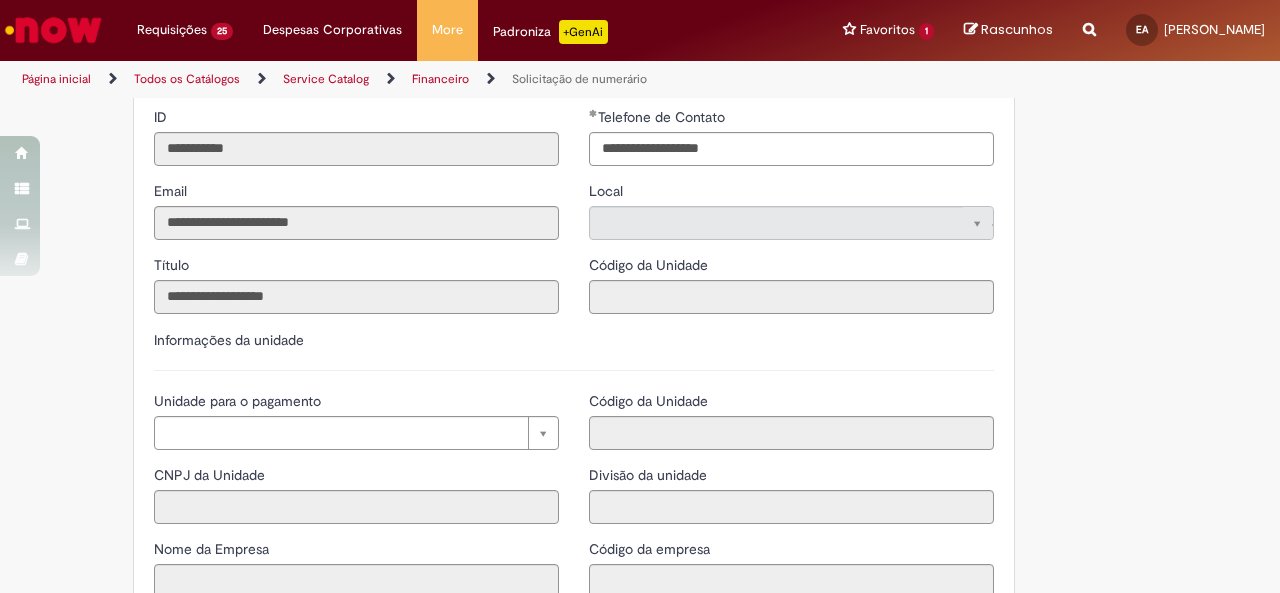 scroll, scrollTop: 1900, scrollLeft: 0, axis: vertical 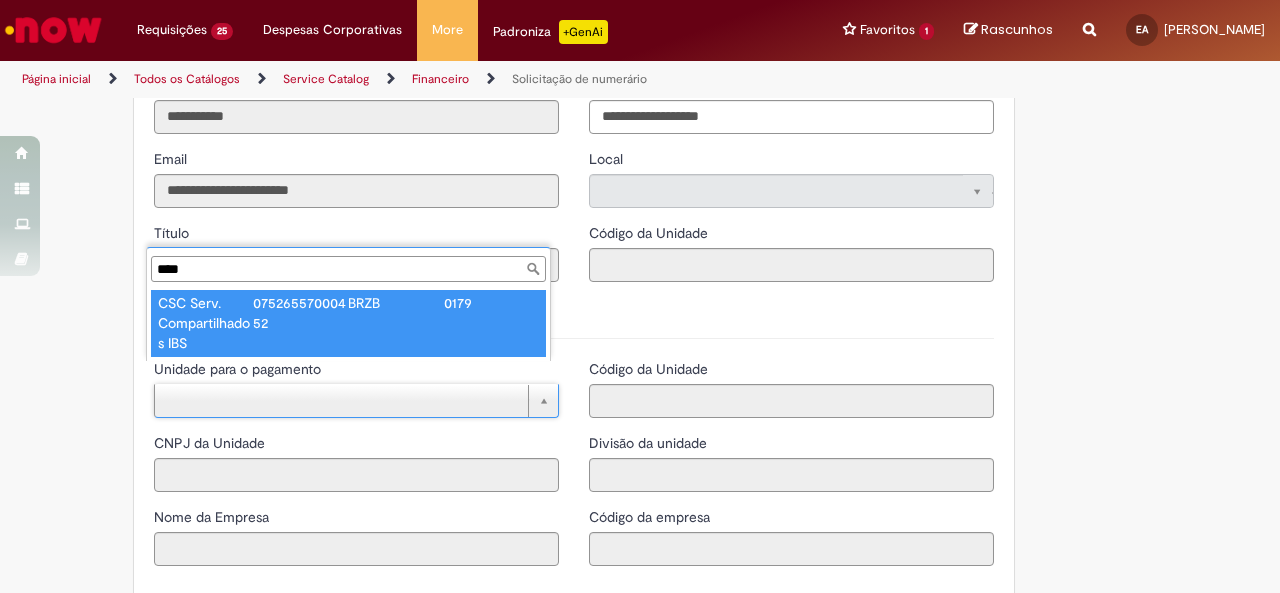 type on "****" 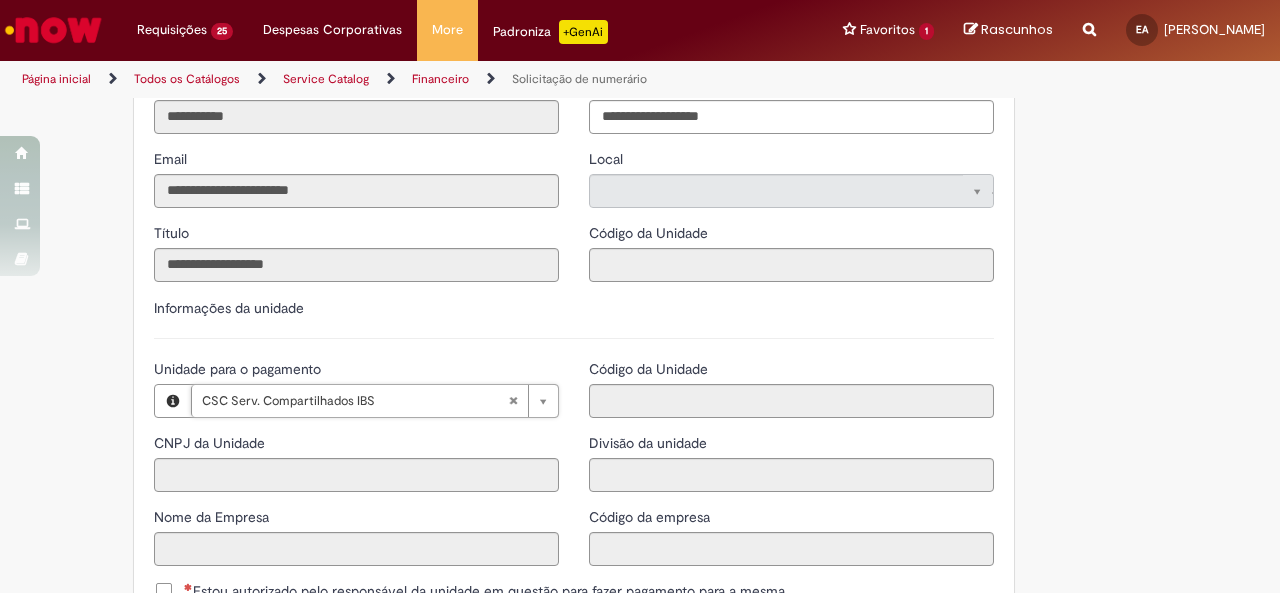 type on "**********" 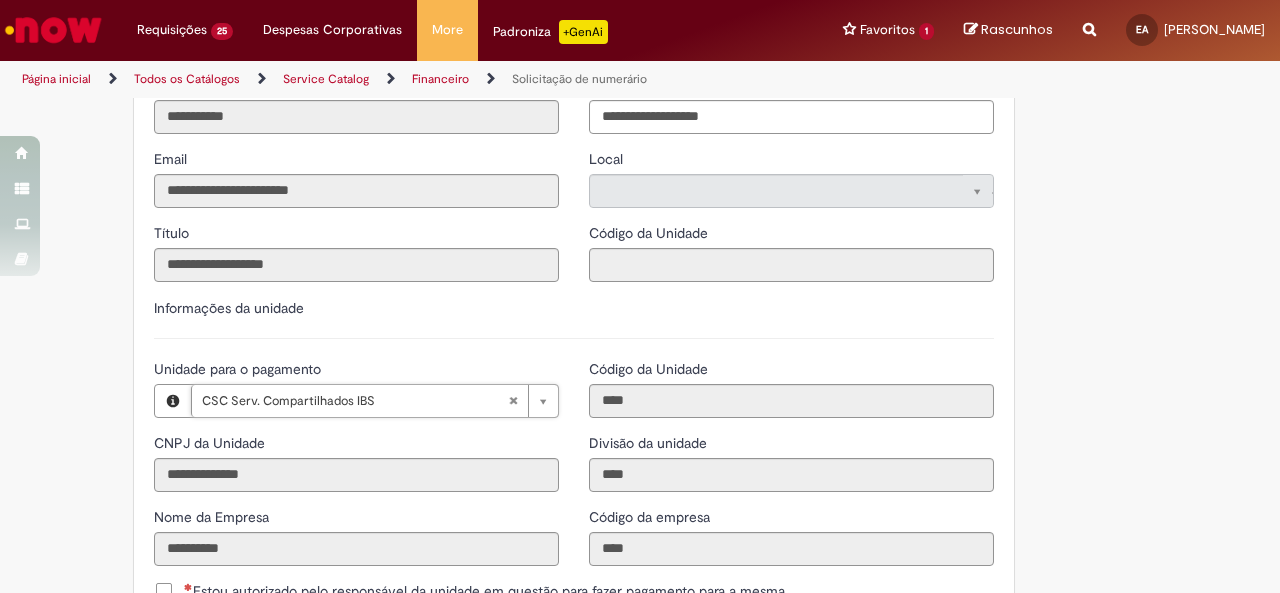 scroll, scrollTop: 2100, scrollLeft: 0, axis: vertical 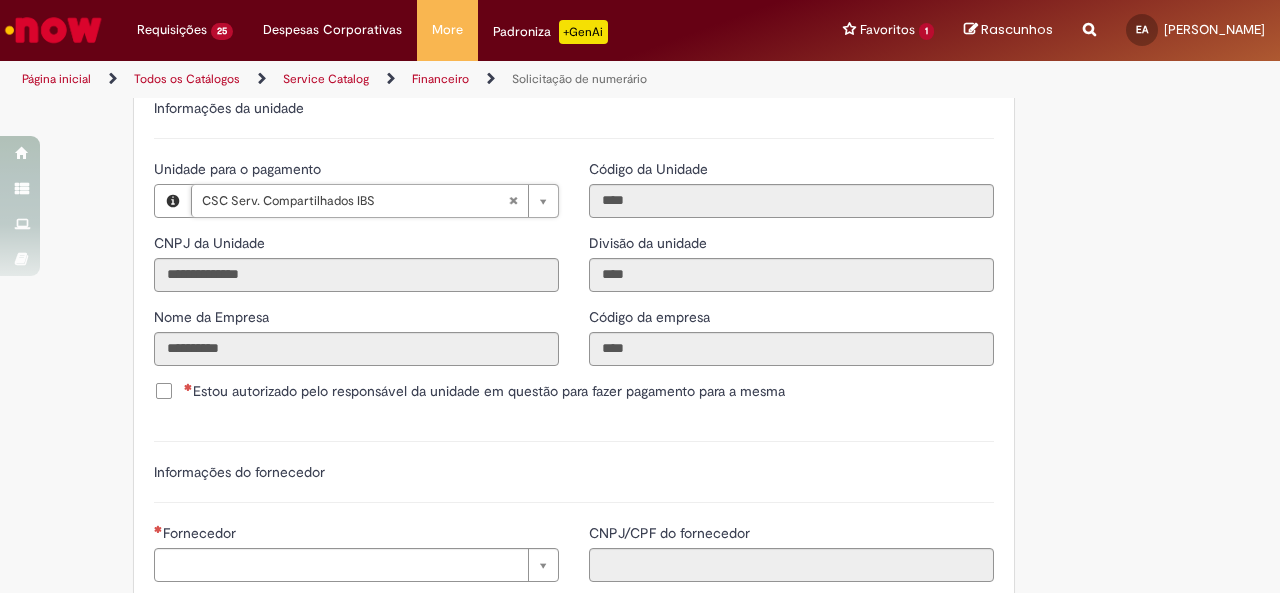 click on "Estou autorizado pelo responsável da unidade em questão para fazer pagamento para a mesma" at bounding box center [484, 391] 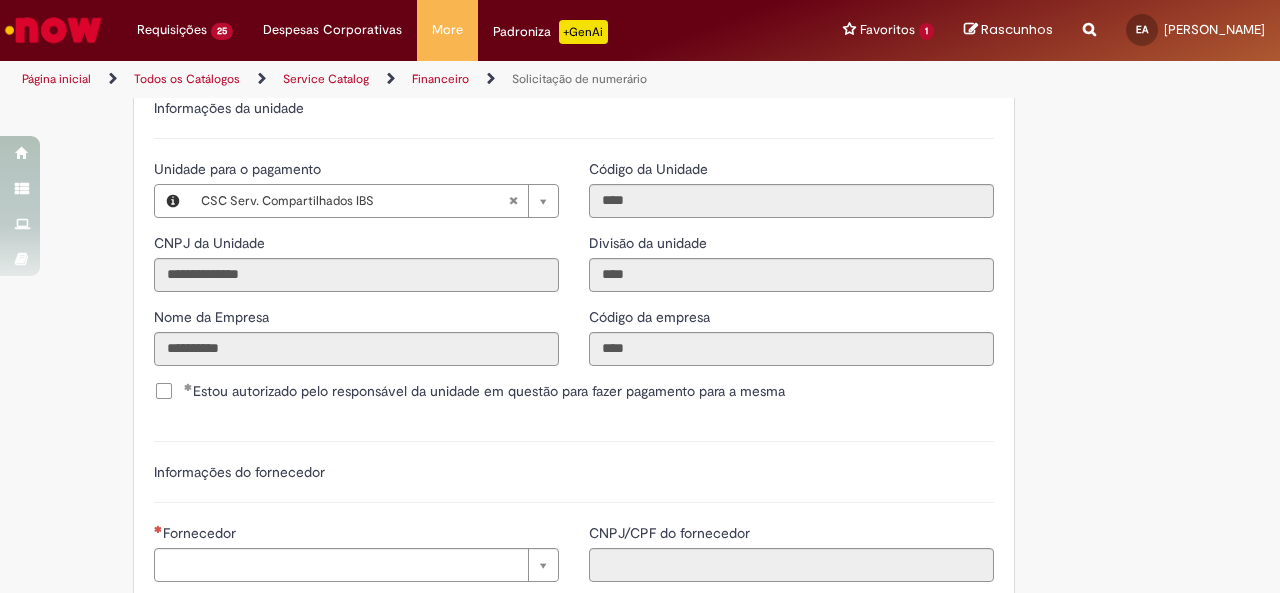 scroll, scrollTop: 2300, scrollLeft: 0, axis: vertical 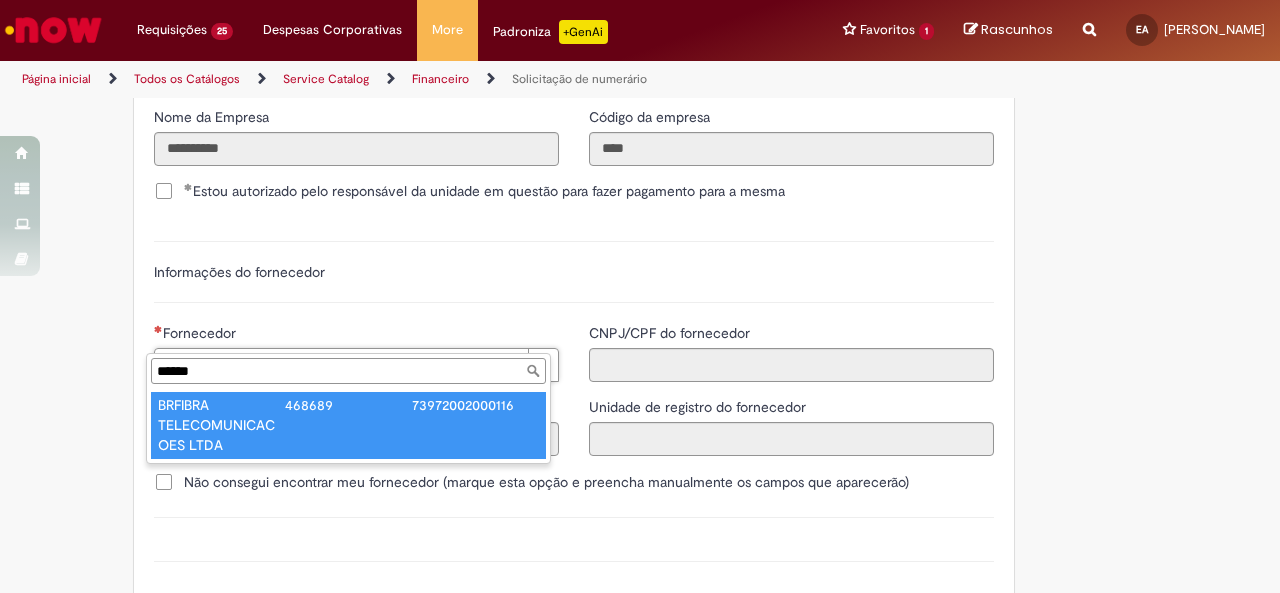 type on "******" 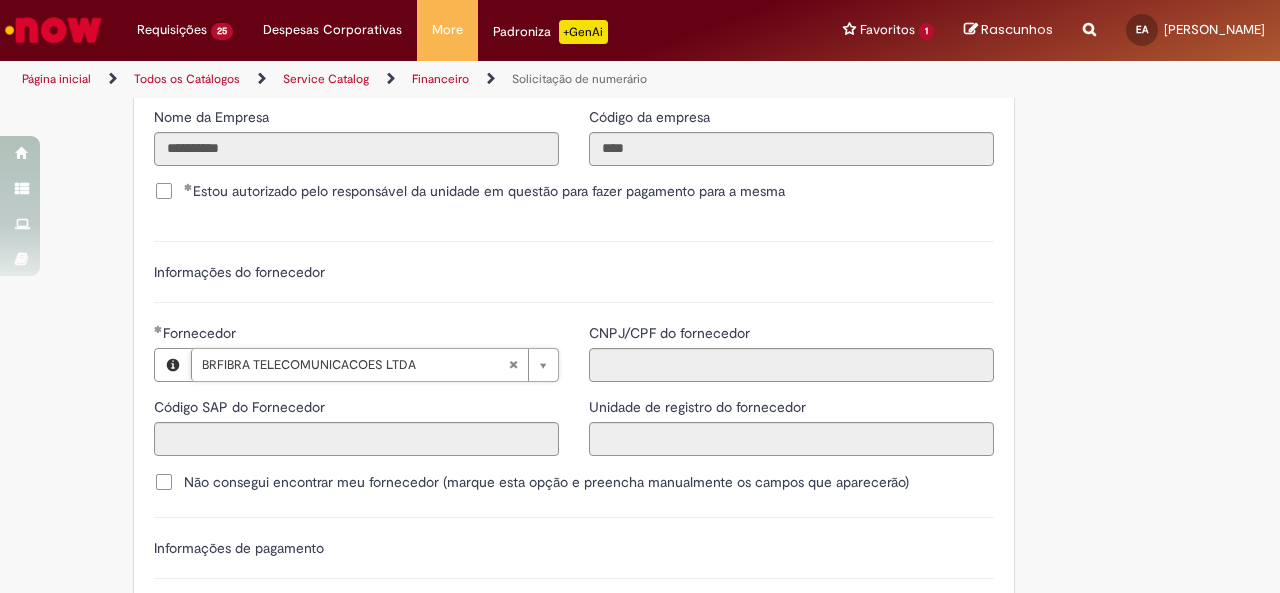 type on "******" 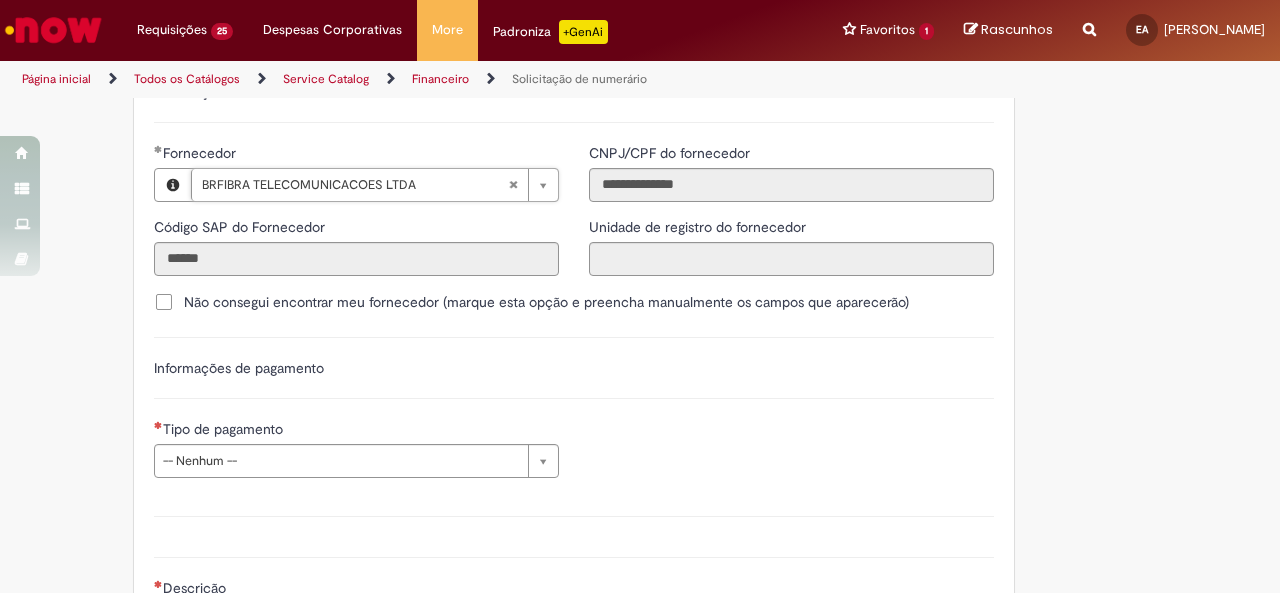 scroll, scrollTop: 2500, scrollLeft: 0, axis: vertical 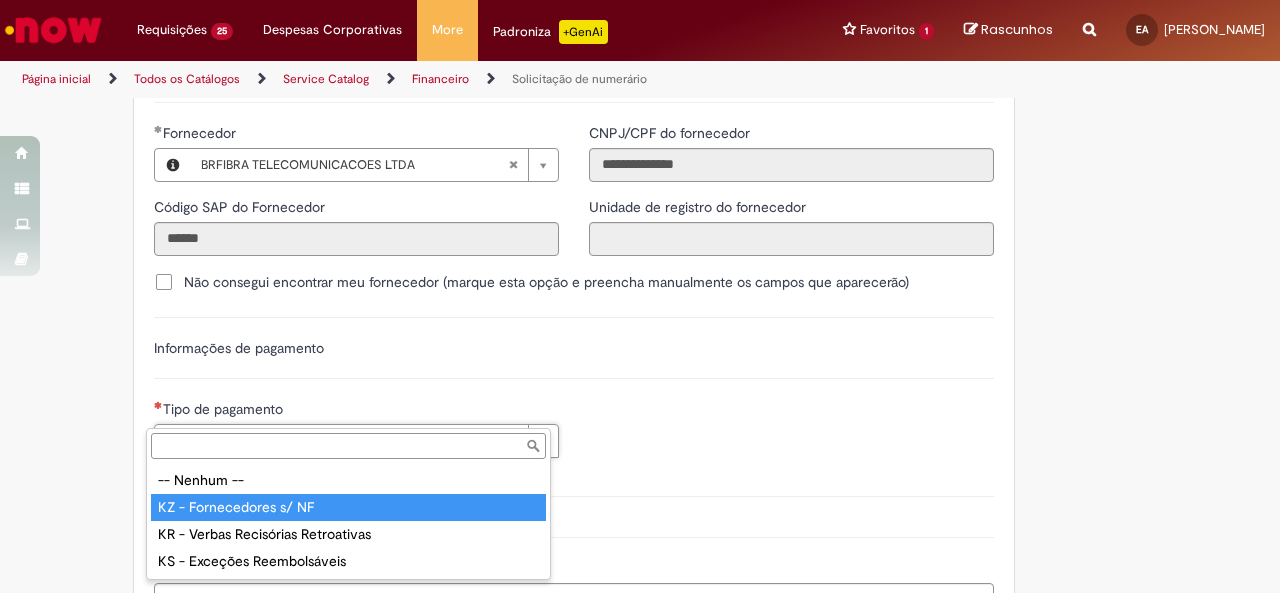 type on "**********" 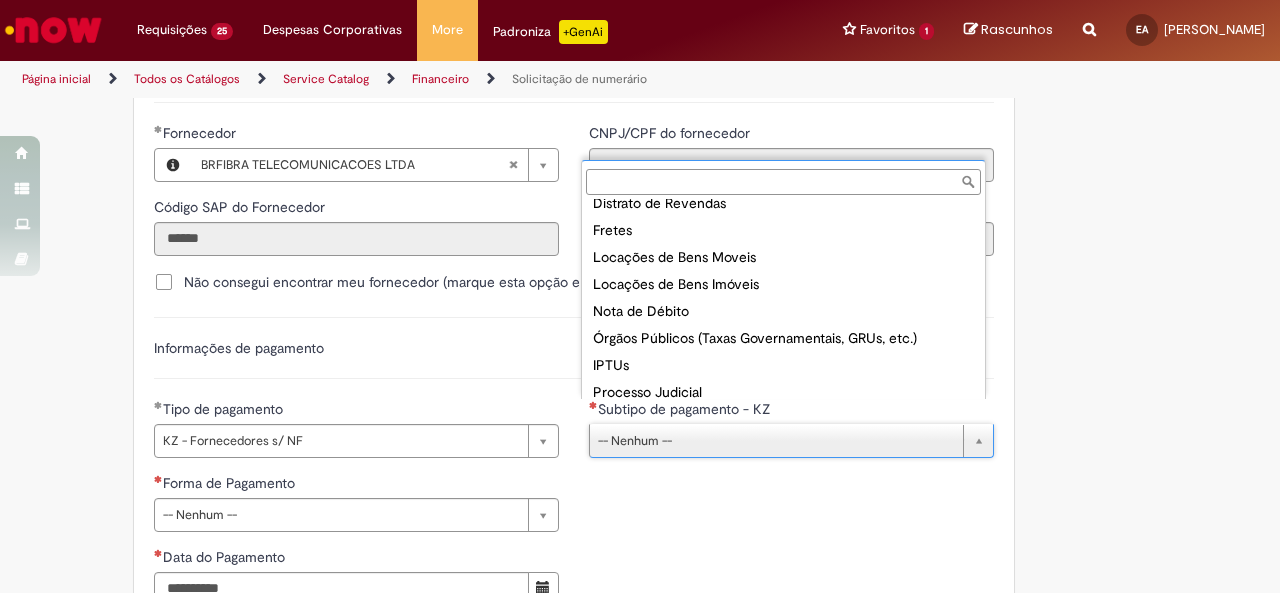 scroll, scrollTop: 266, scrollLeft: 0, axis: vertical 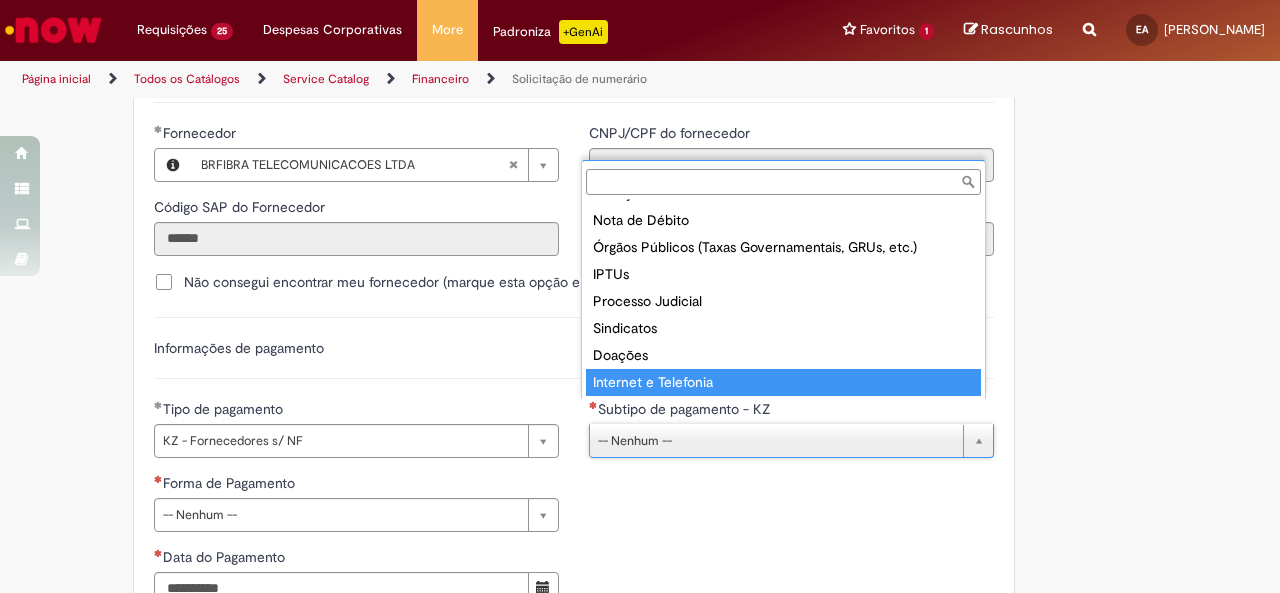 type on "**********" 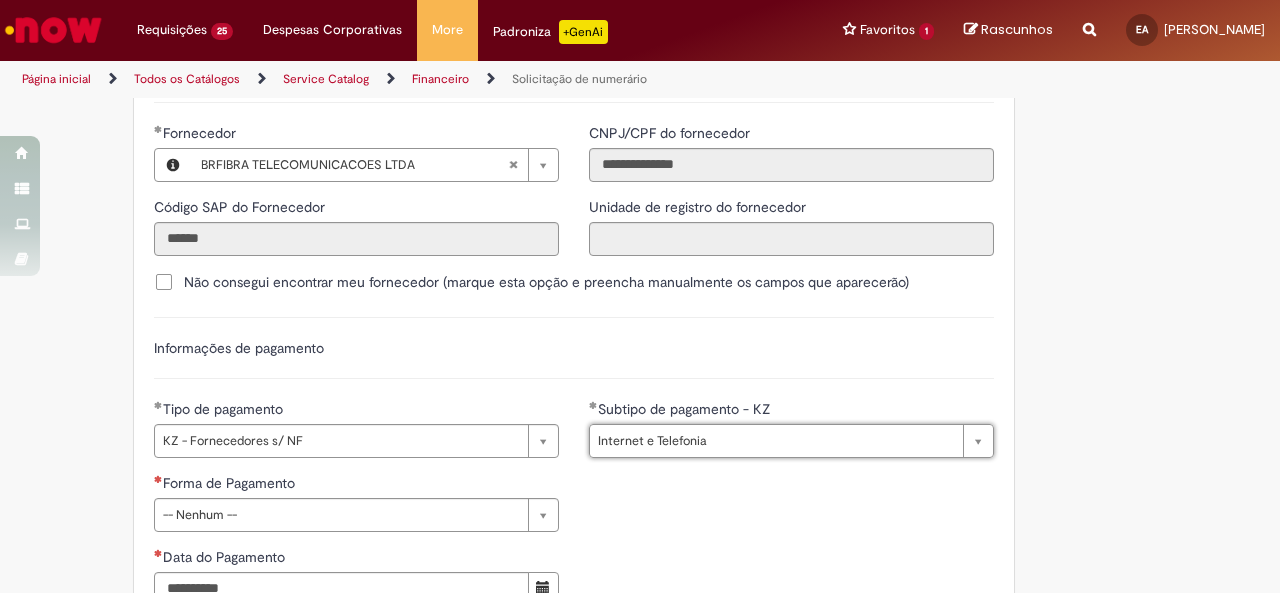 drag, startPoint x: 469, startPoint y: 477, endPoint x: 454, endPoint y: 499, distance: 26.627054 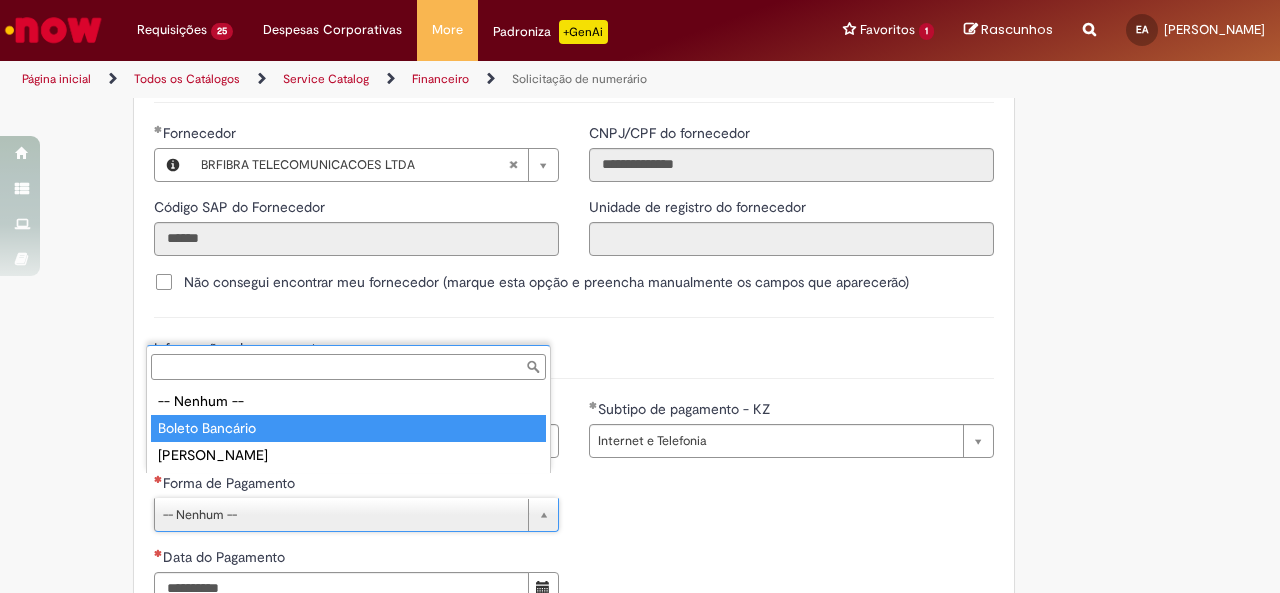 type on "**********" 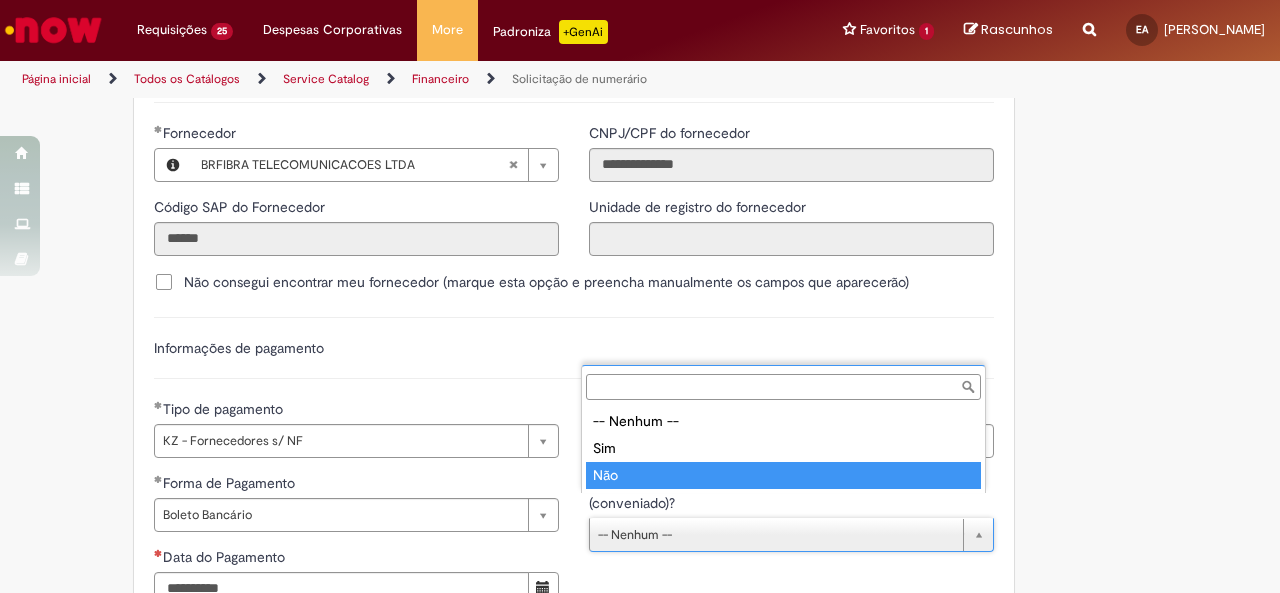 type on "***" 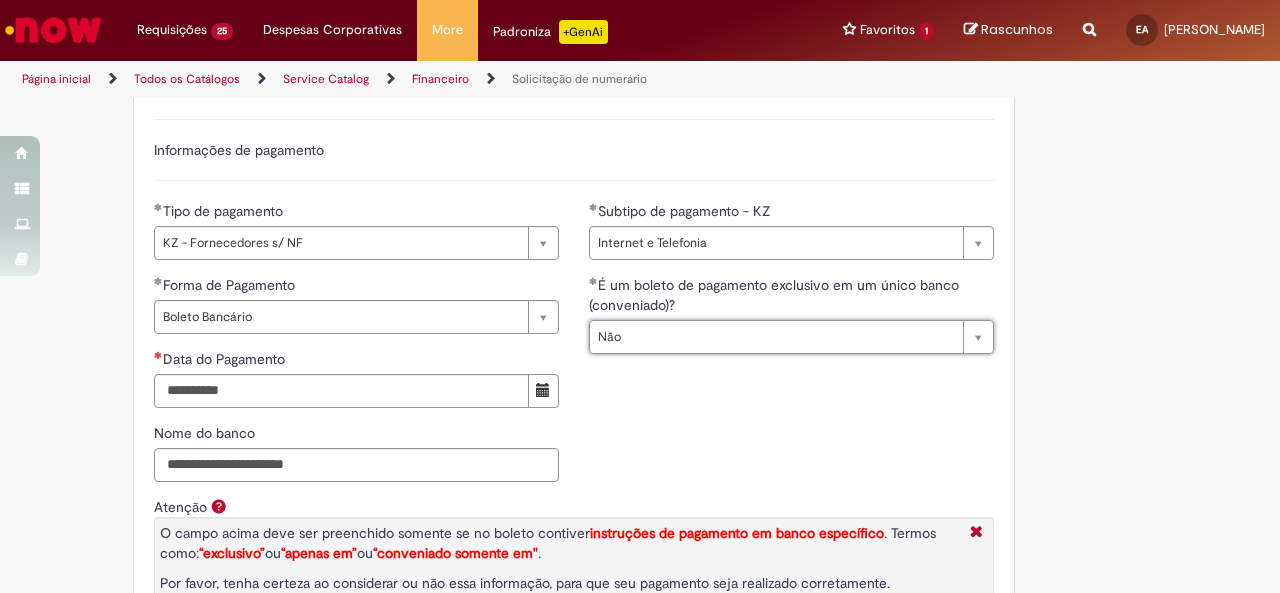 scroll, scrollTop: 2700, scrollLeft: 0, axis: vertical 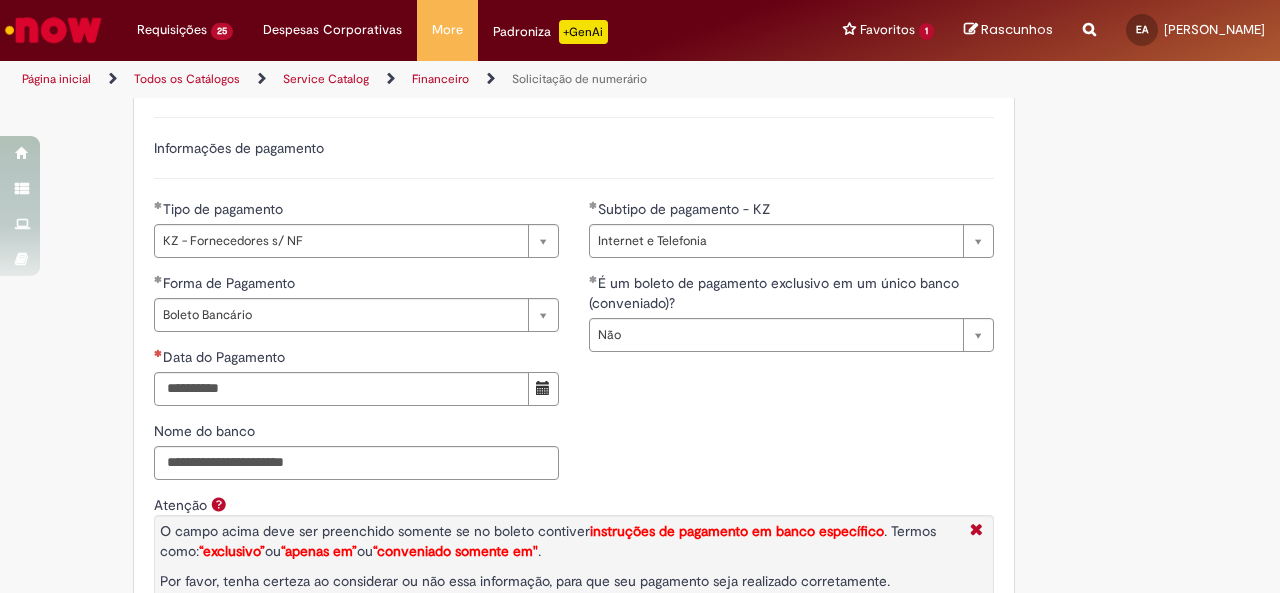 click on "**********" at bounding box center [574, 384] 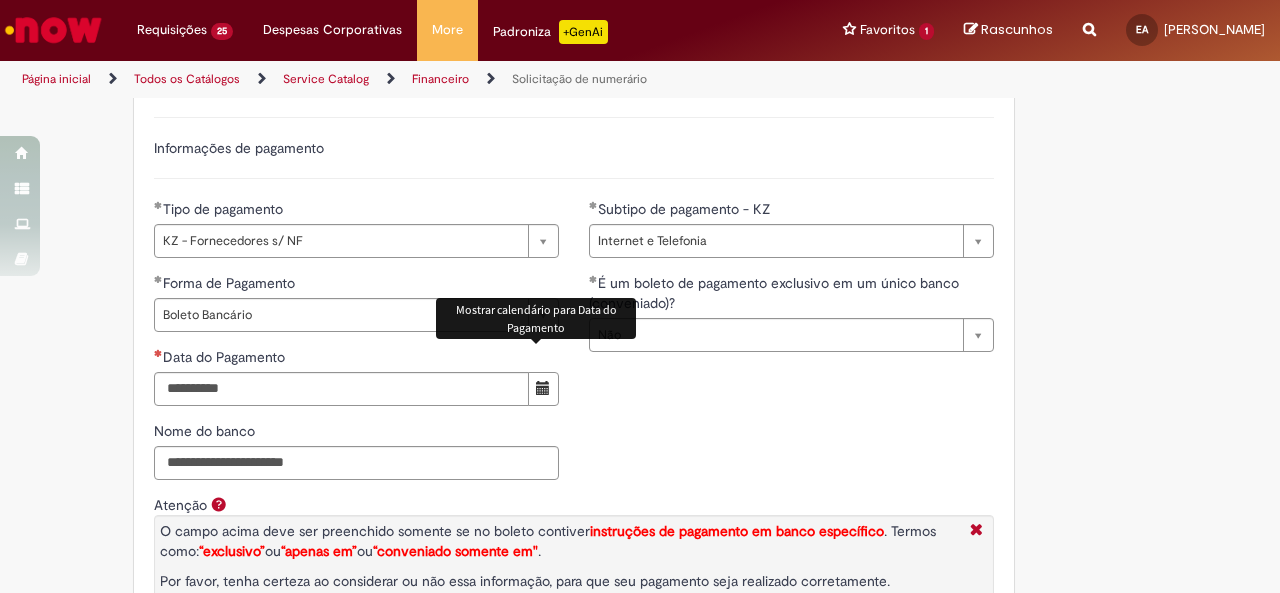 click at bounding box center (543, 389) 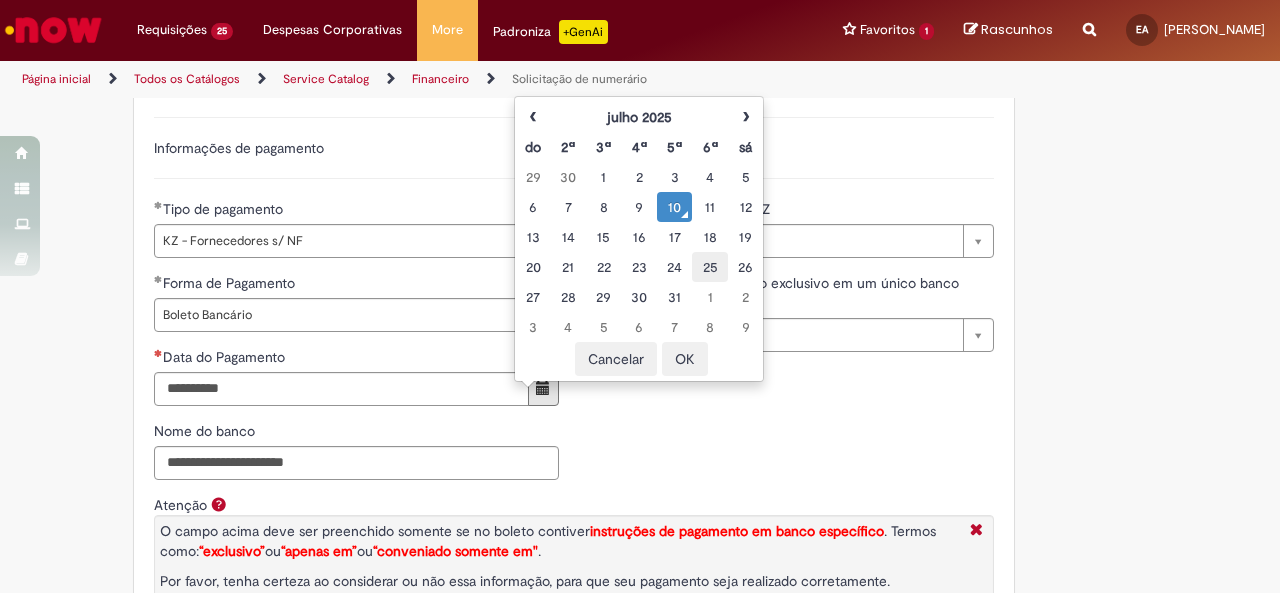 click on "25" at bounding box center (709, 267) 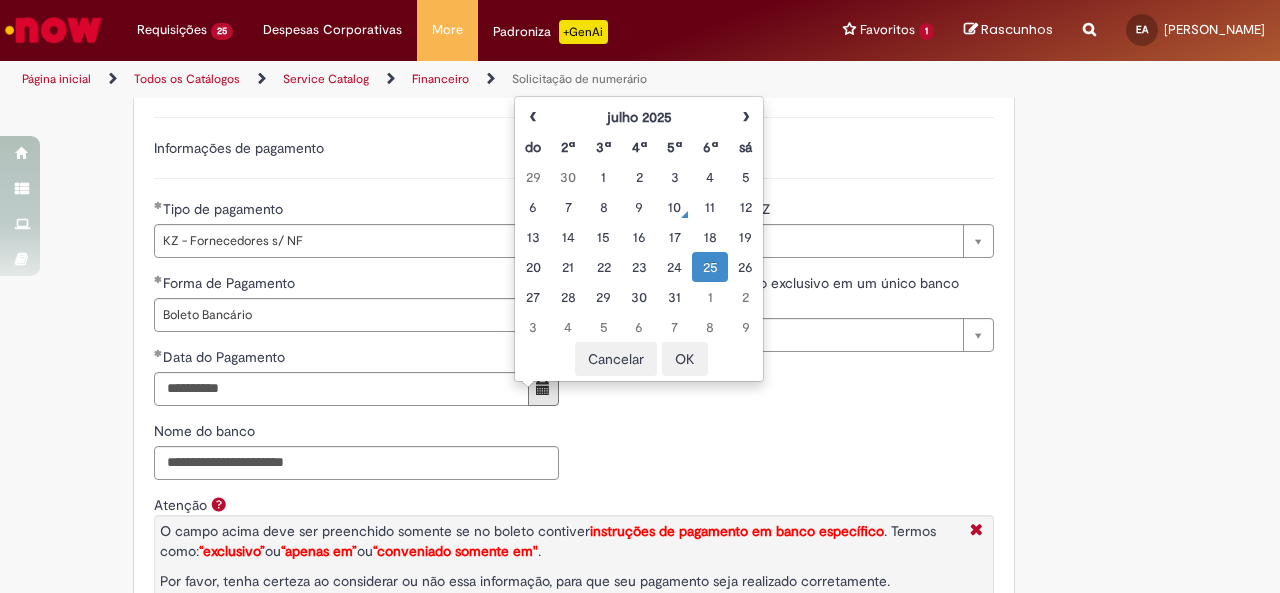 click on "**********" at bounding box center [574, 384] 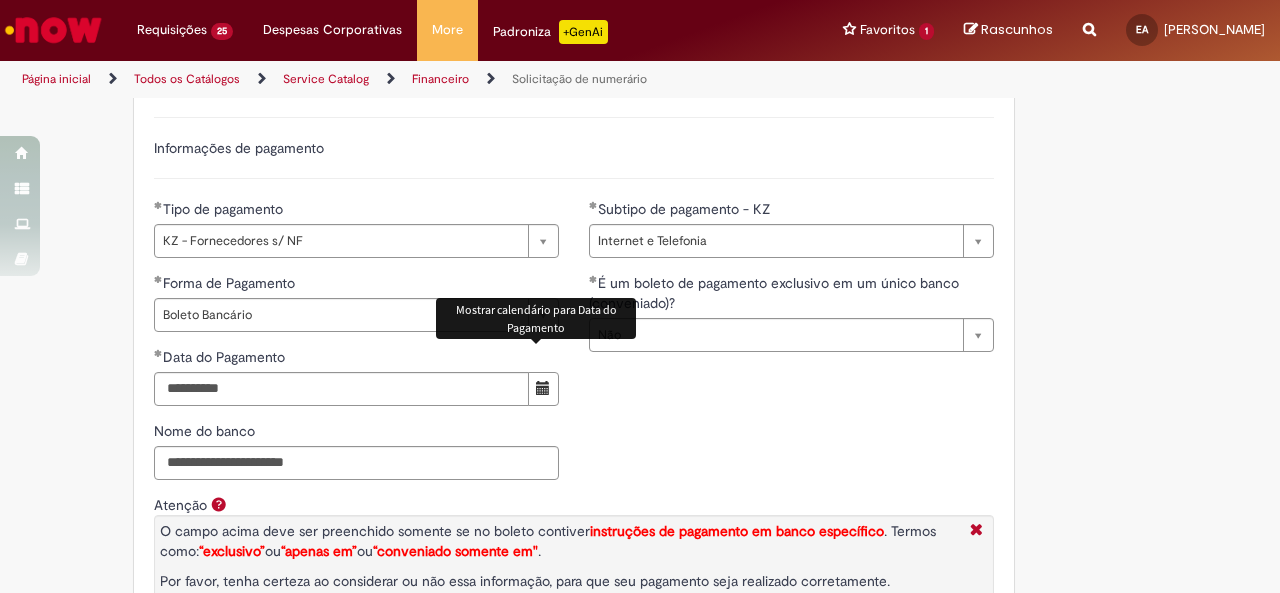 click at bounding box center [543, 388] 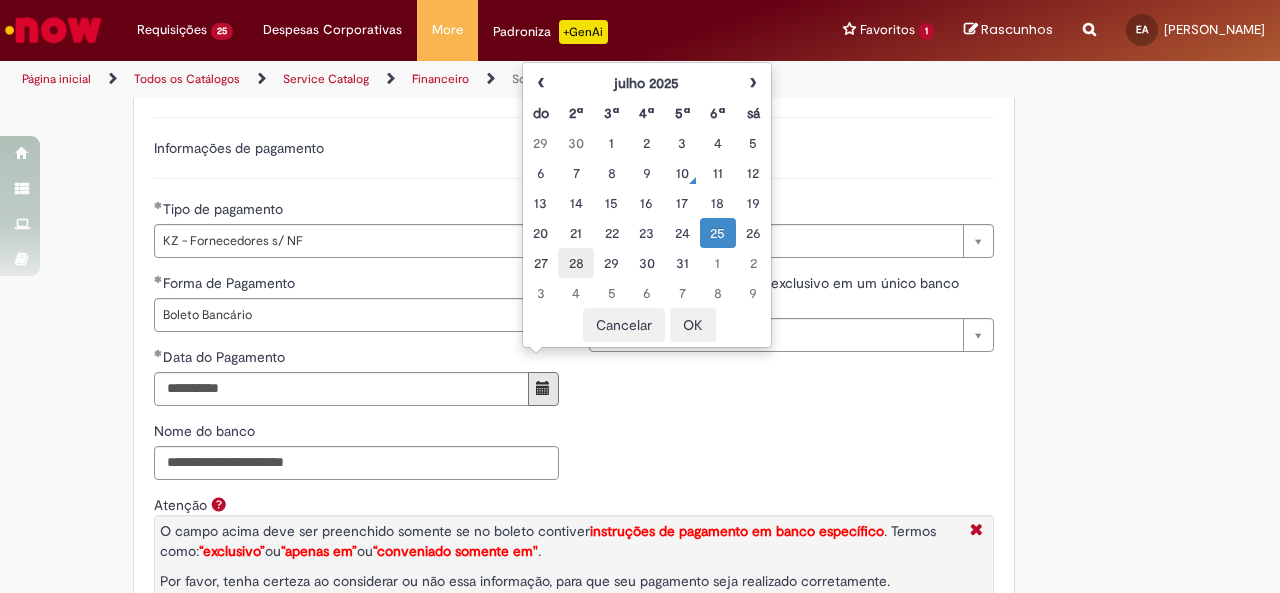 click on "28" at bounding box center (575, 263) 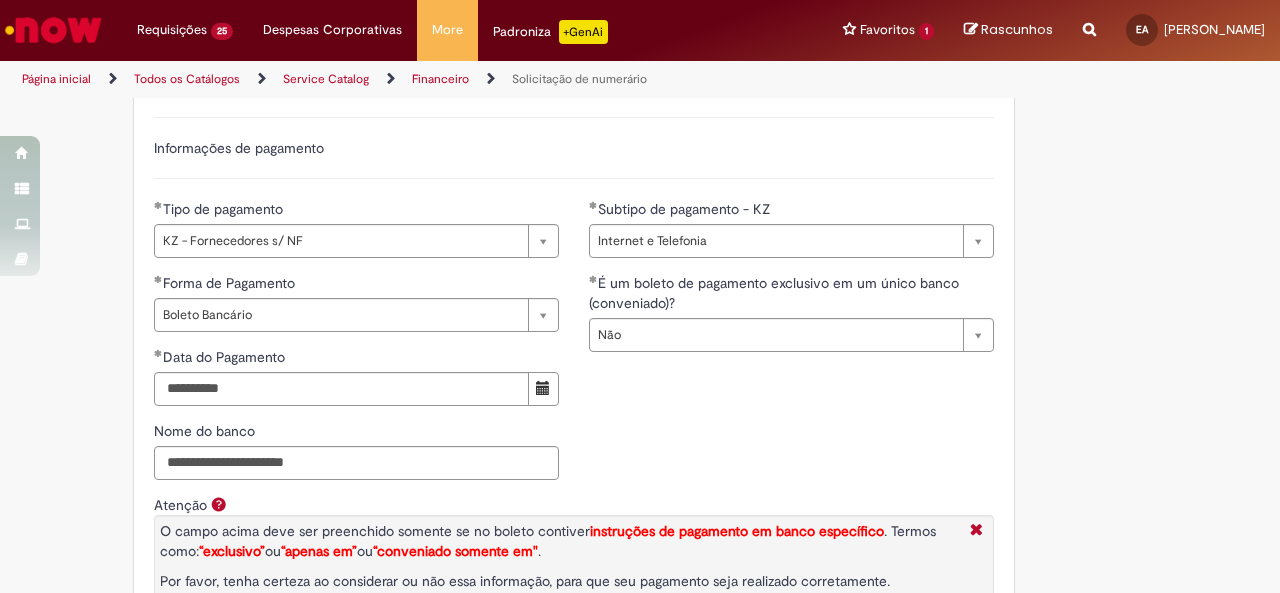 click on "**********" at bounding box center [574, 384] 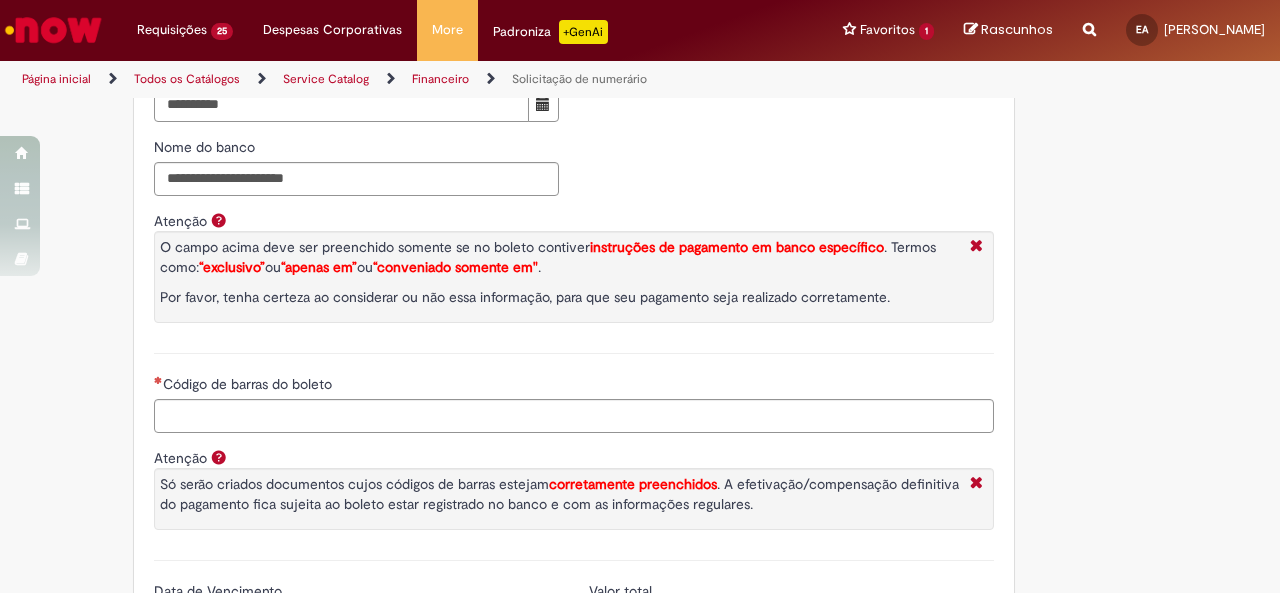 scroll, scrollTop: 3100, scrollLeft: 0, axis: vertical 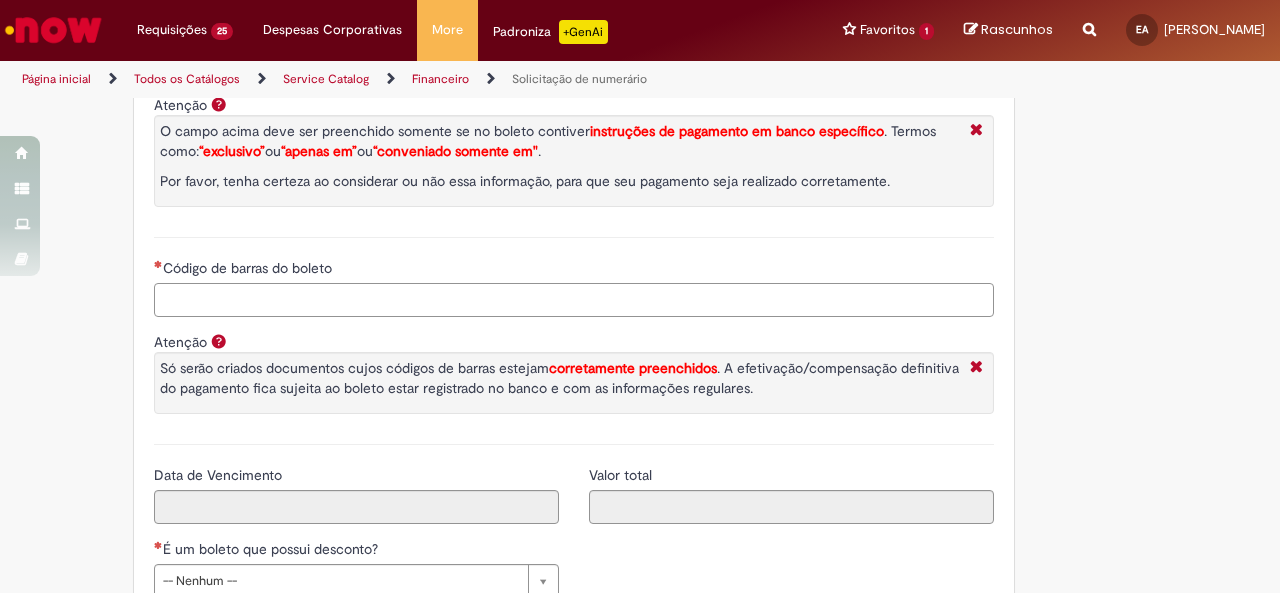 click on "Código de barras do boleto" at bounding box center [574, 300] 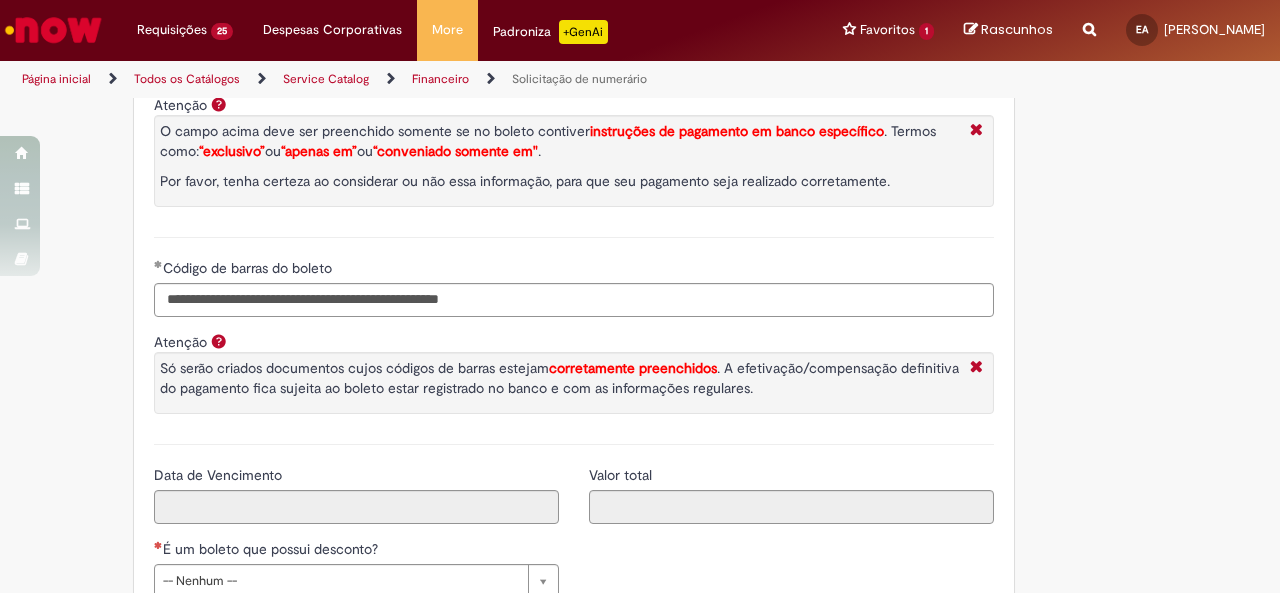 type on "**********" 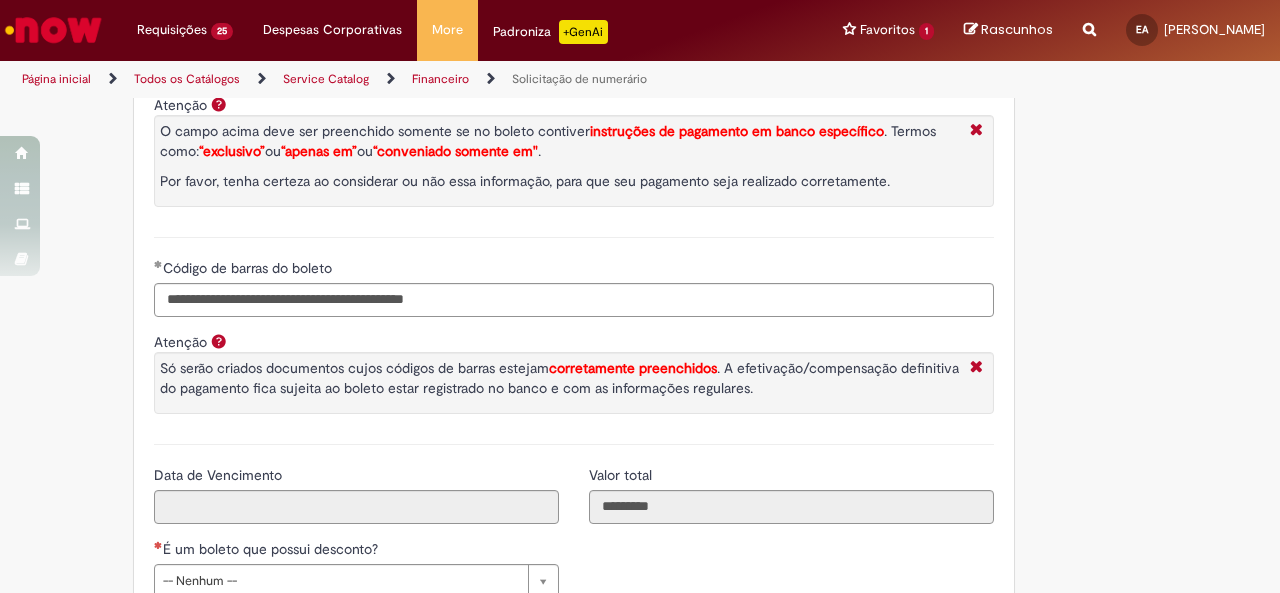 click on "Código de barras do boleto" at bounding box center (574, 270) 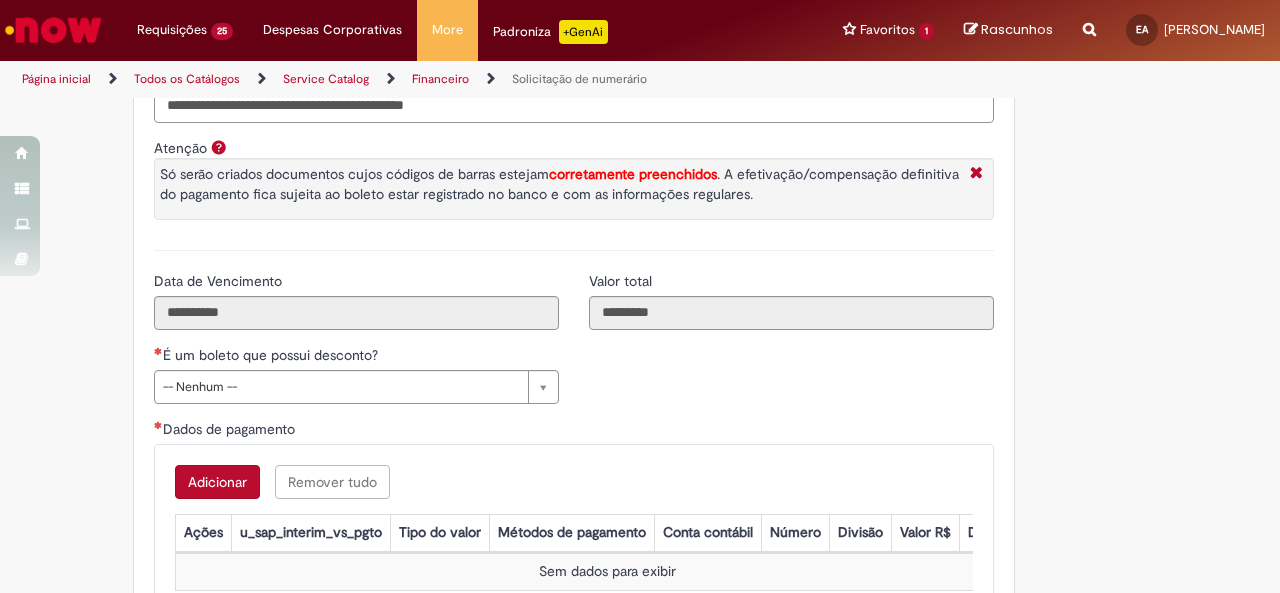 scroll, scrollTop: 3300, scrollLeft: 0, axis: vertical 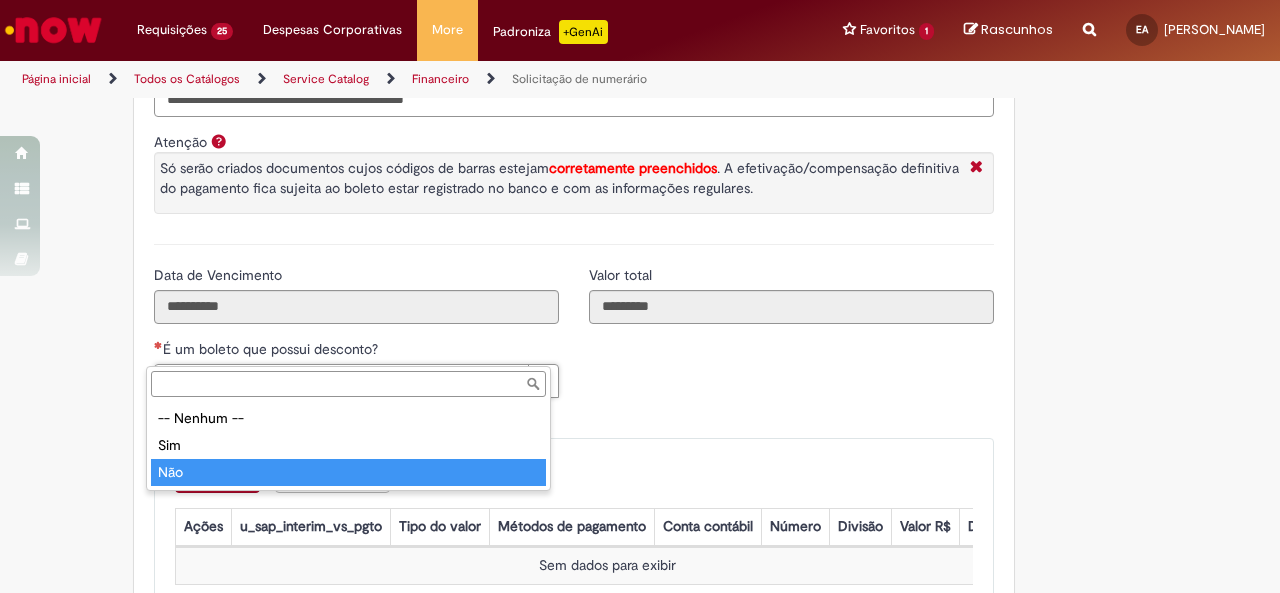 type on "***" 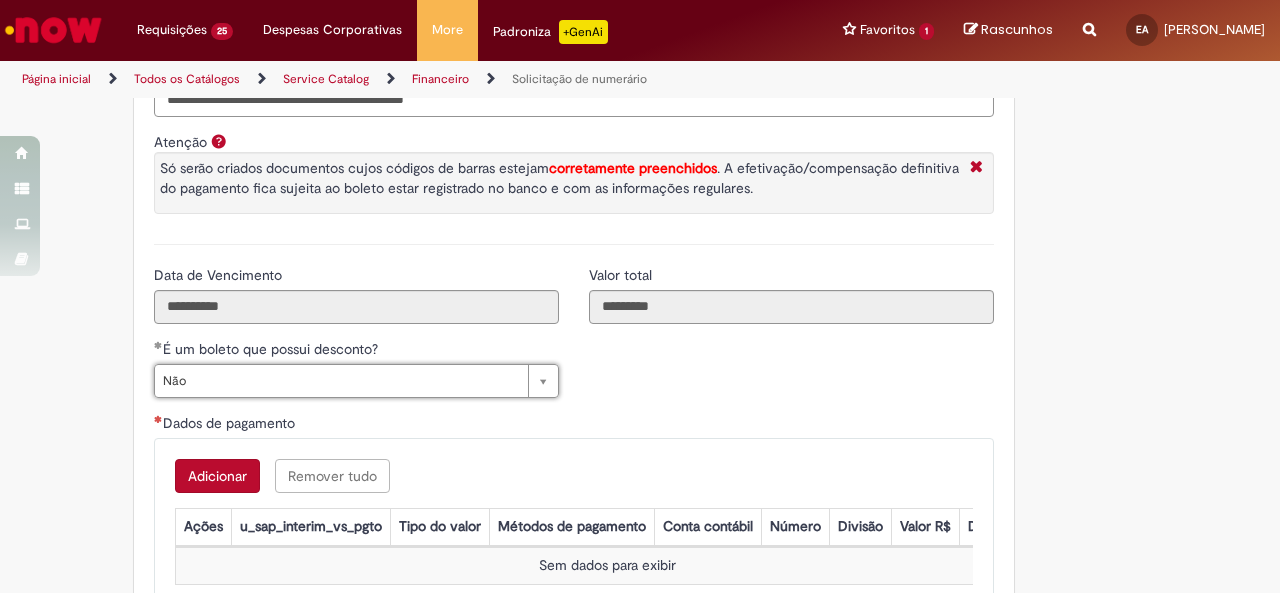 click on "Adicionar" at bounding box center (217, 476) 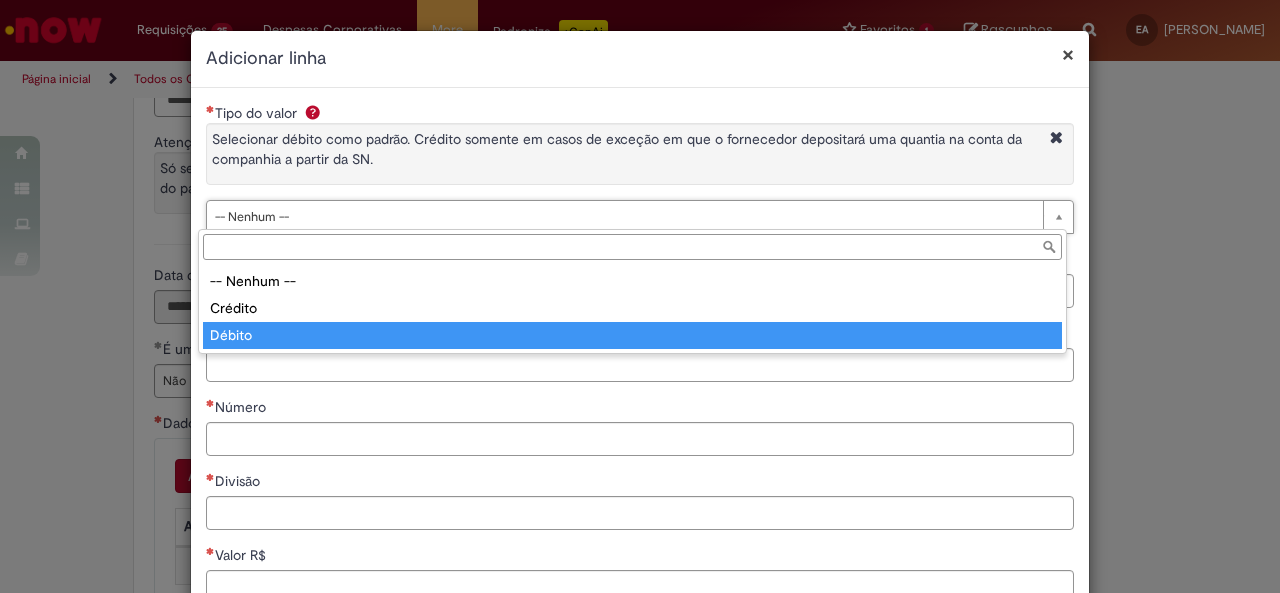 type on "******" 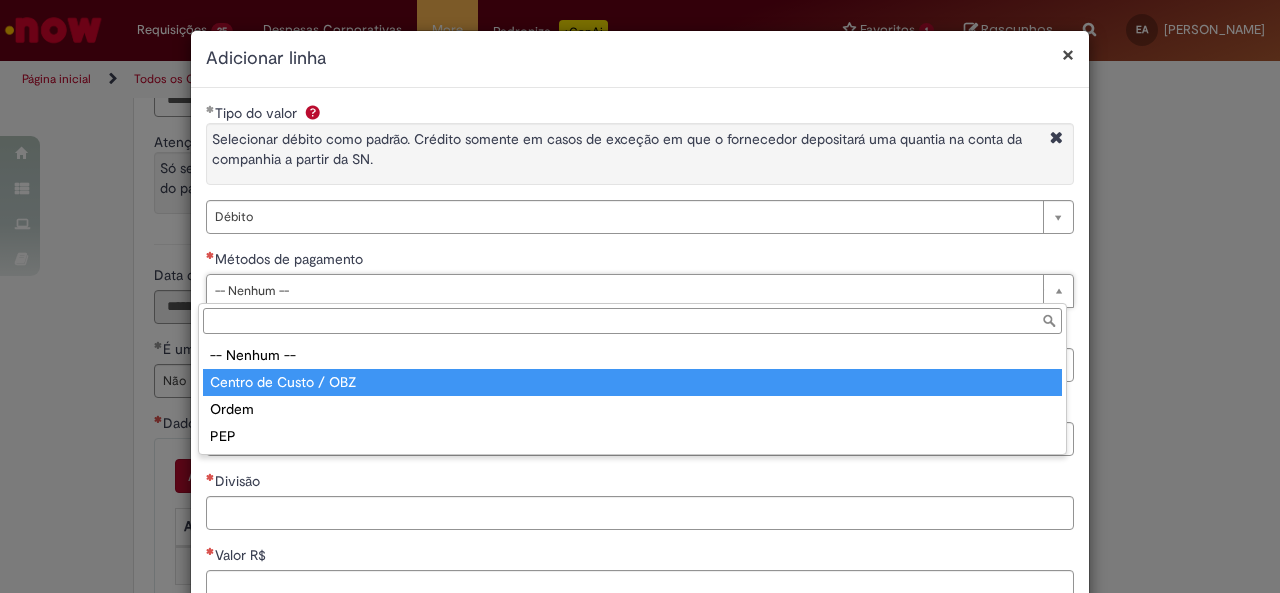 type on "**********" 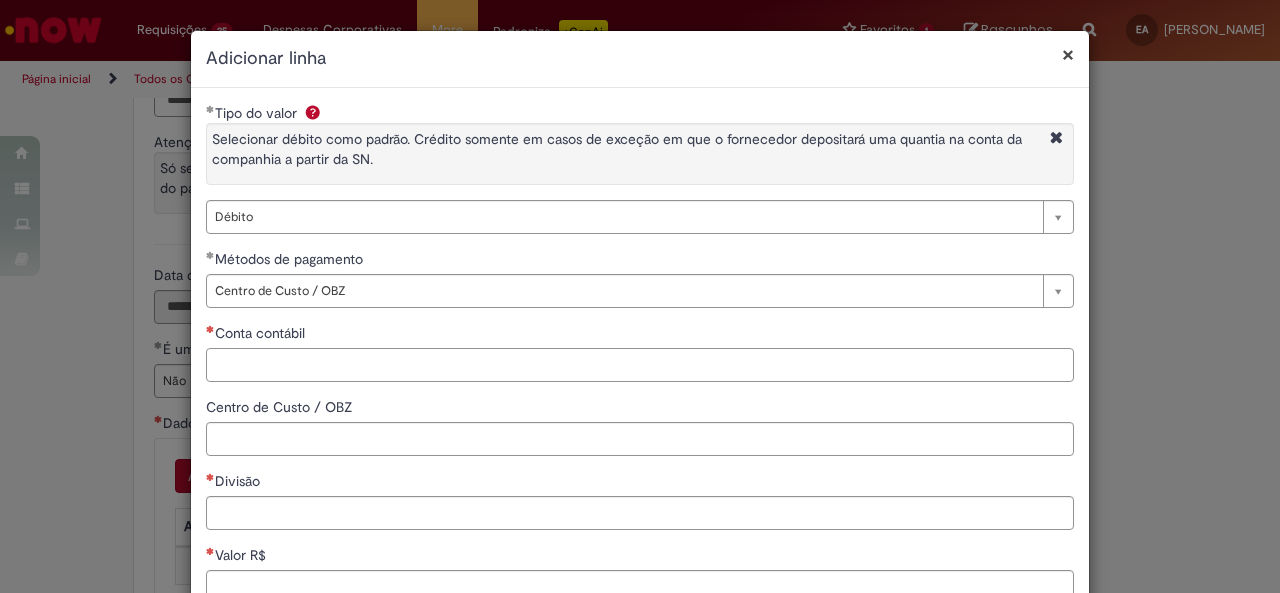 click on "Conta contábil" at bounding box center (640, 365) 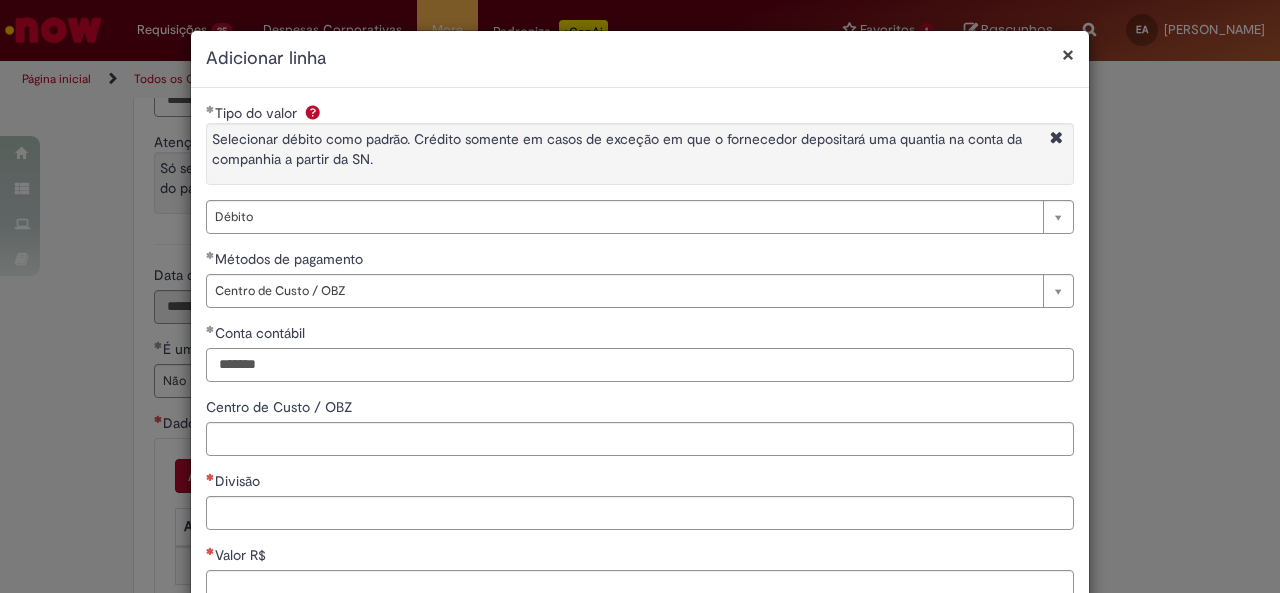 type on "*******" 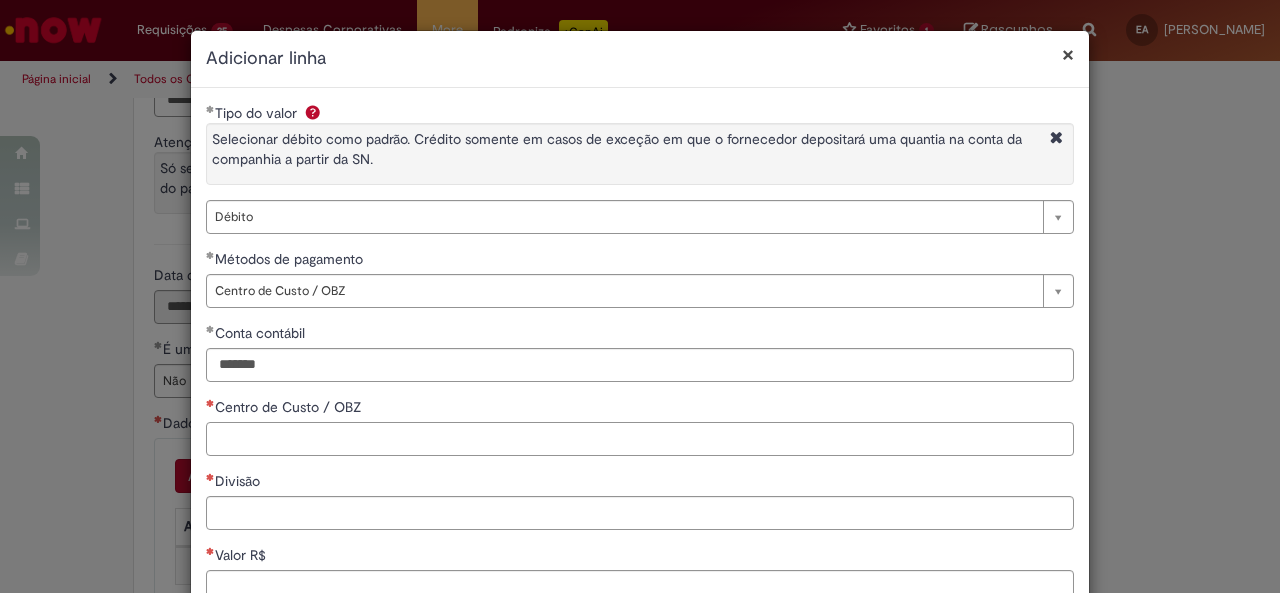 click on "Centro de Custo / OBZ" at bounding box center [640, 439] 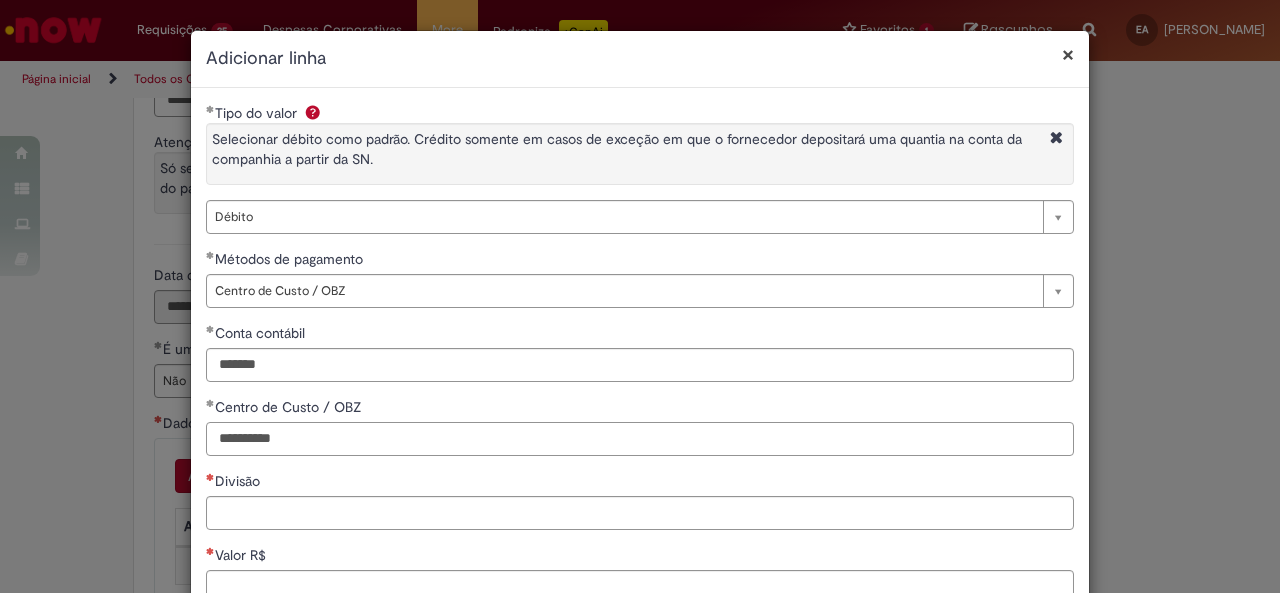 type on "**********" 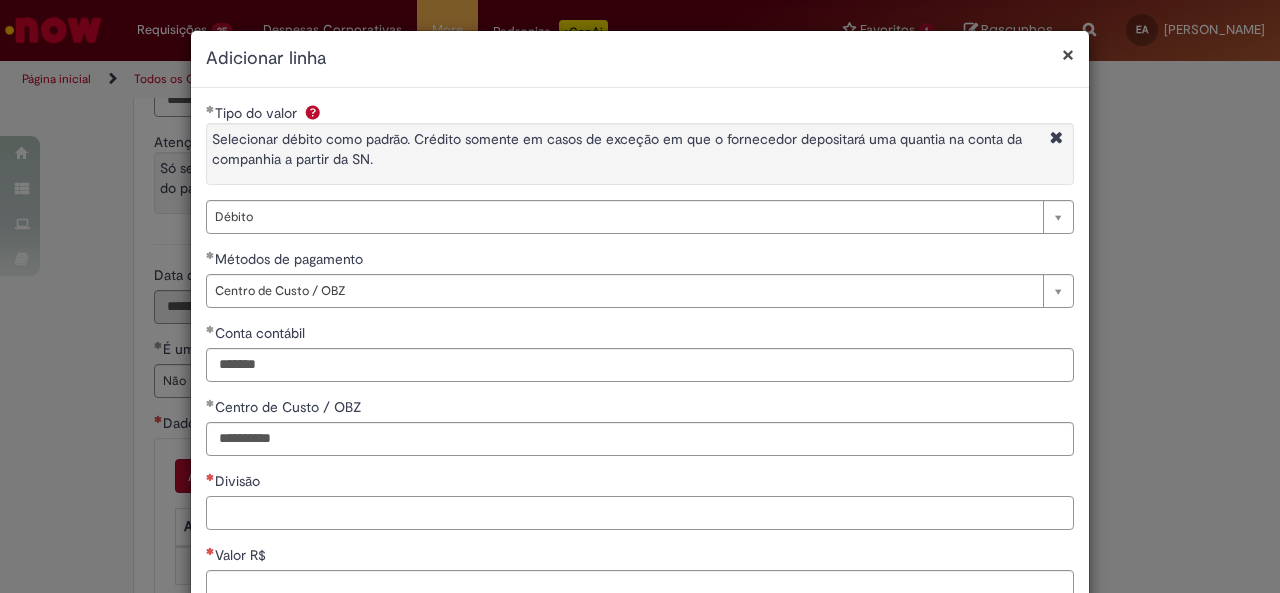 click on "Divisão" at bounding box center [640, 513] 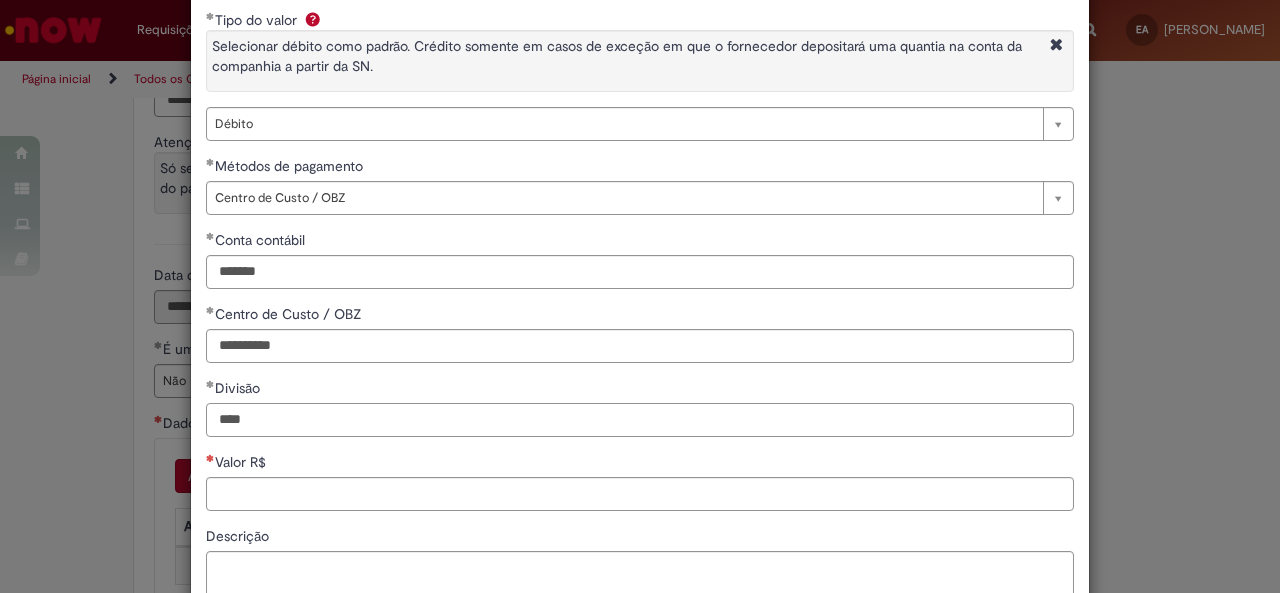 scroll, scrollTop: 200, scrollLeft: 0, axis: vertical 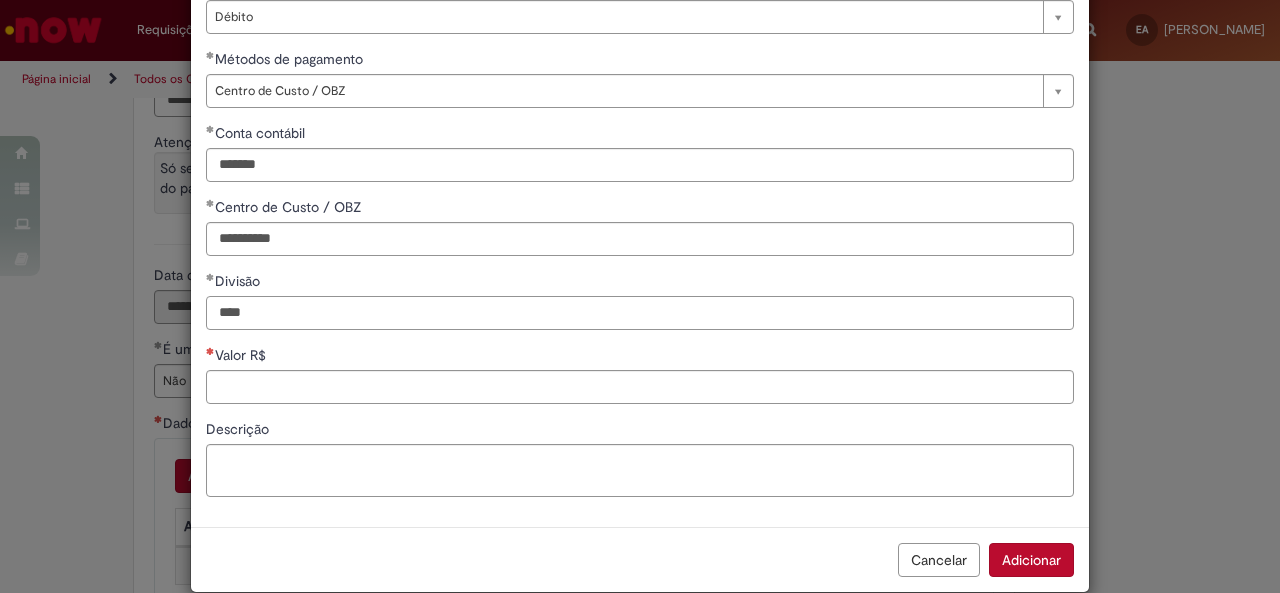 type on "****" 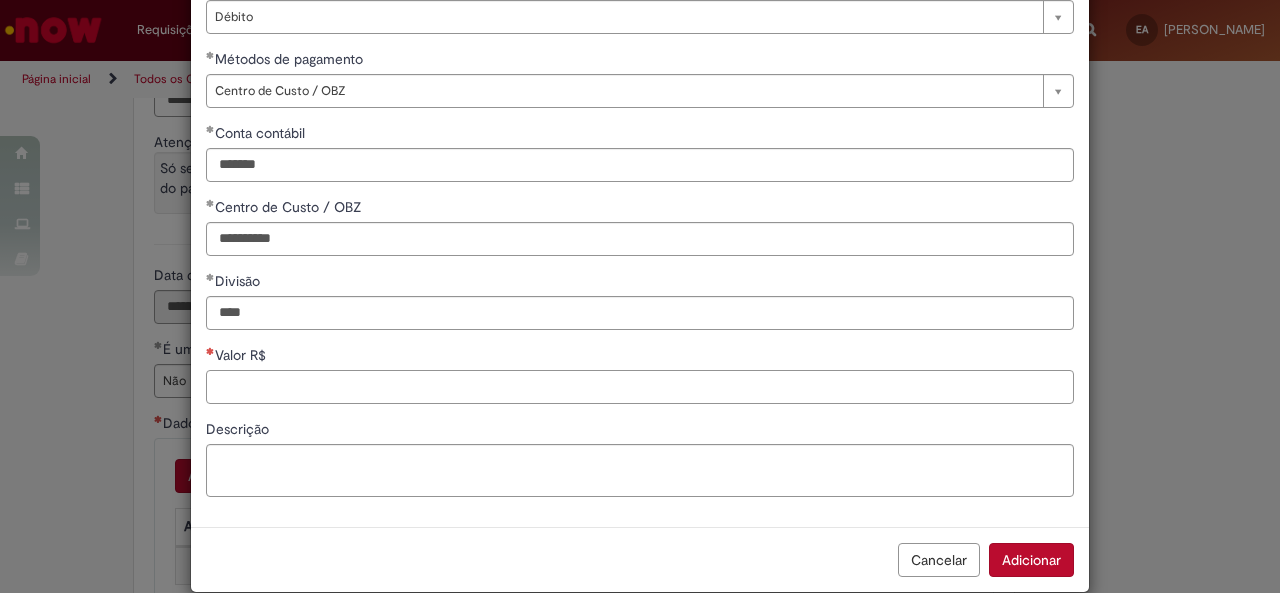 click on "Valor R$" at bounding box center (640, 387) 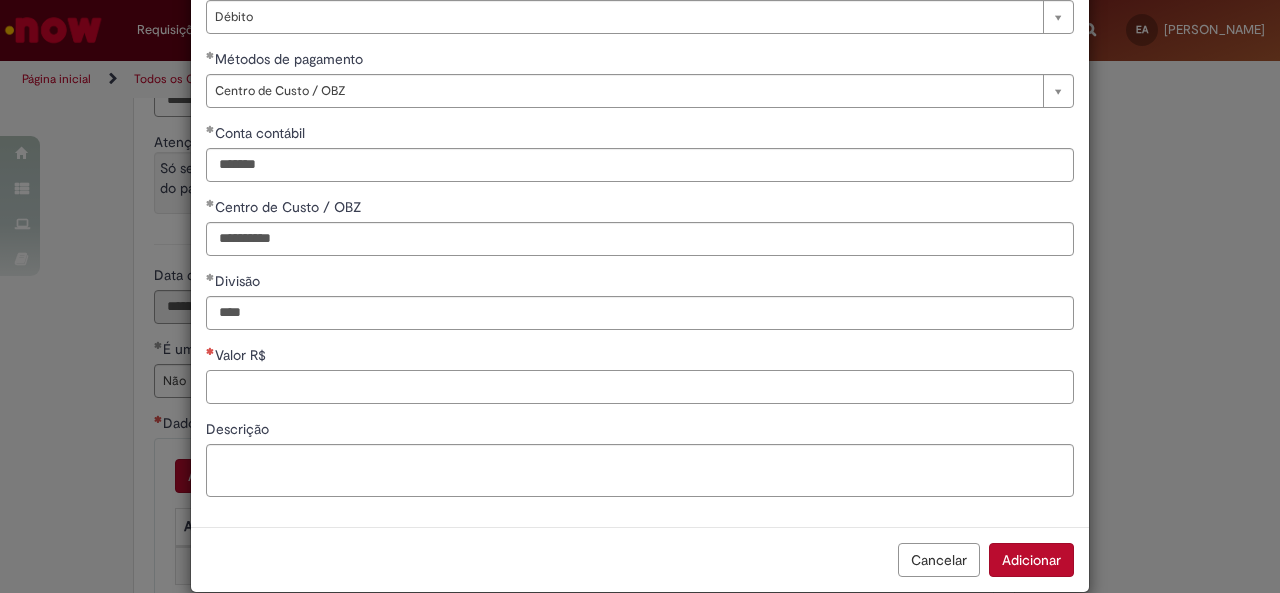 paste on "*****" 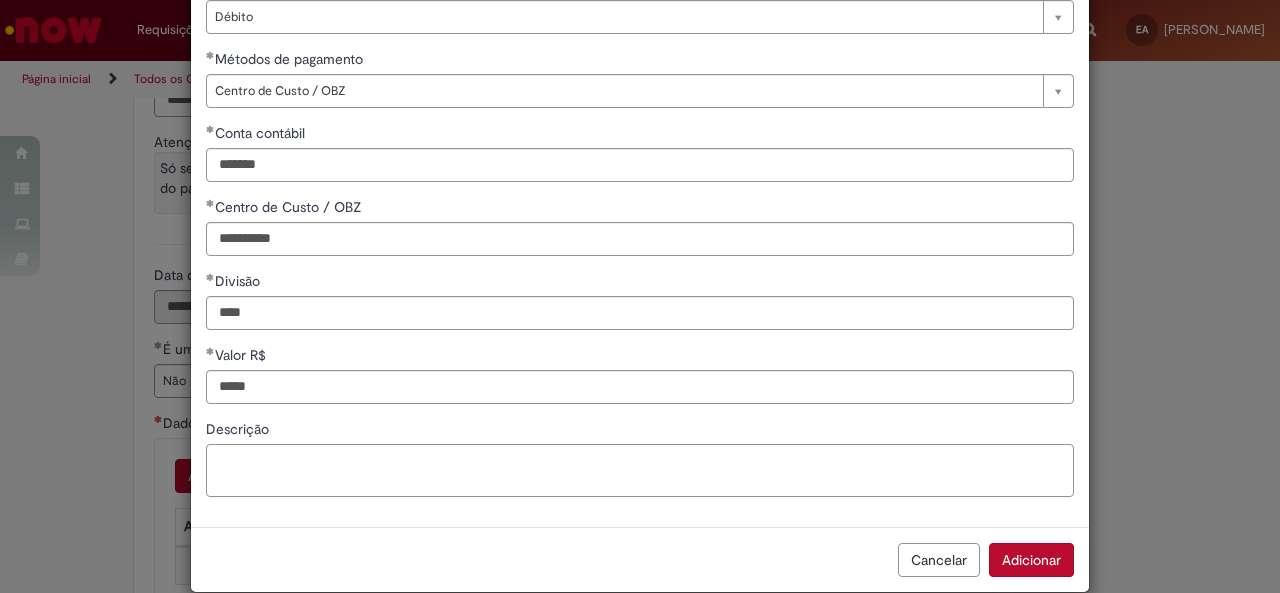type on "*********" 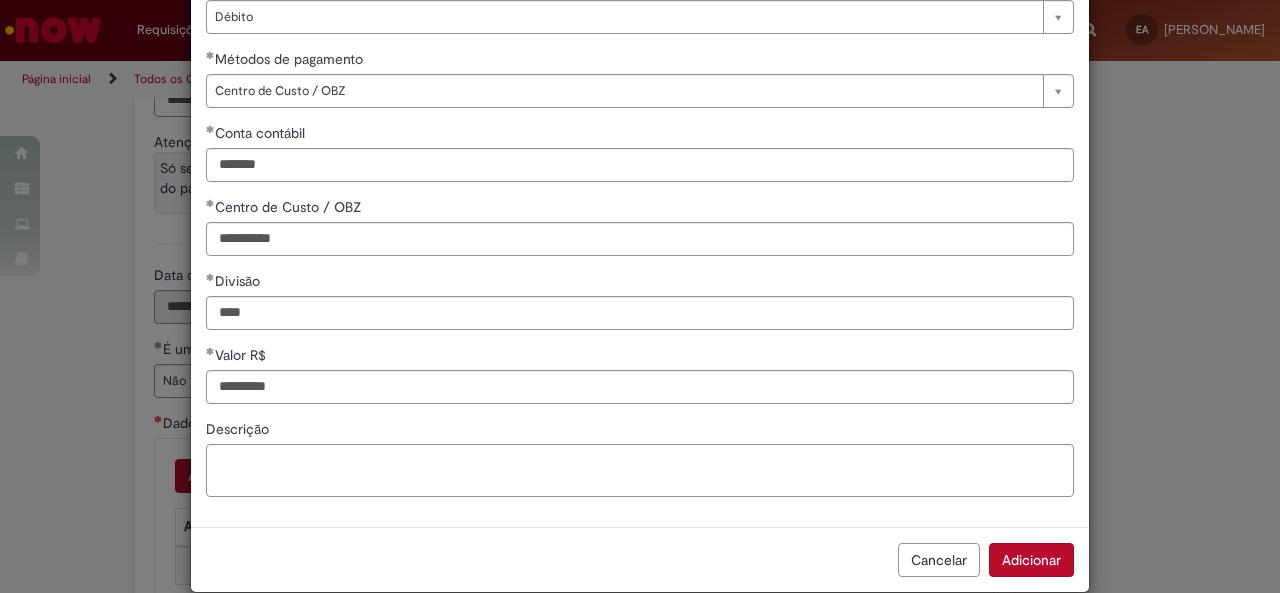 click on "Descrição" at bounding box center [640, 470] 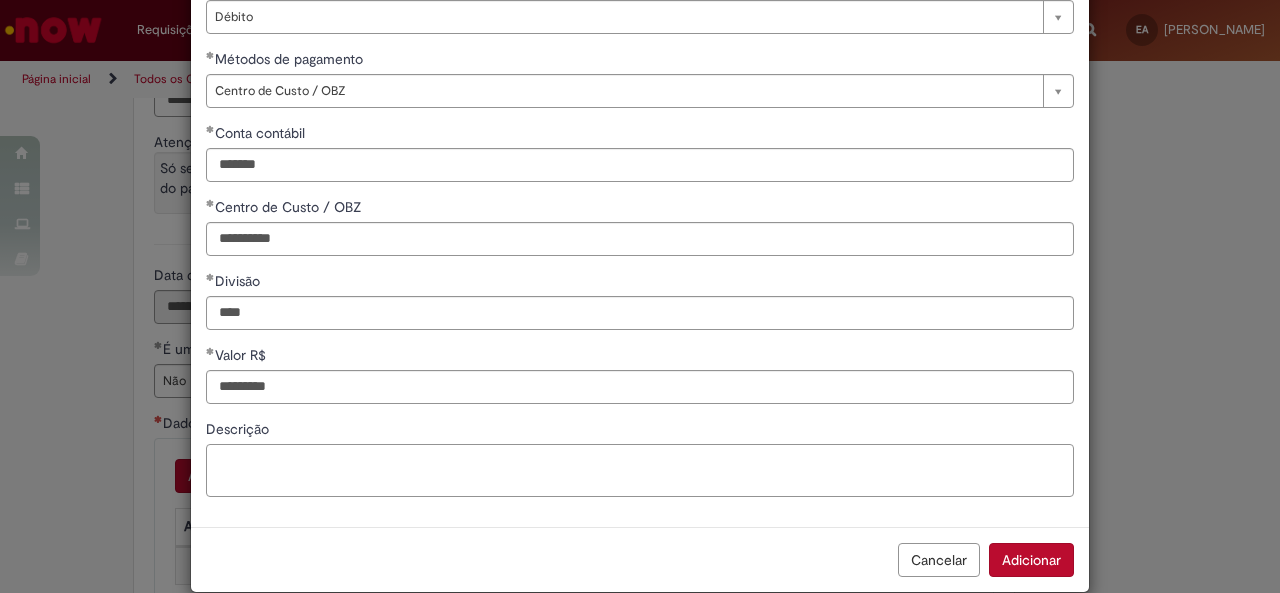 paste on "**********" 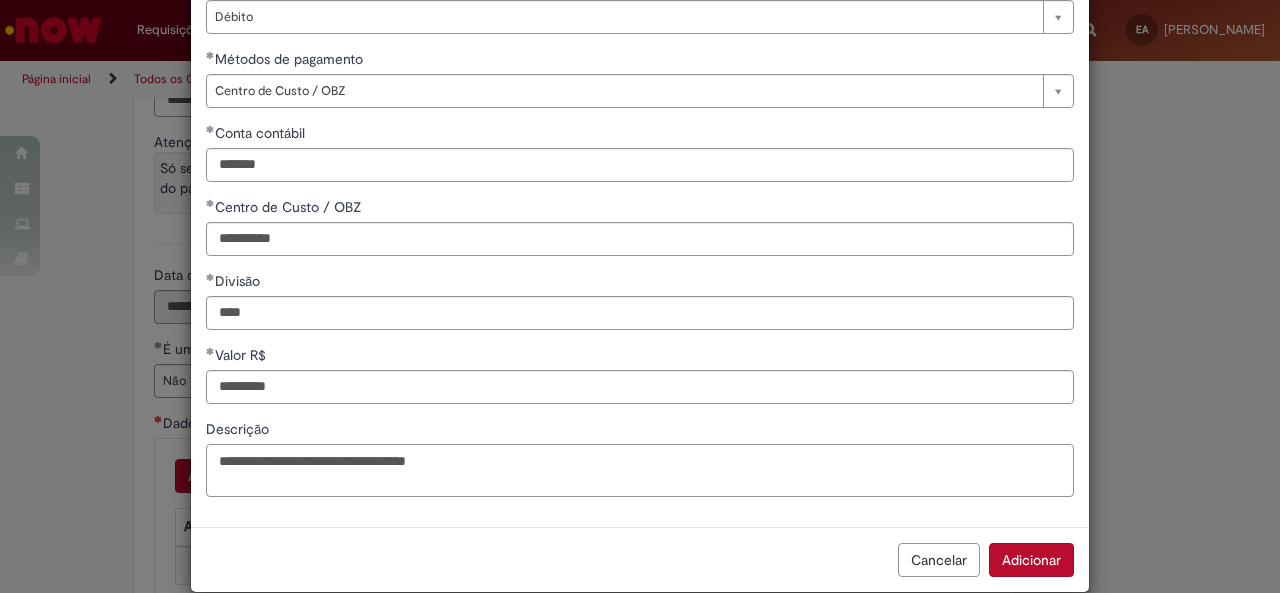 drag, startPoint x: 555, startPoint y: 463, endPoint x: 178, endPoint y: 463, distance: 377 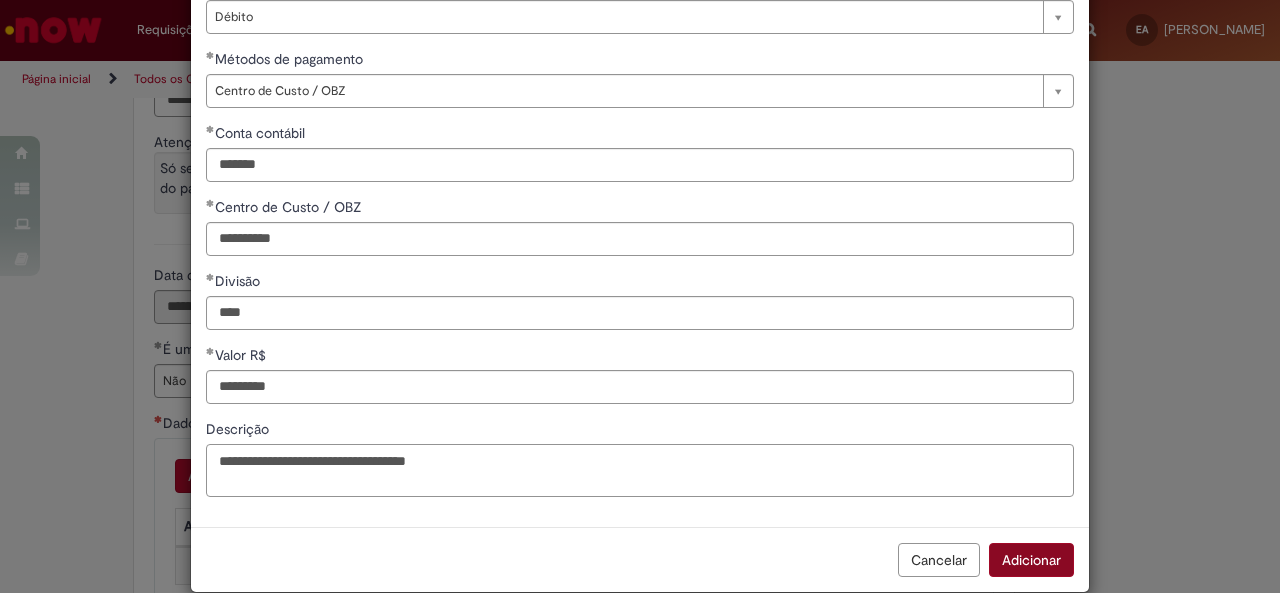 type on "**********" 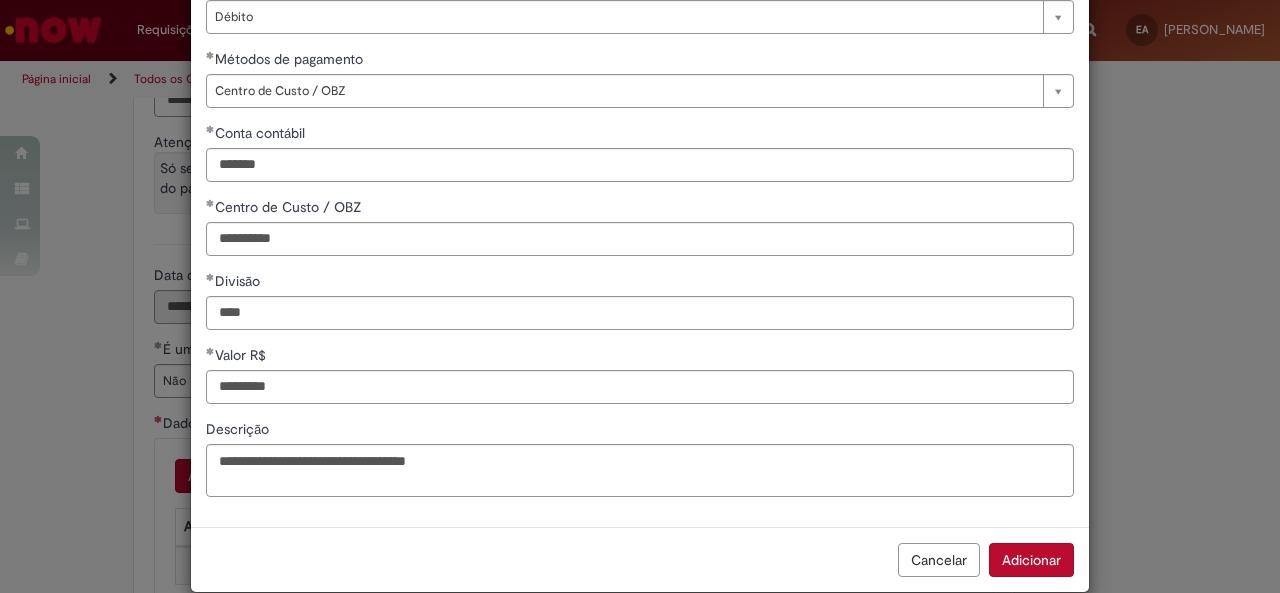 click on "Adicionar" at bounding box center (1031, 560) 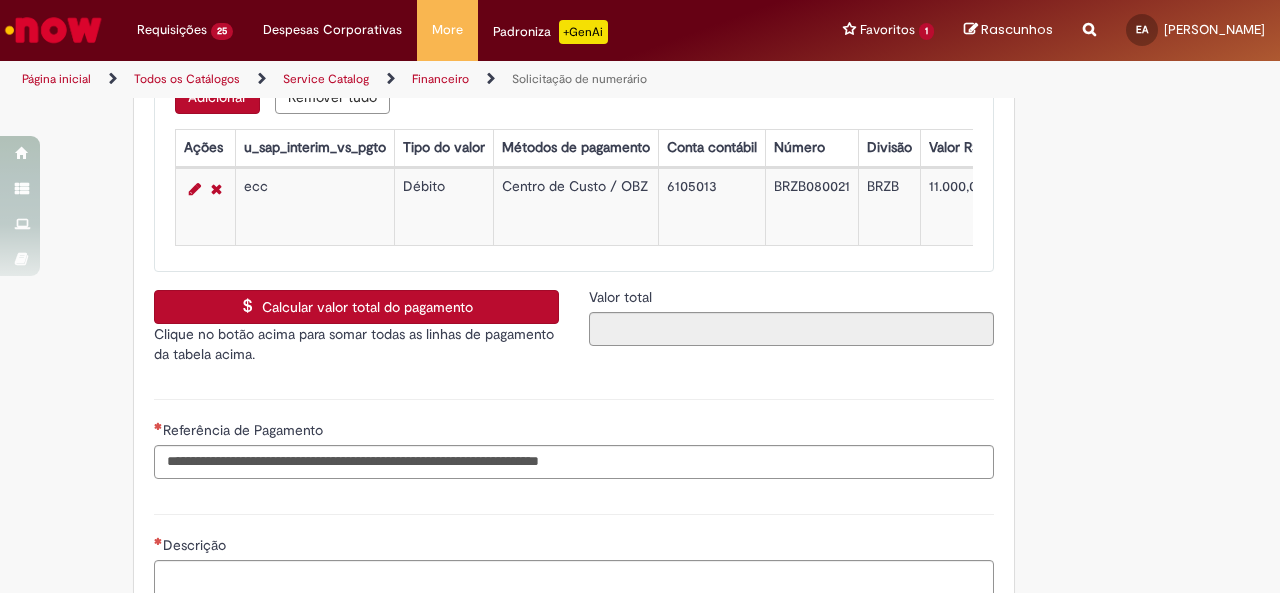scroll, scrollTop: 3700, scrollLeft: 0, axis: vertical 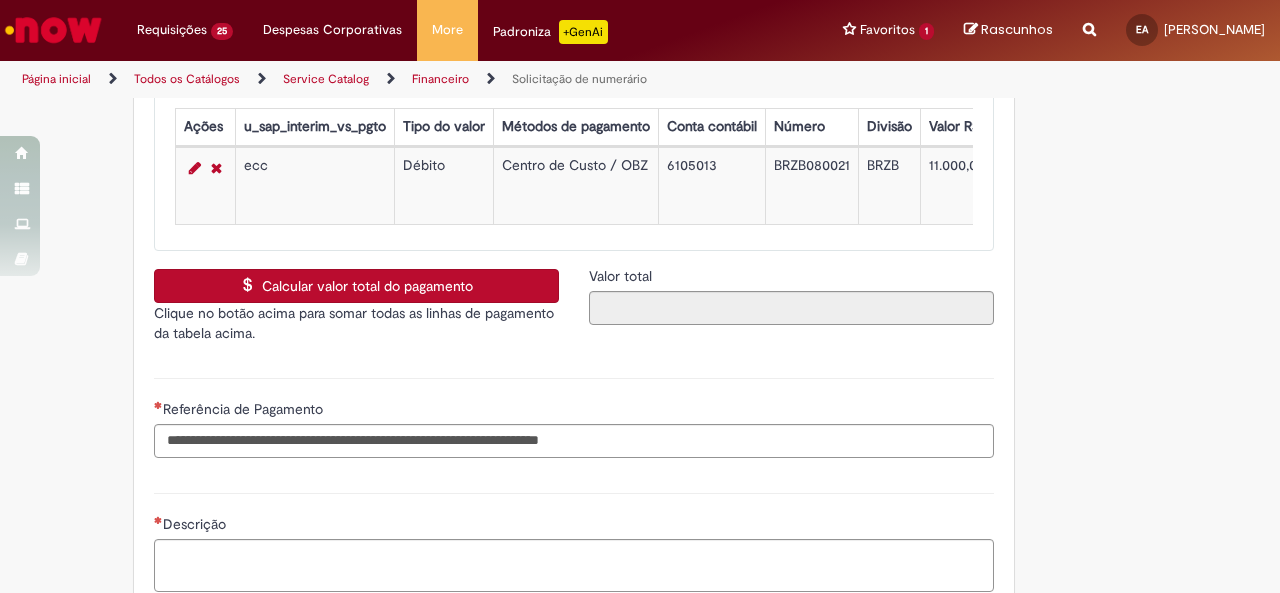 click on "Calcular valor total do pagamento" at bounding box center [356, 286] 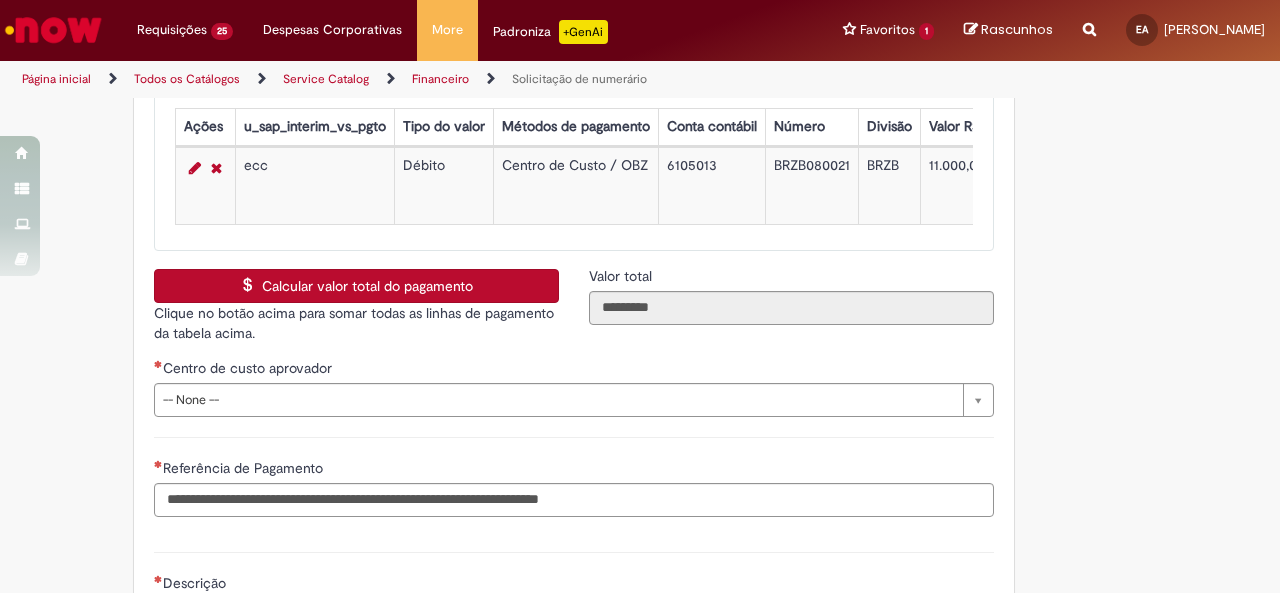 drag, startPoint x: 350, startPoint y: 386, endPoint x: 347, endPoint y: 401, distance: 15.297058 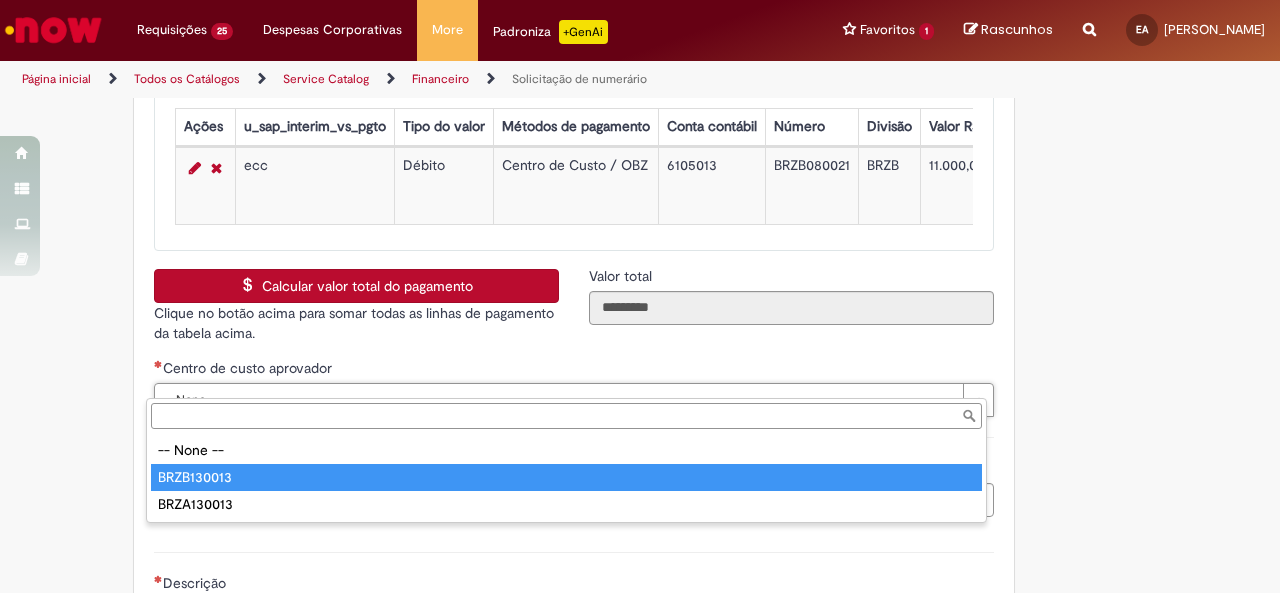 type on "**********" 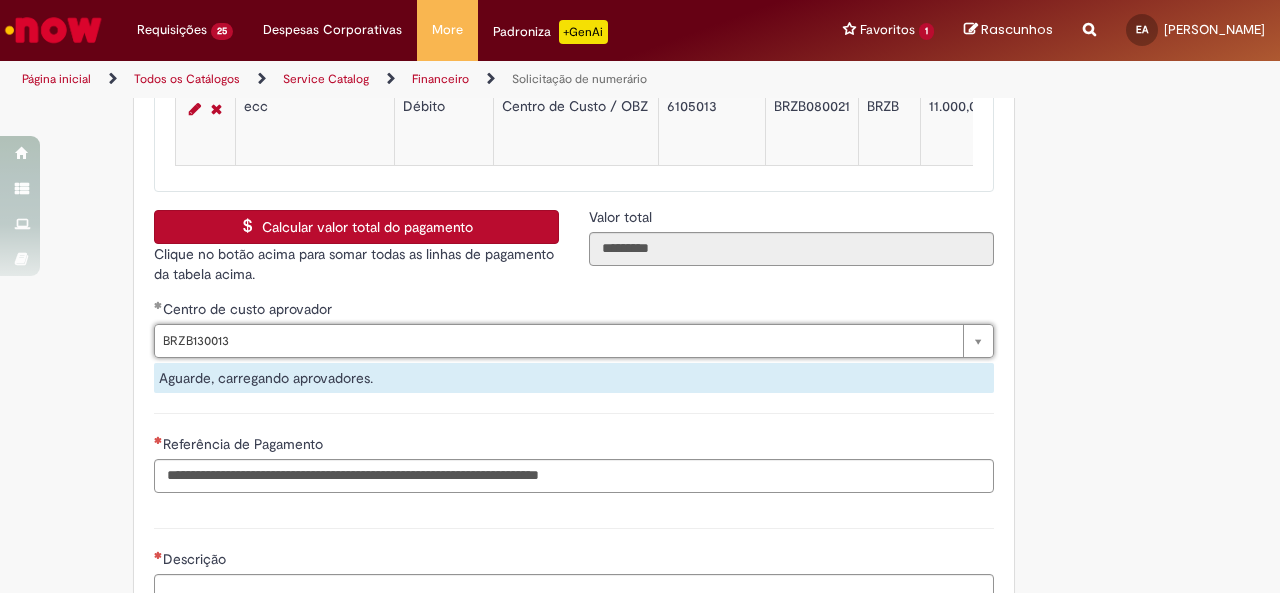 scroll, scrollTop: 3800, scrollLeft: 0, axis: vertical 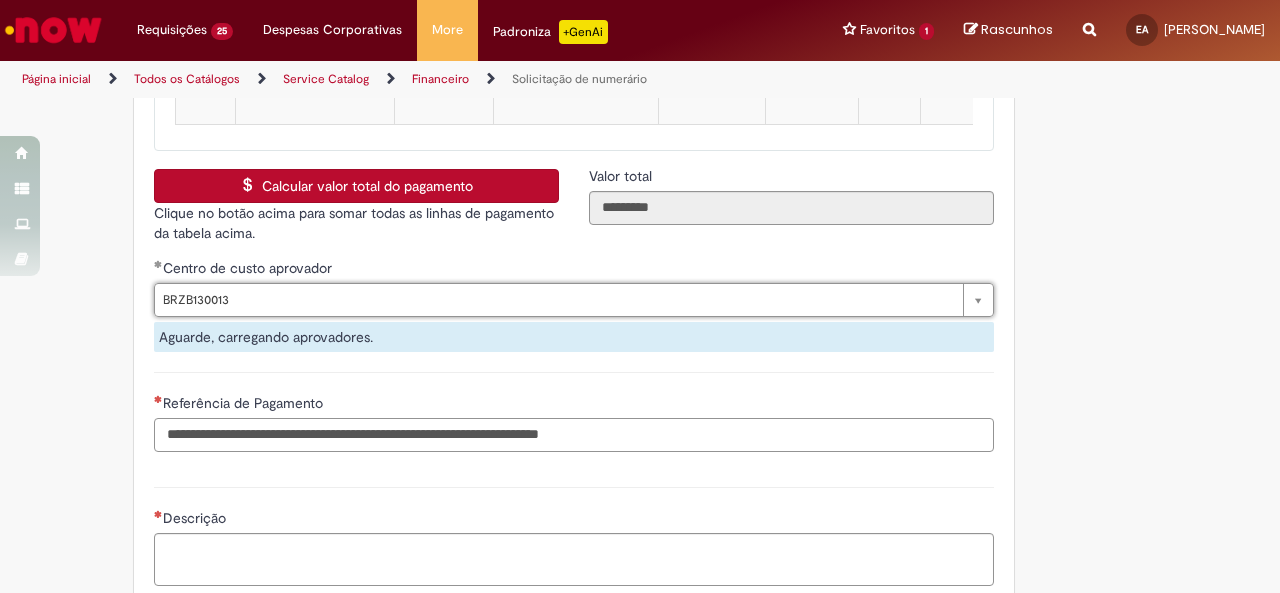 click on "Referência de Pagamento" at bounding box center [574, 435] 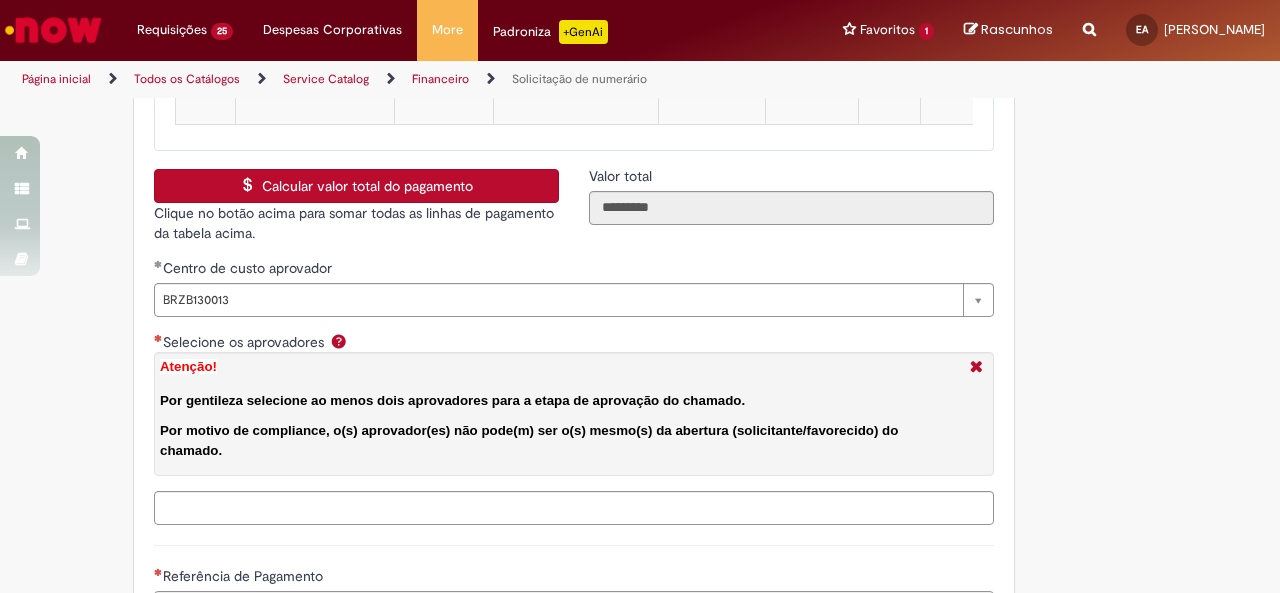 click on "Selecione os aprovadores Atenção!
Por gentileza selecione ao menos dois aprovadores para a etapa de aprovação do chamado.
Por motivo de compliance, o(s) aprovador(es) não pode(m) ser o(s) mesmo(s) da abertura (solicitante/favorecido) do chamado." at bounding box center [616, 508] 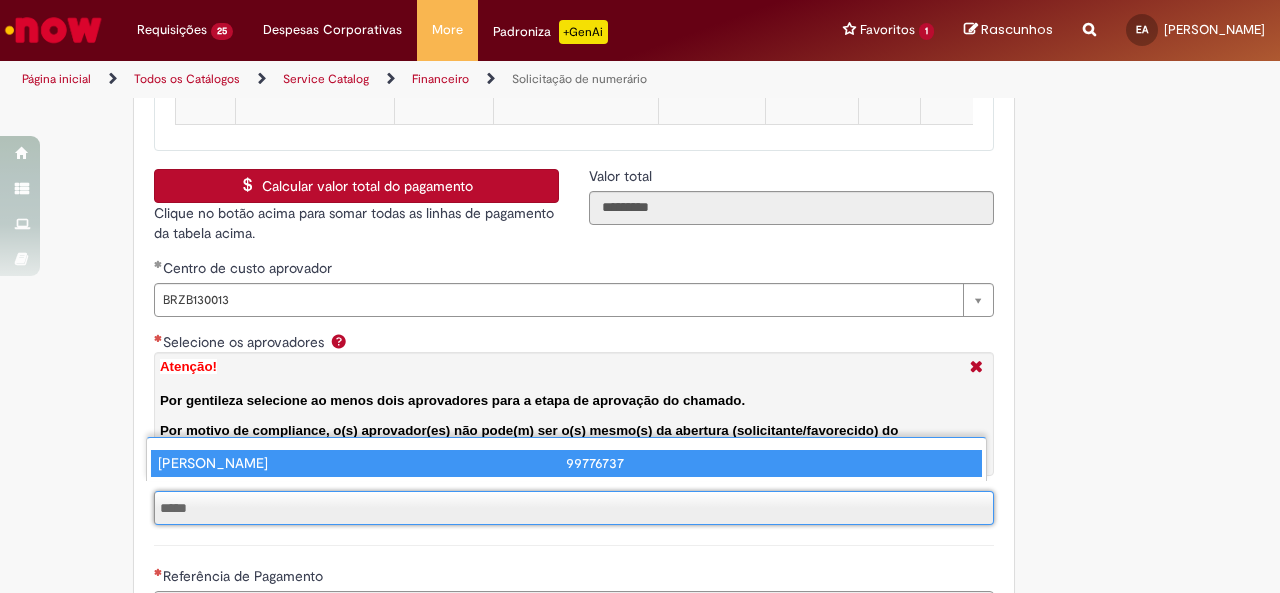 type on "*****" 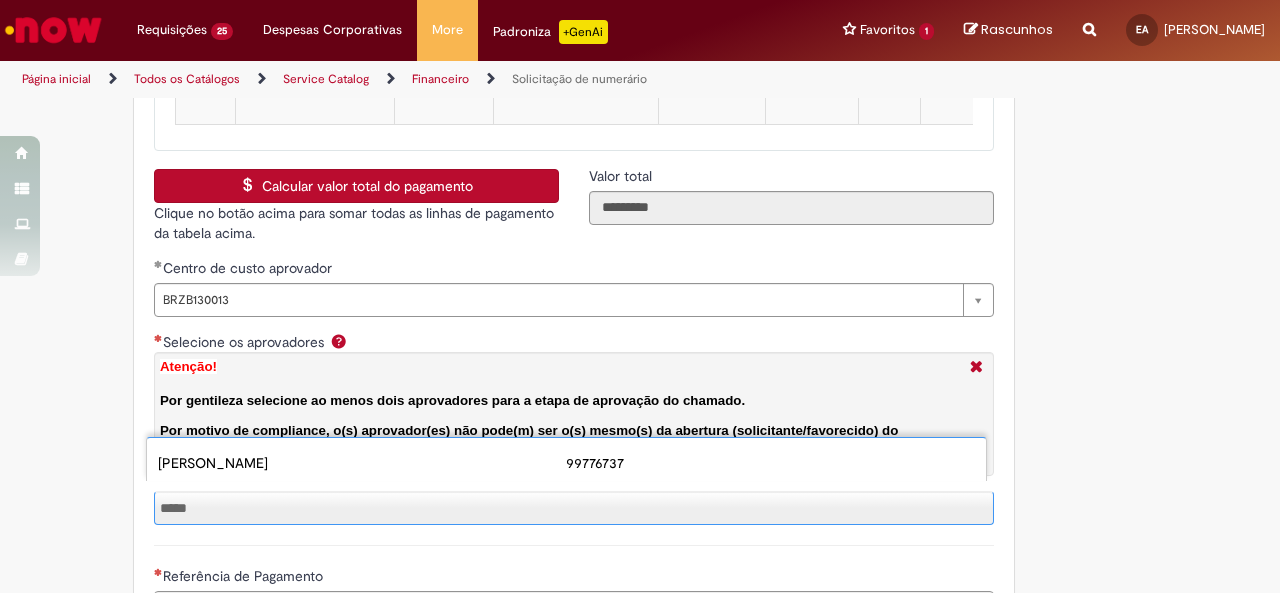 click on "[PERSON_NAME] 99776737" at bounding box center [566, 463] 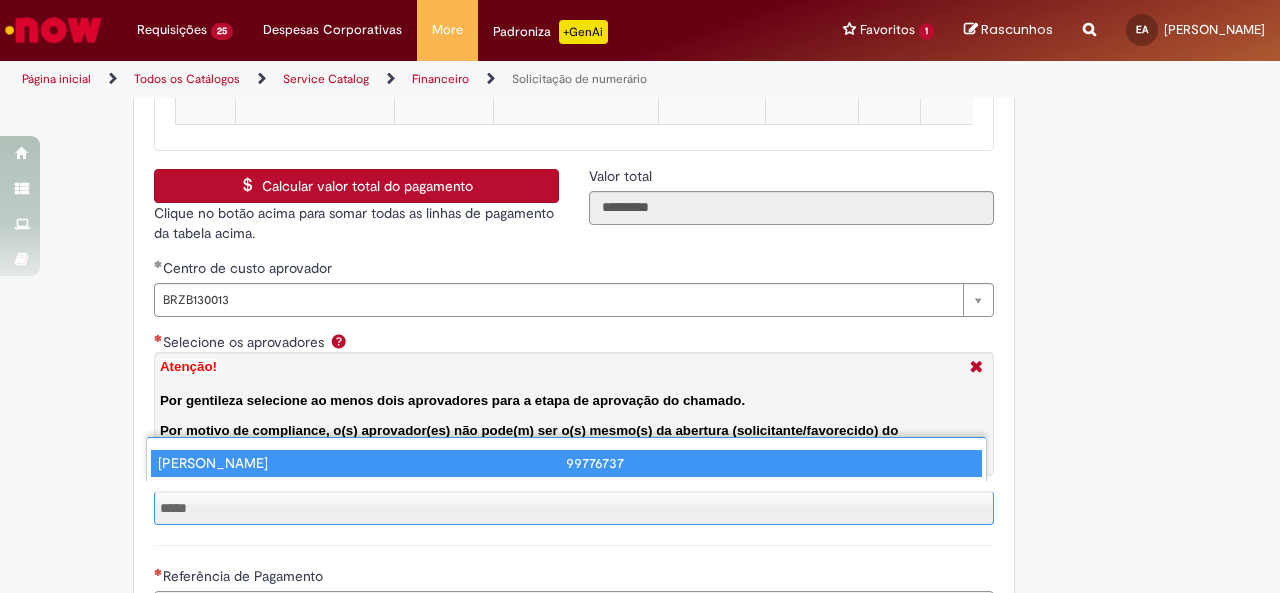 type 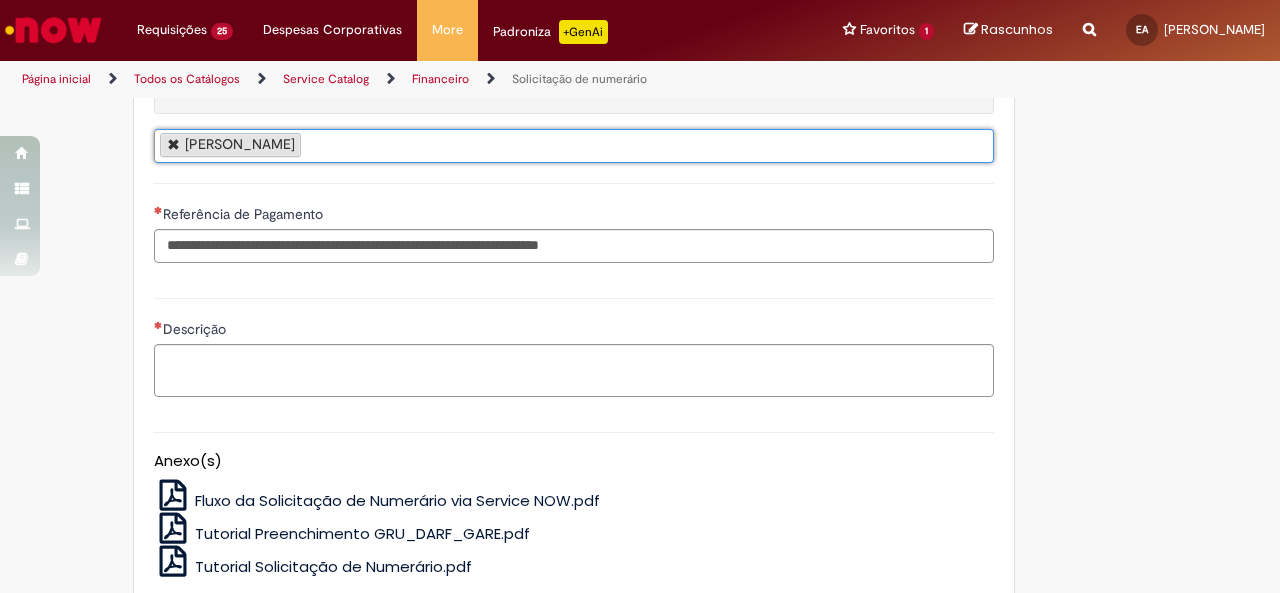 scroll, scrollTop: 4200, scrollLeft: 0, axis: vertical 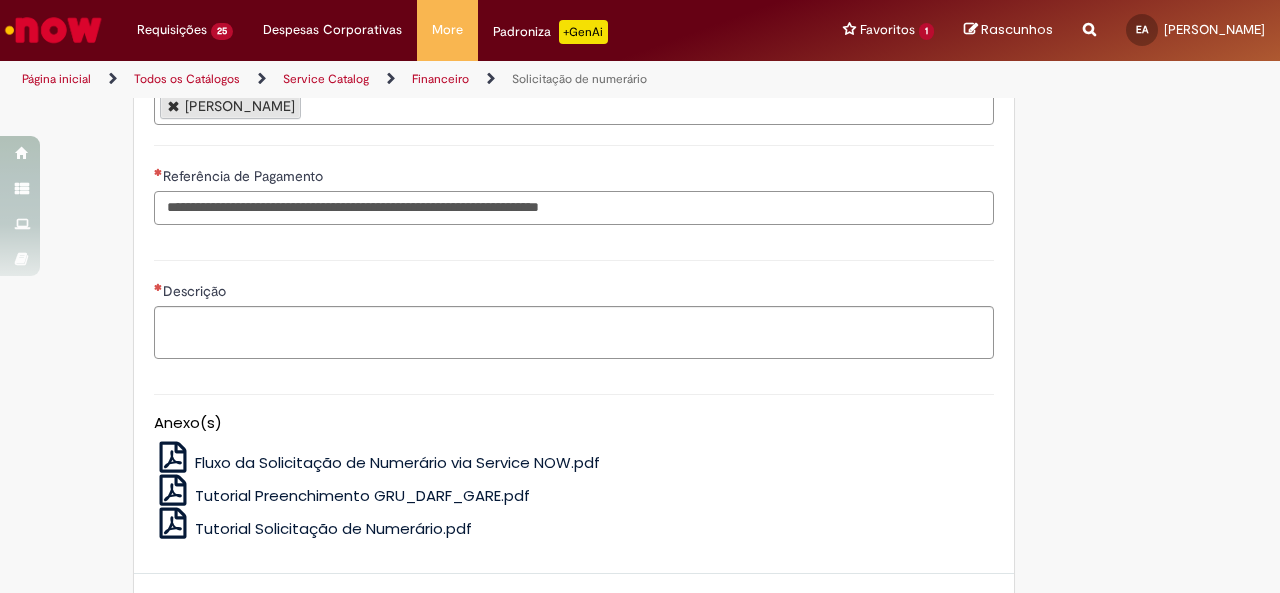 click on "Referência de Pagamento" at bounding box center (574, 208) 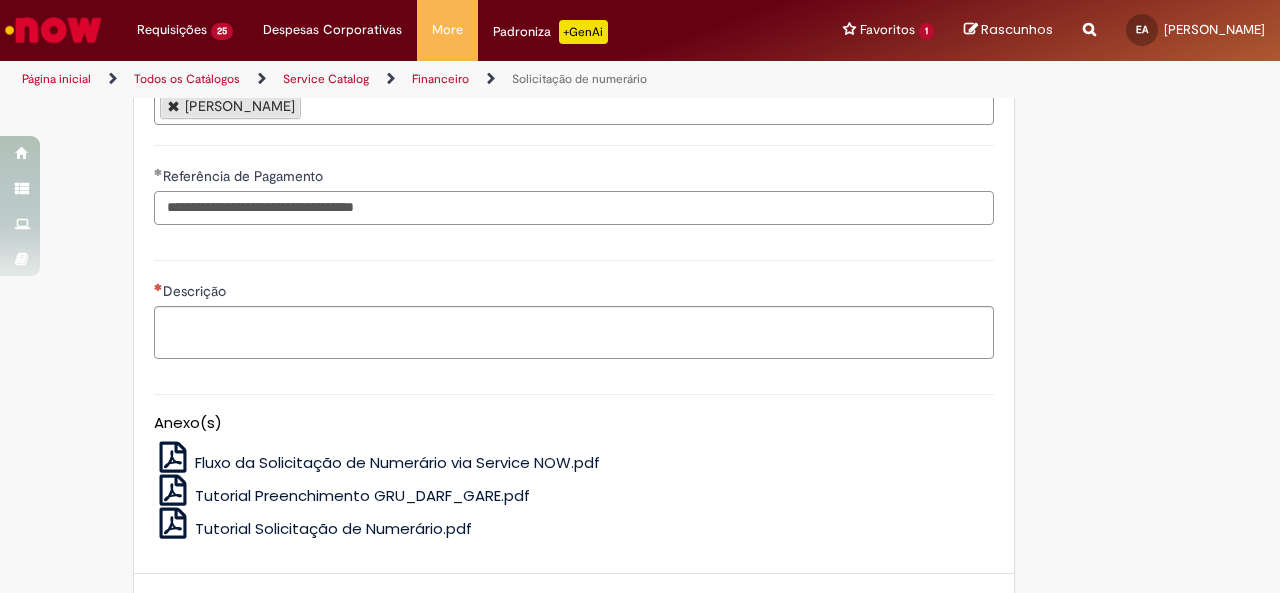type on "**********" 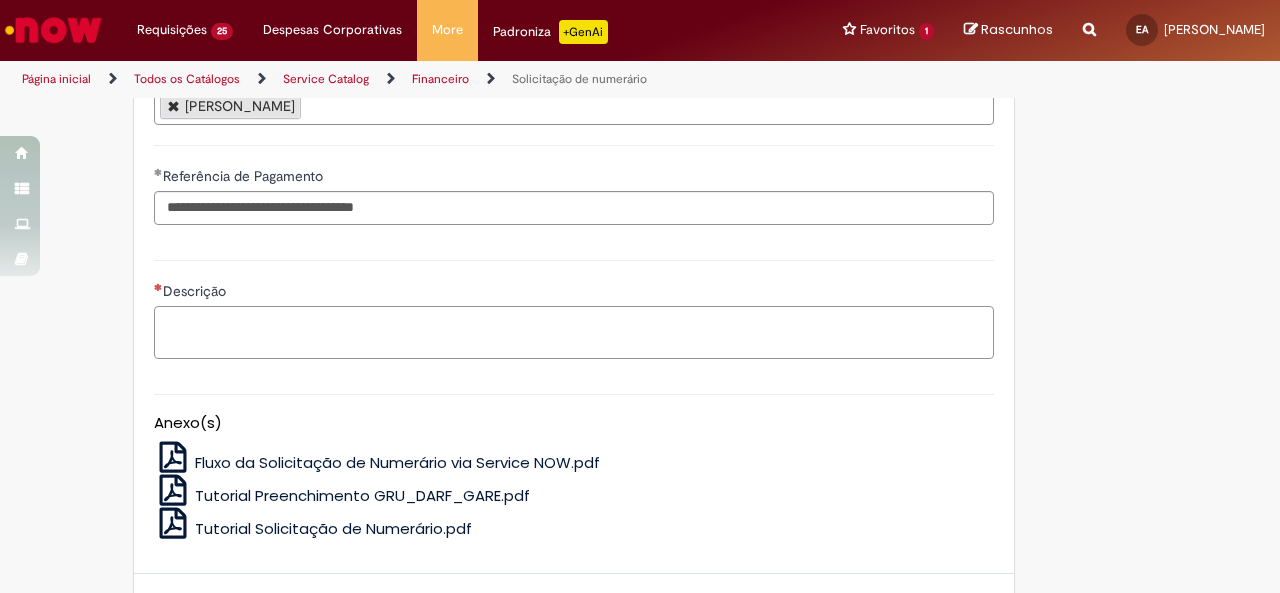 click on "Descrição" at bounding box center [574, 332] 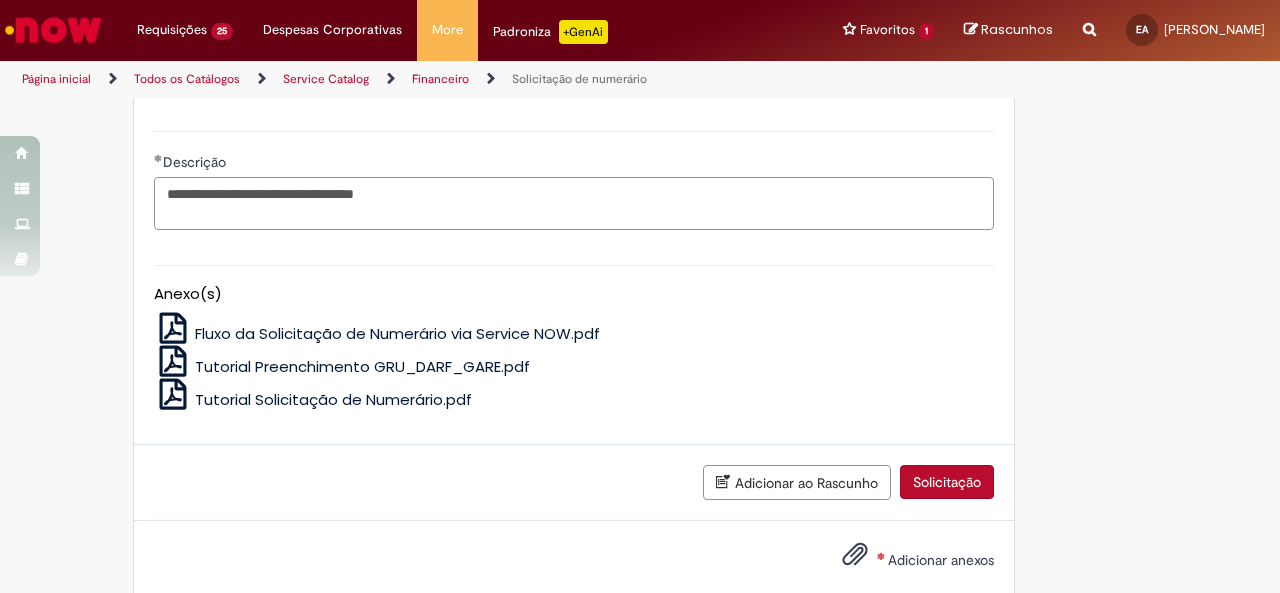 scroll, scrollTop: 4351, scrollLeft: 0, axis: vertical 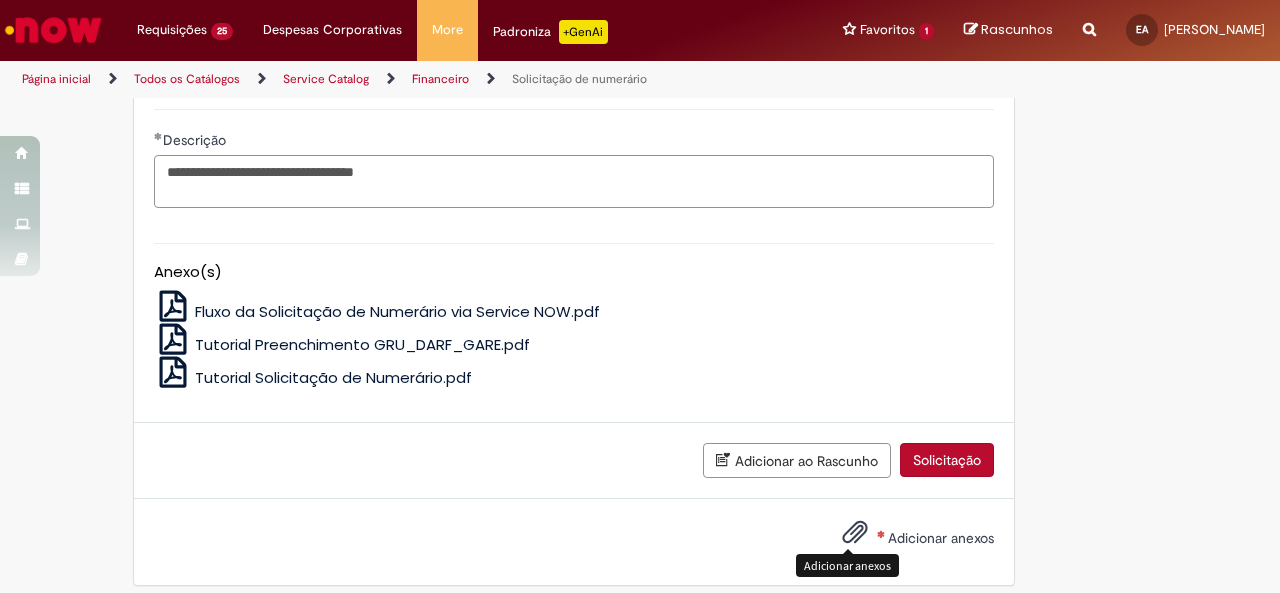 type on "**********" 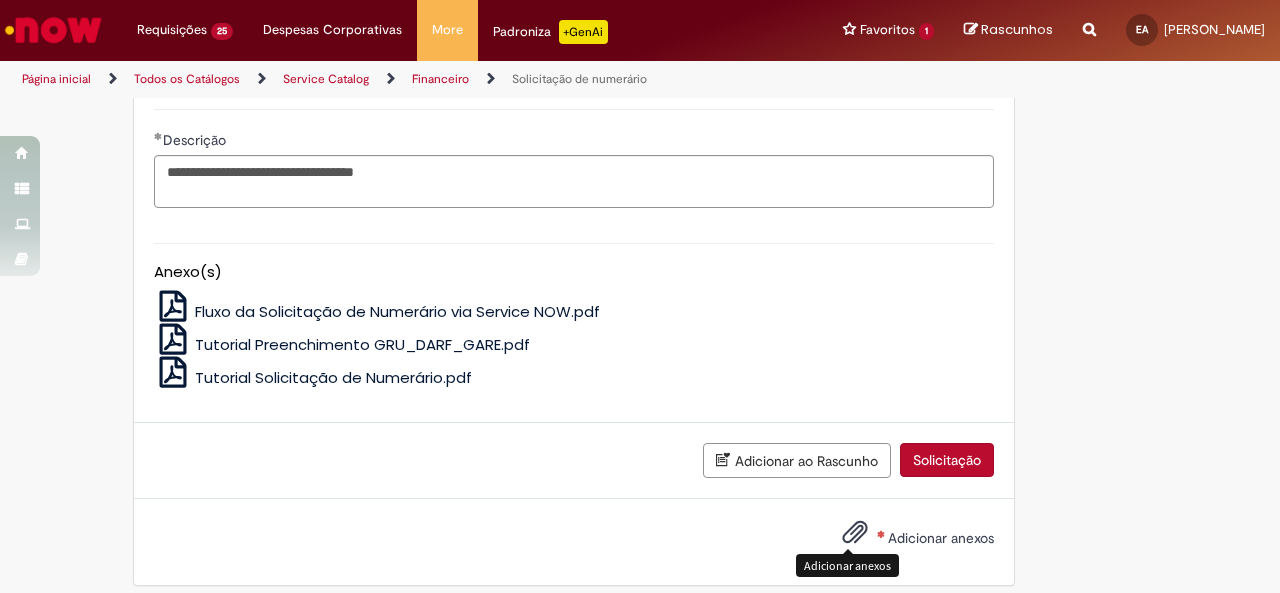 click at bounding box center (855, 533) 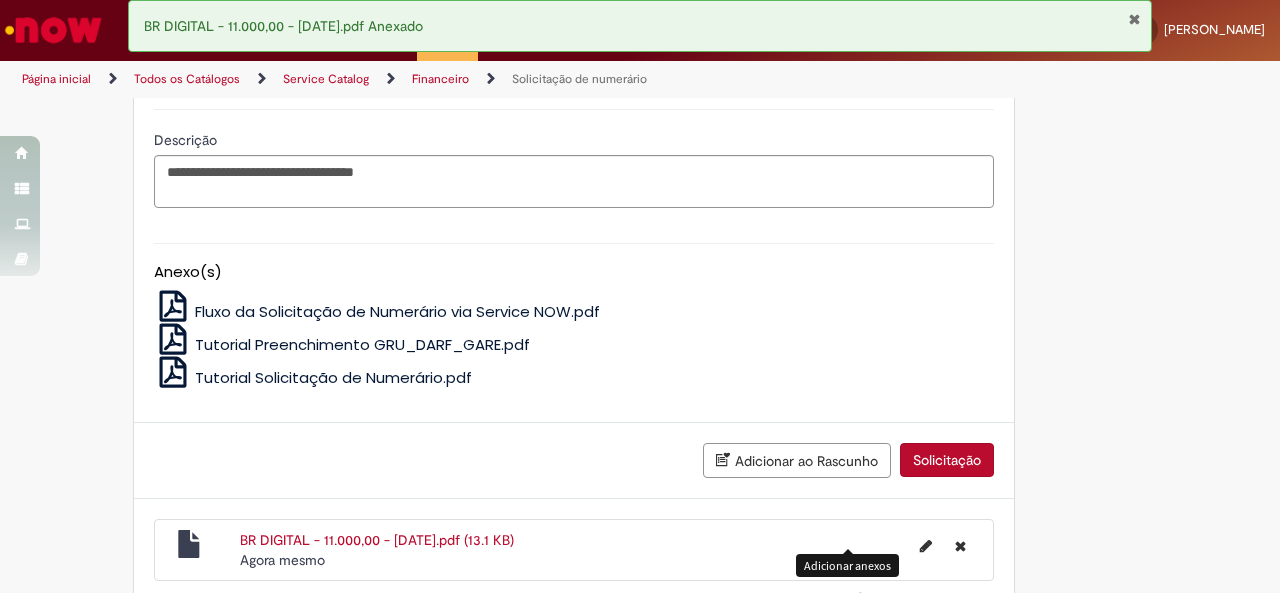 click on "Solicitação" at bounding box center [947, 460] 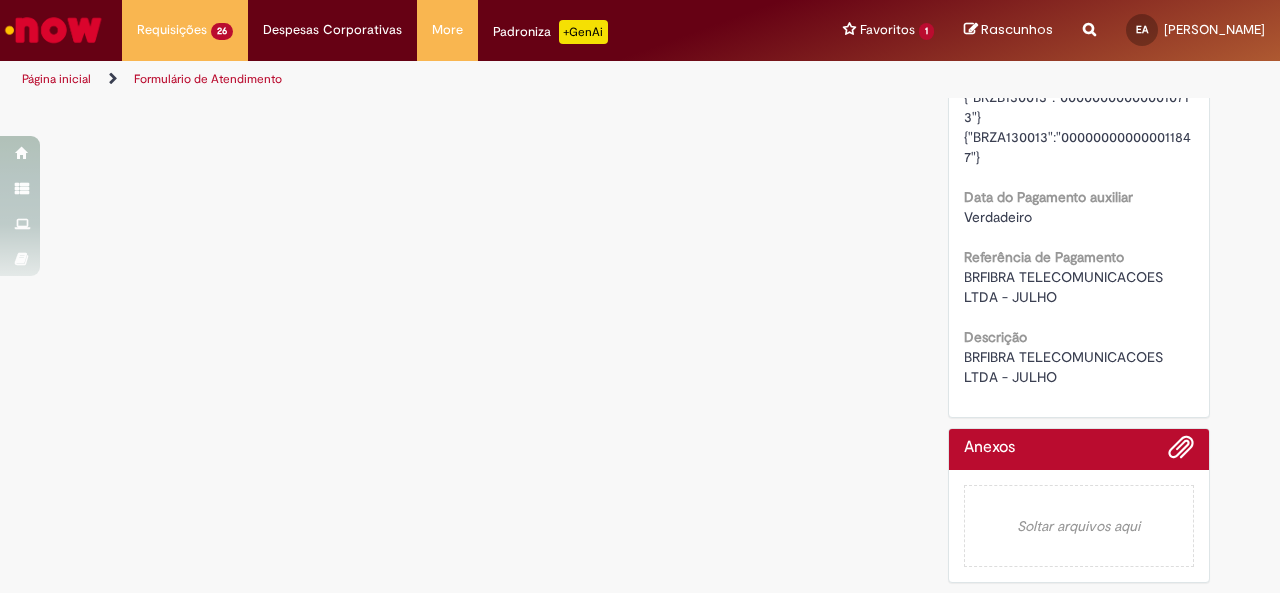 scroll, scrollTop: 0, scrollLeft: 0, axis: both 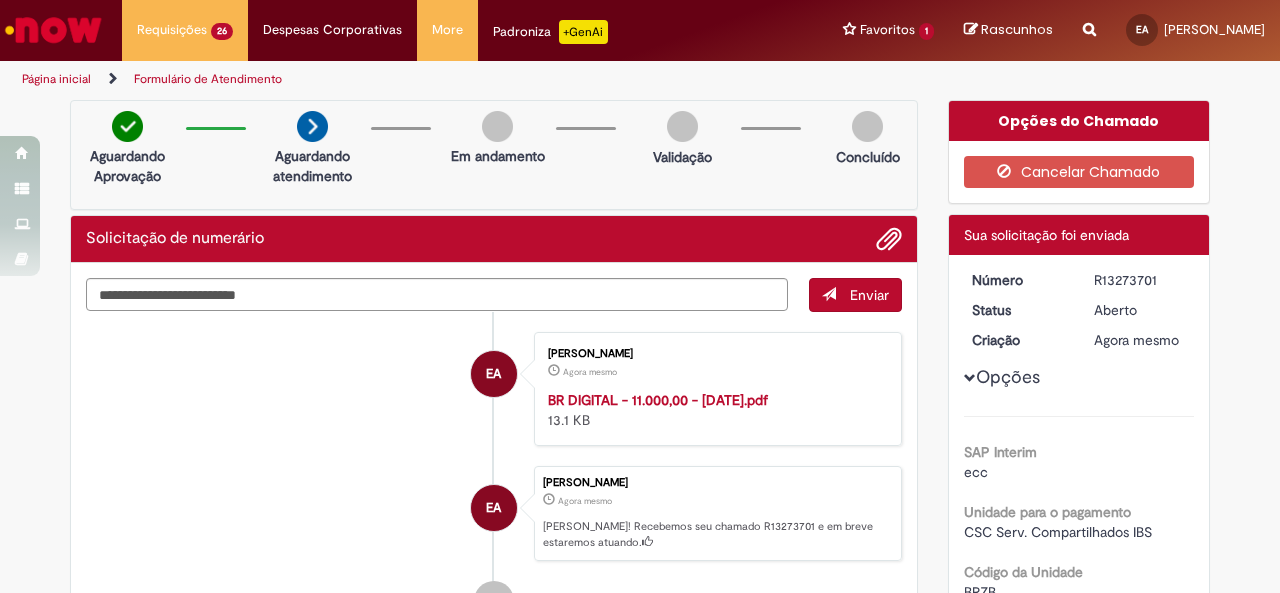 click on "R13273701" at bounding box center (1140, 280) 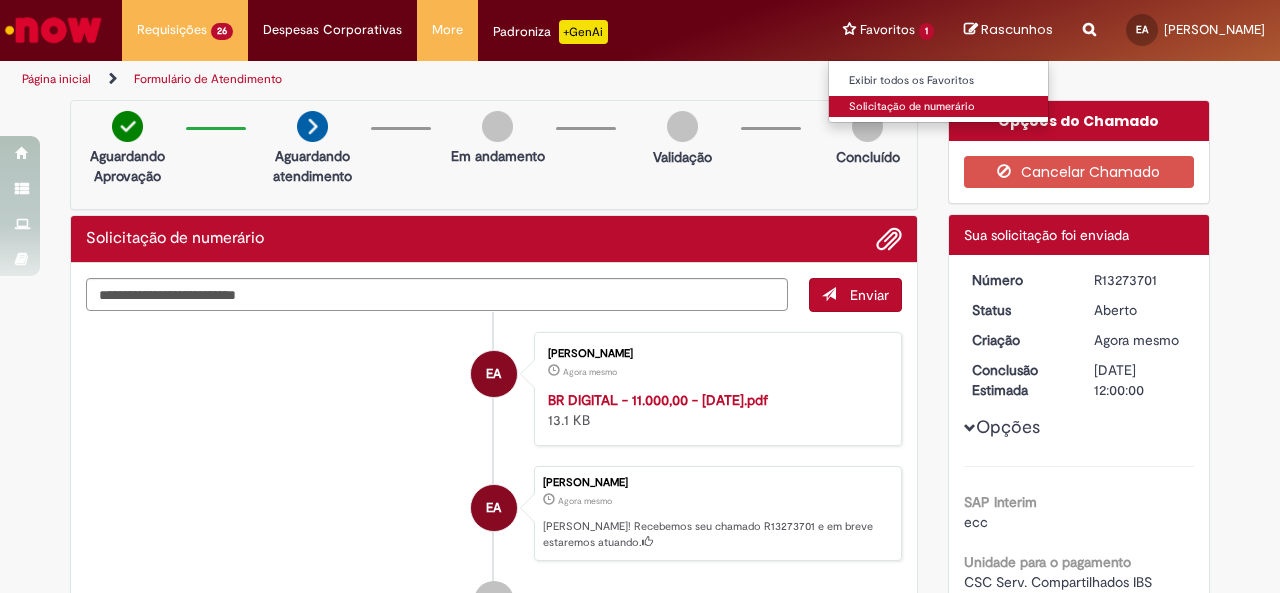 click on "Solicitação de numerário" at bounding box center [939, 107] 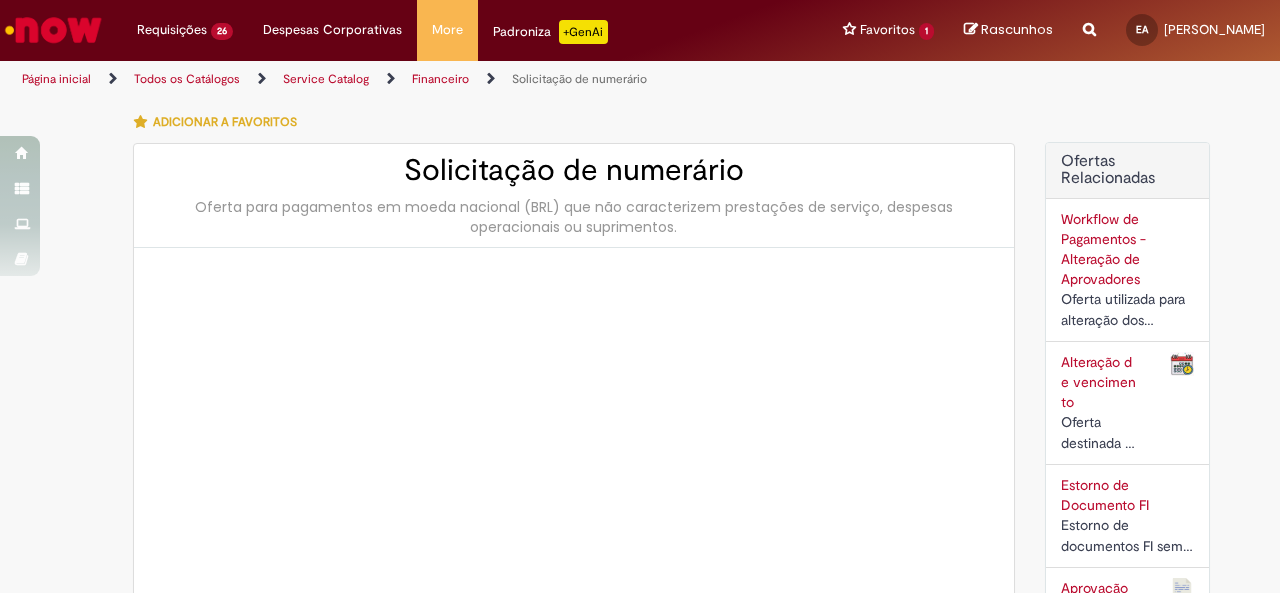 type on "**********" 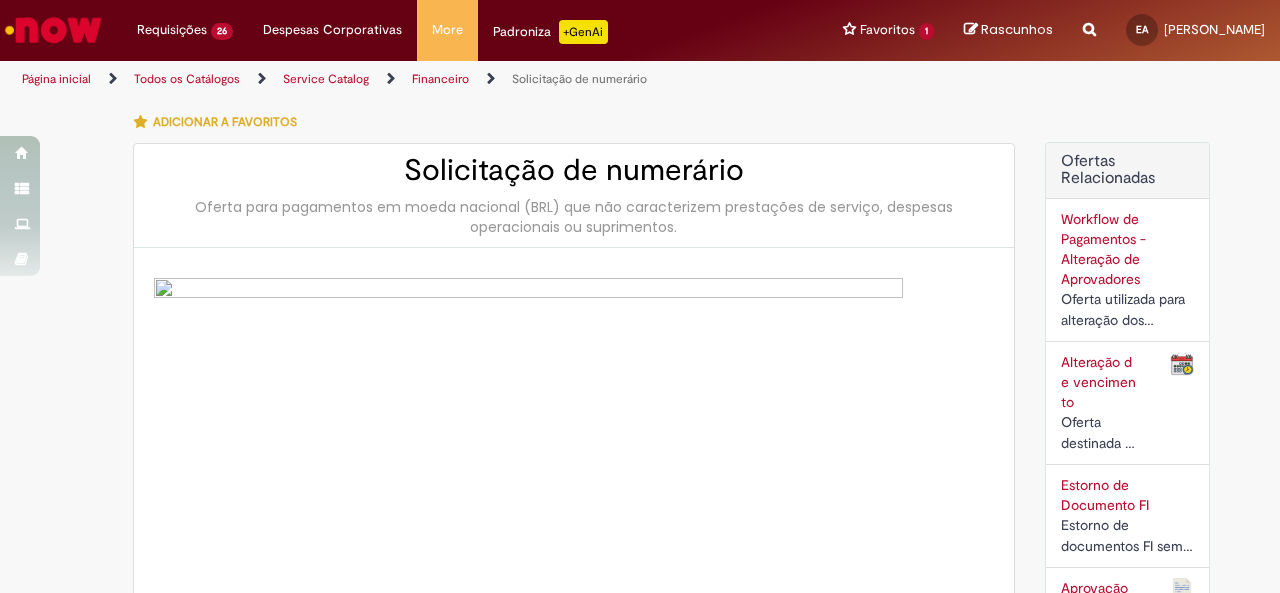 type on "**********" 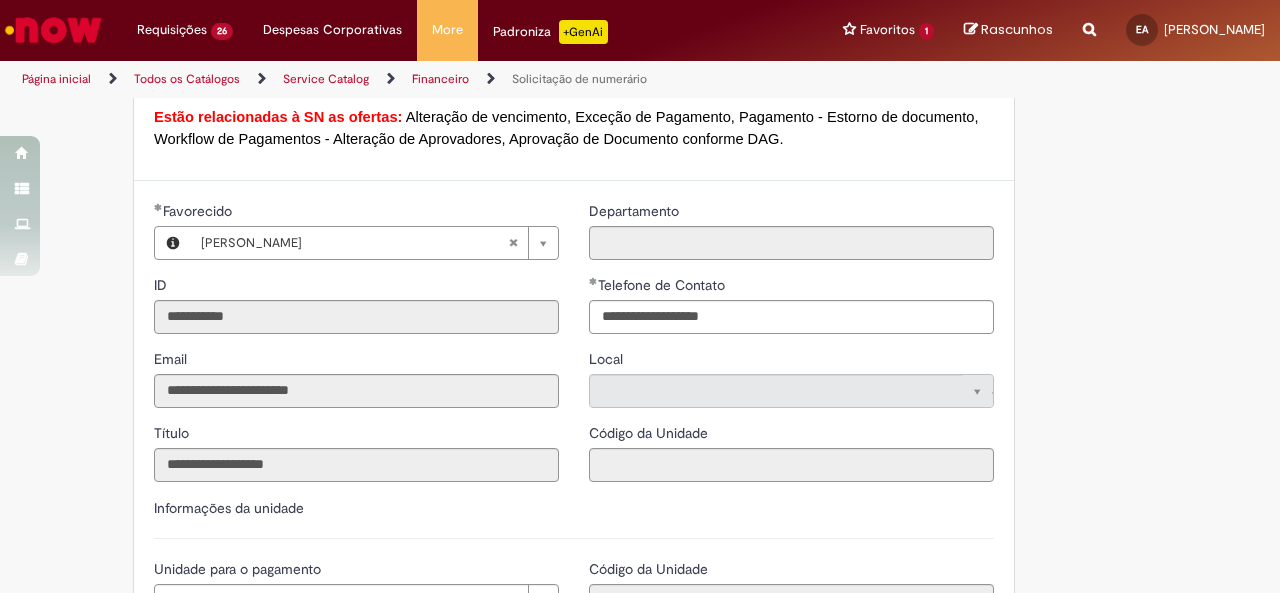 scroll, scrollTop: 1900, scrollLeft: 0, axis: vertical 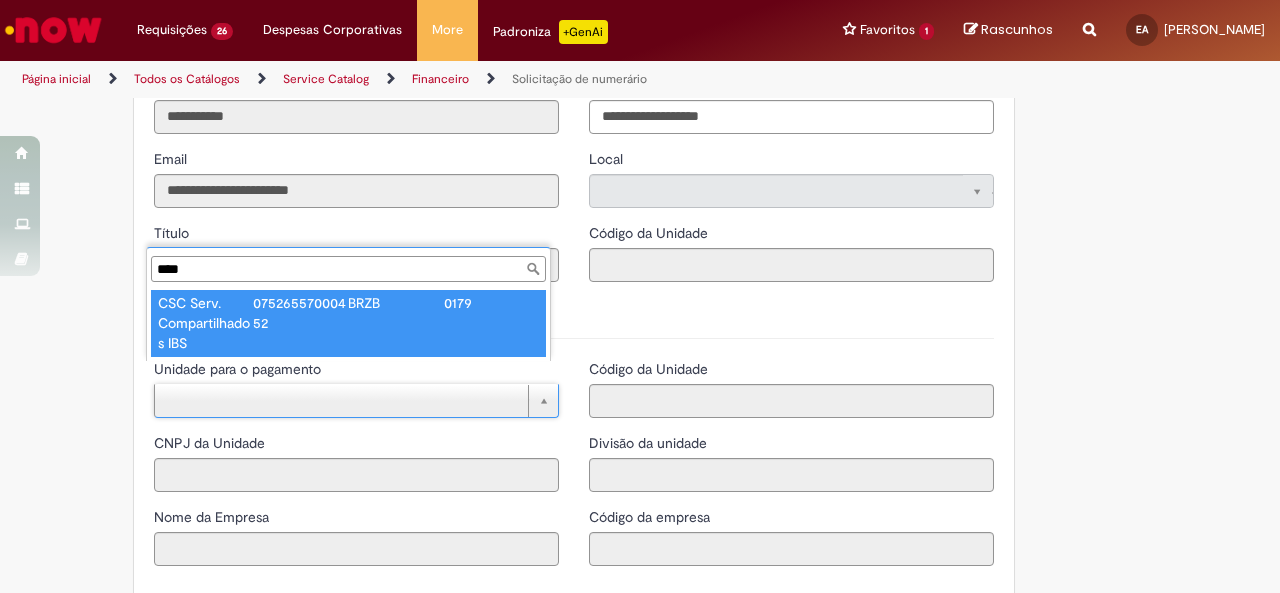 type on "****" 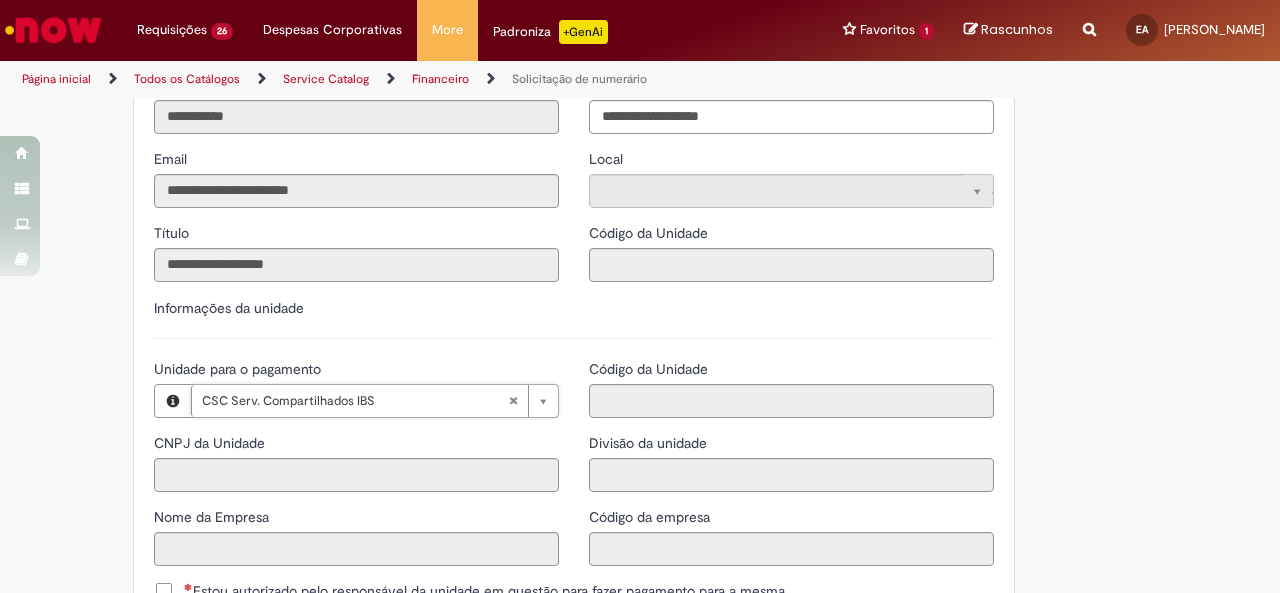 type on "**********" 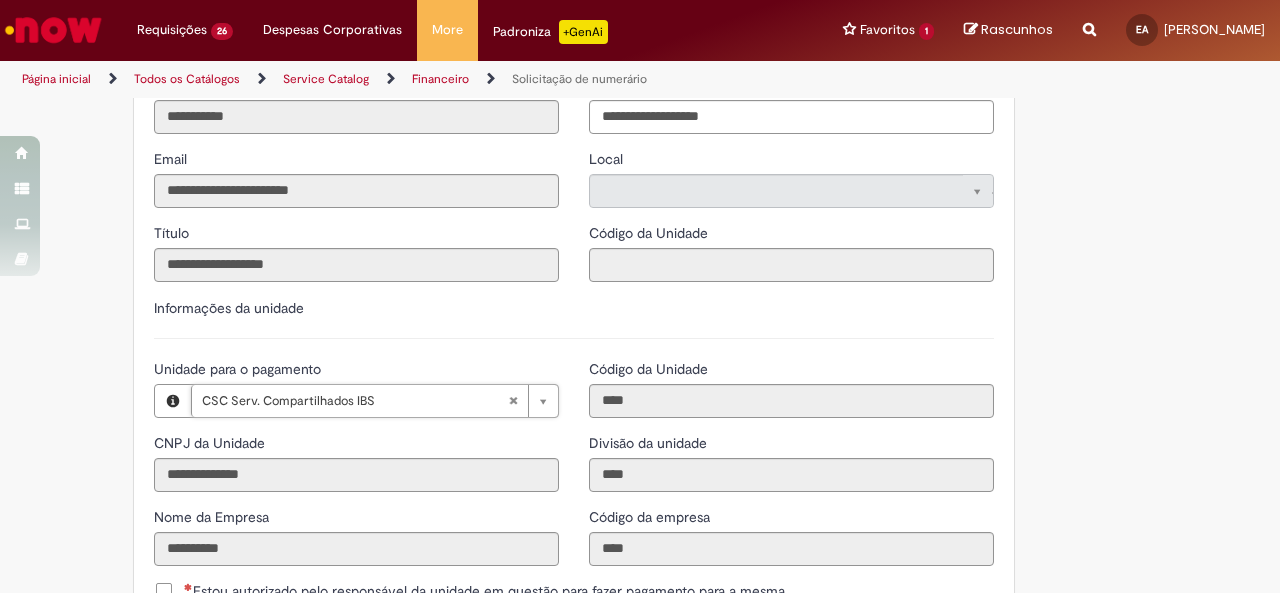 scroll, scrollTop: 2100, scrollLeft: 0, axis: vertical 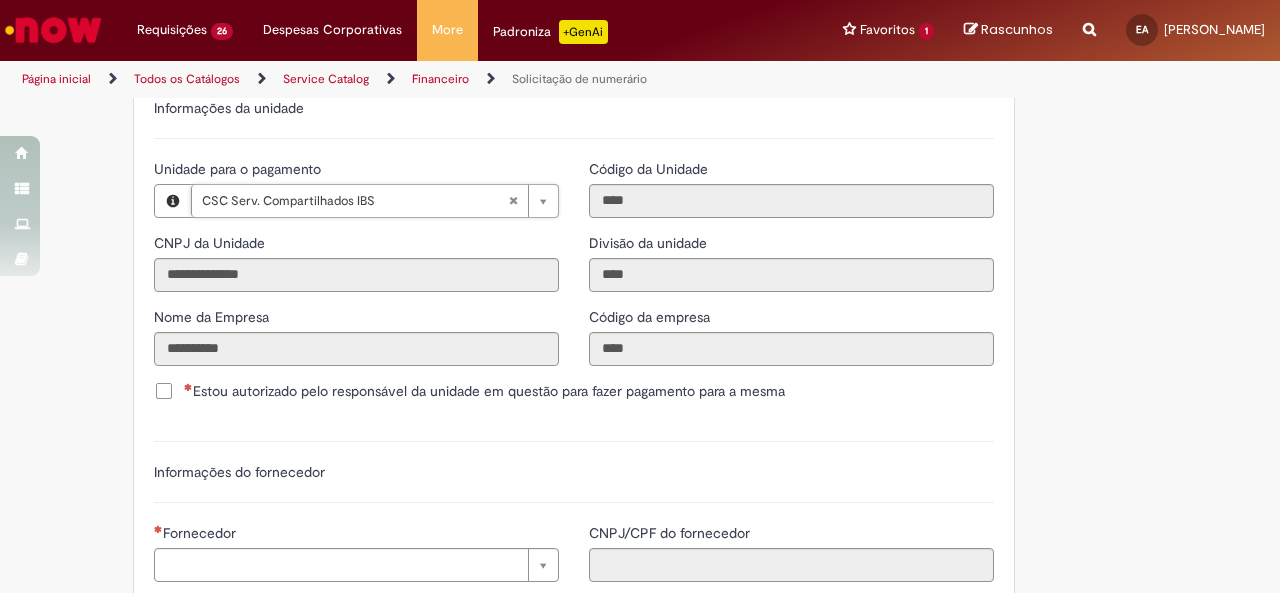 click on "Estou autorizado pelo responsável da unidade em questão para fazer pagamento para a mesma" at bounding box center (484, 391) 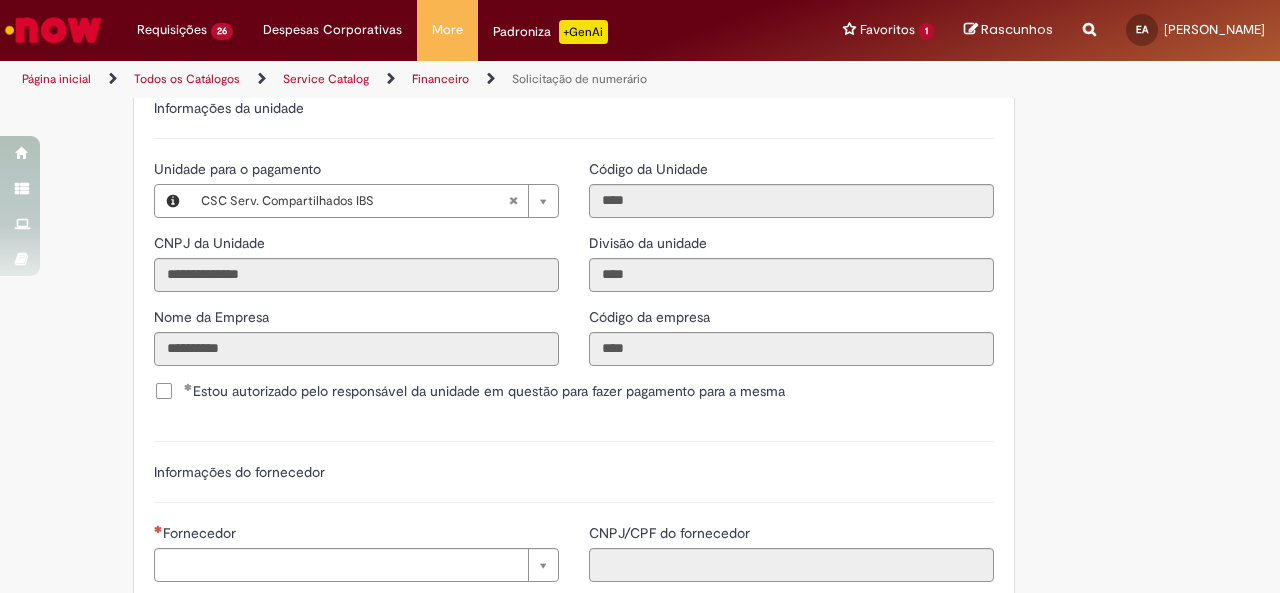 scroll, scrollTop: 2300, scrollLeft: 0, axis: vertical 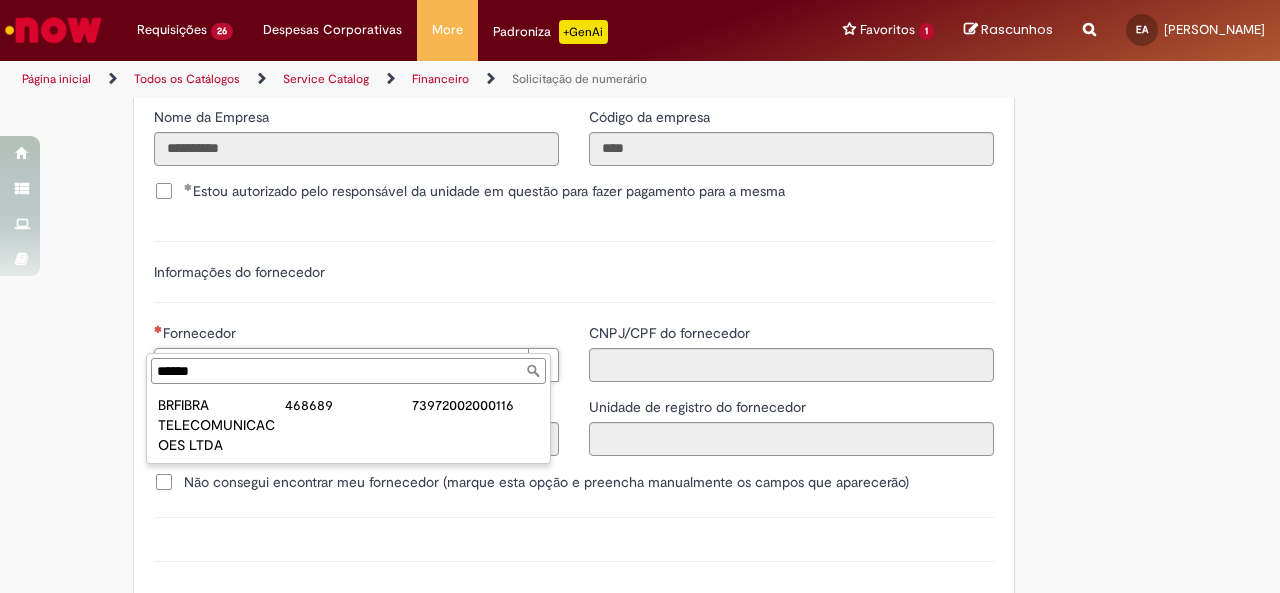 type on "******" 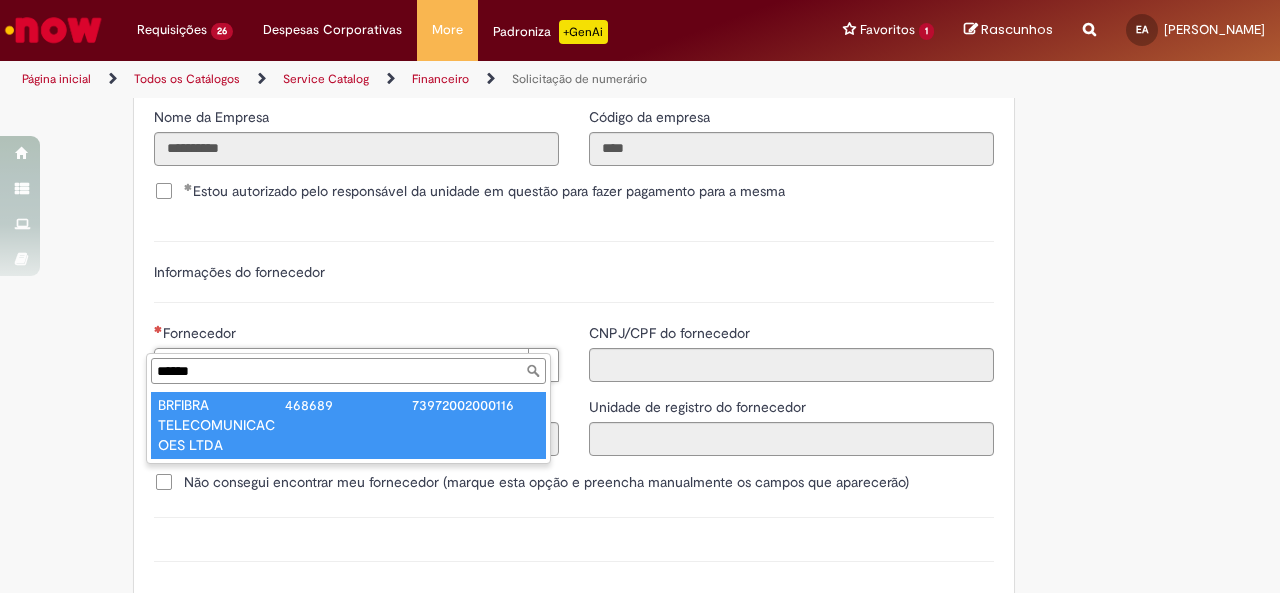 type on "**********" 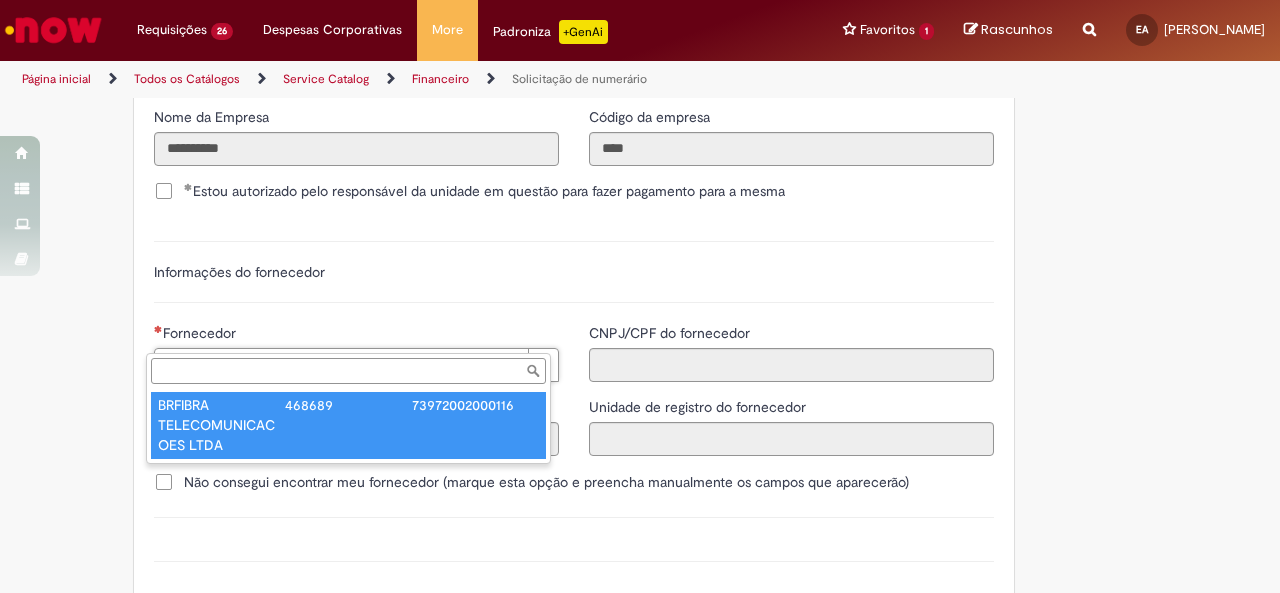 type on "******" 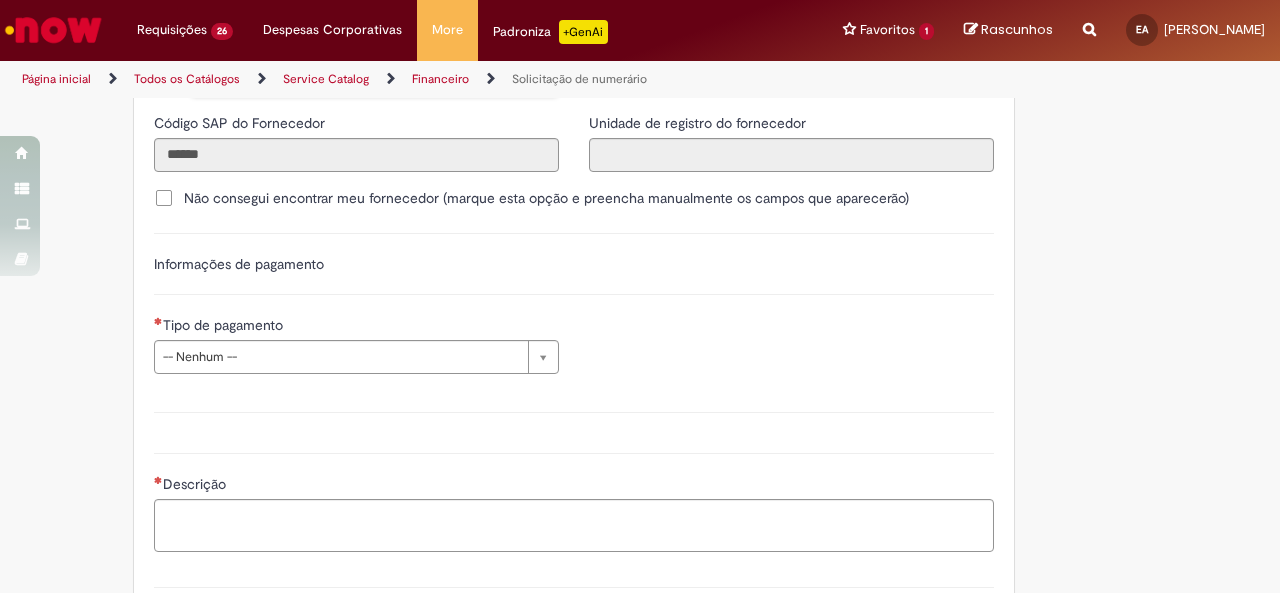 scroll, scrollTop: 2600, scrollLeft: 0, axis: vertical 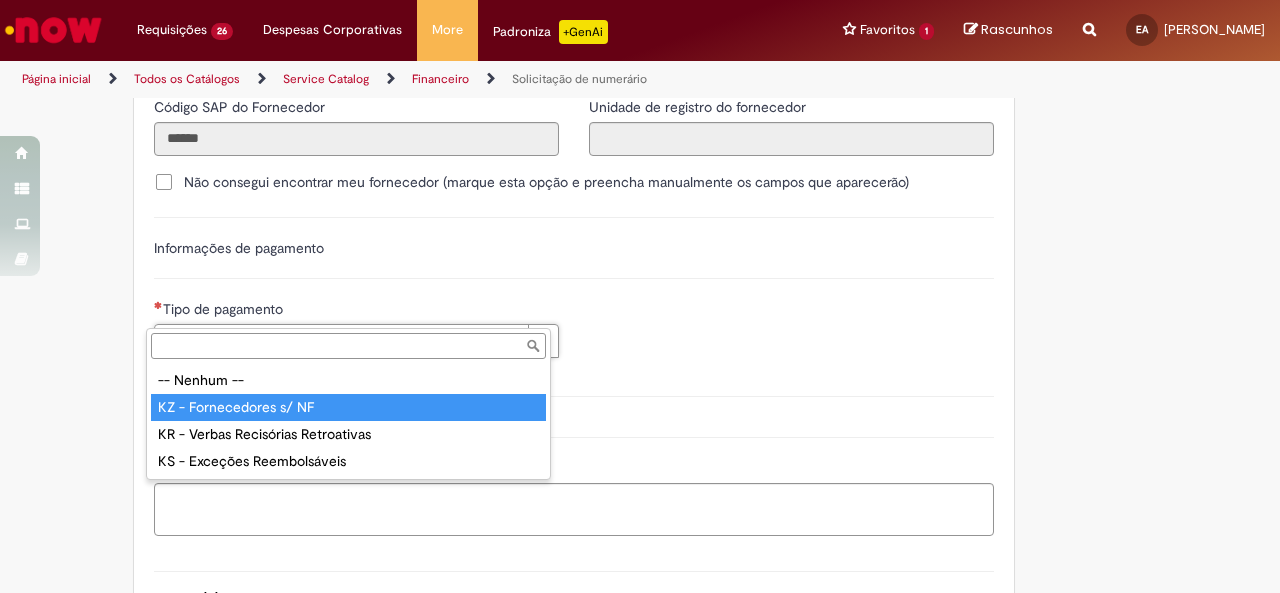 type on "**********" 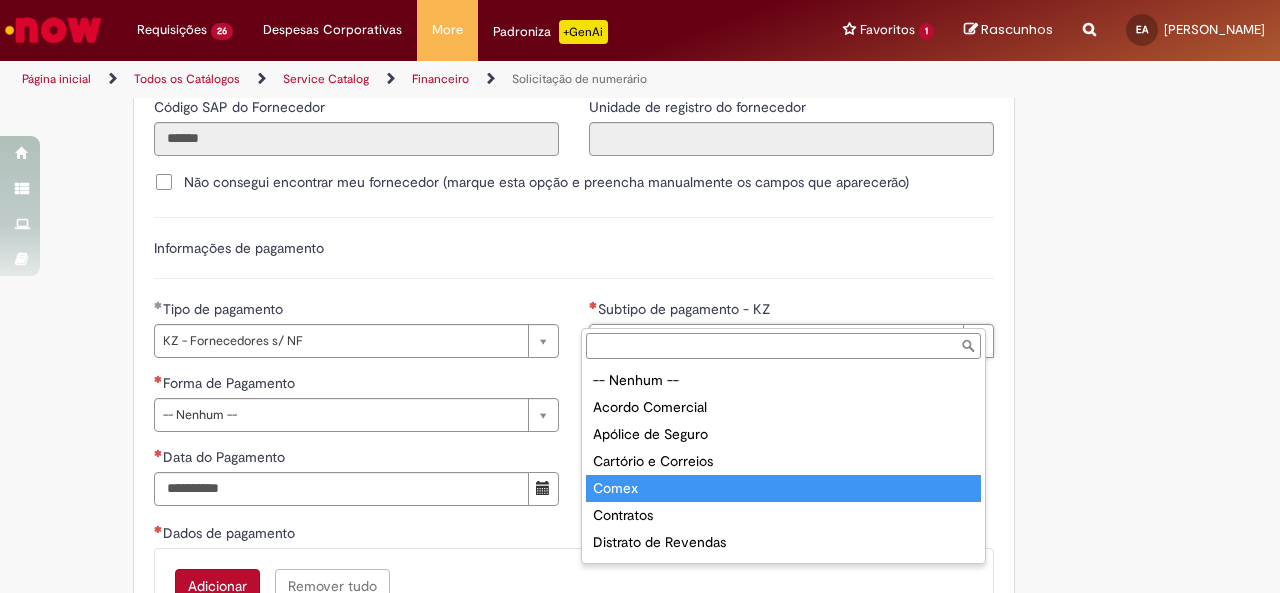scroll, scrollTop: 266, scrollLeft: 0, axis: vertical 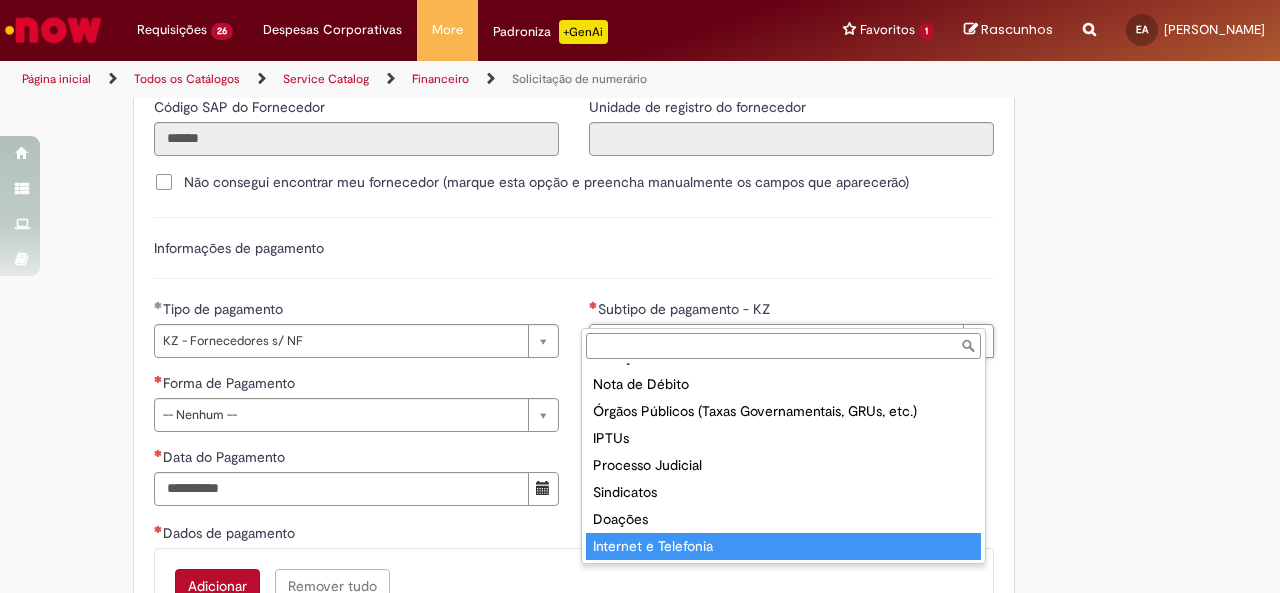 type on "**********" 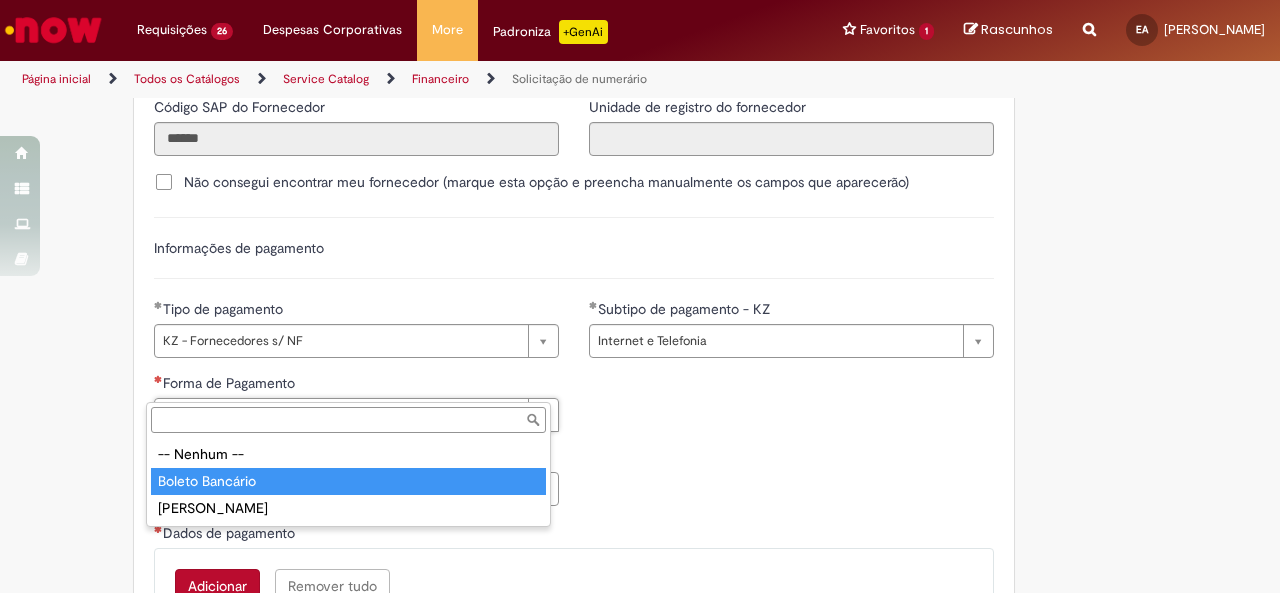 type on "**********" 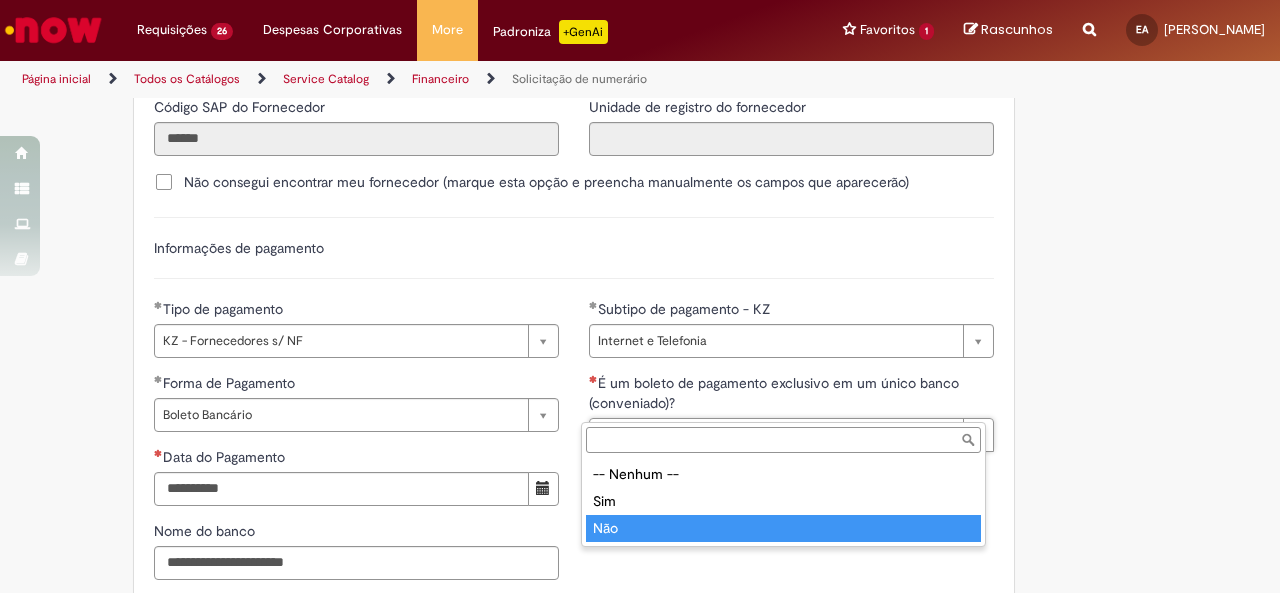 type on "***" 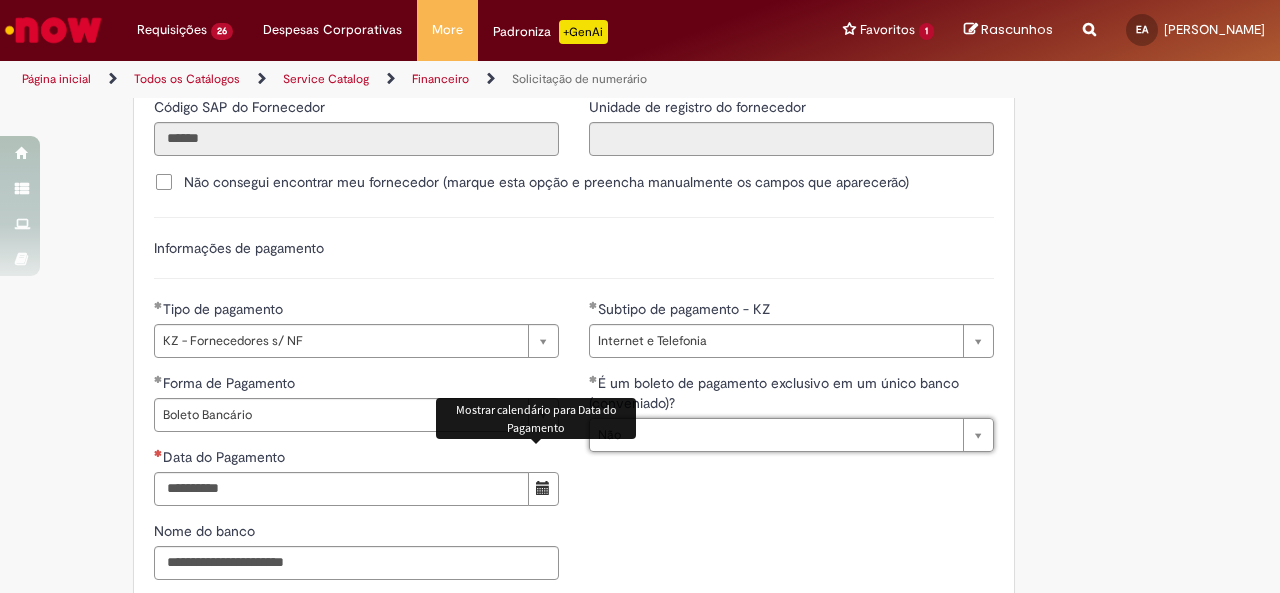click at bounding box center [543, 488] 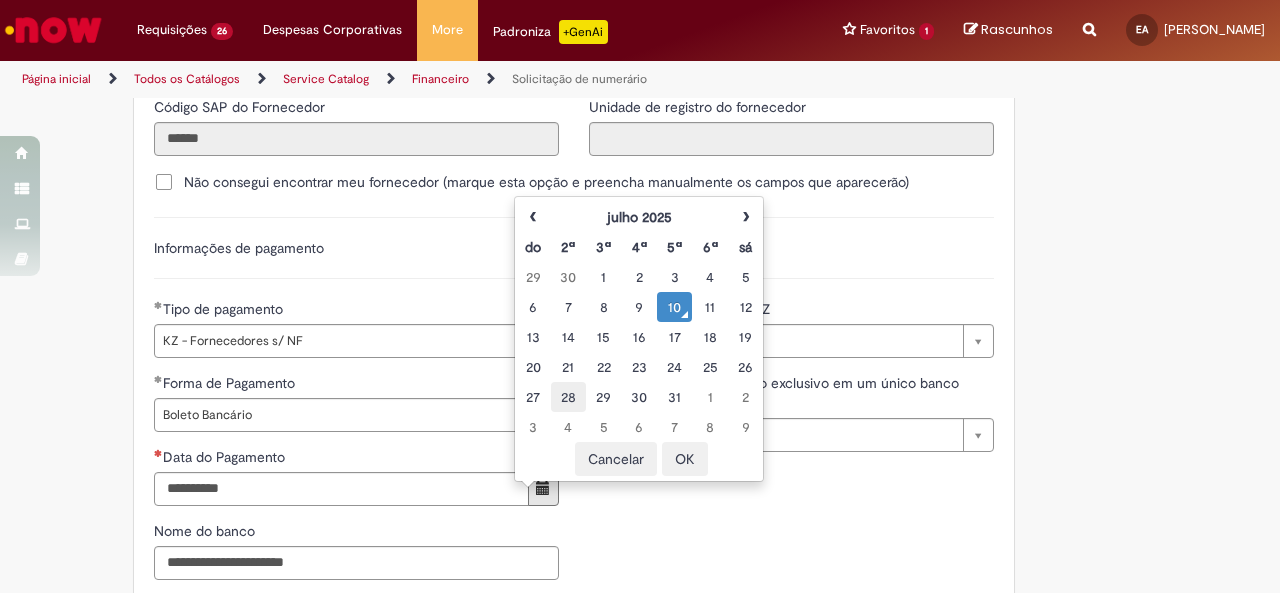 click on "28" at bounding box center (568, 397) 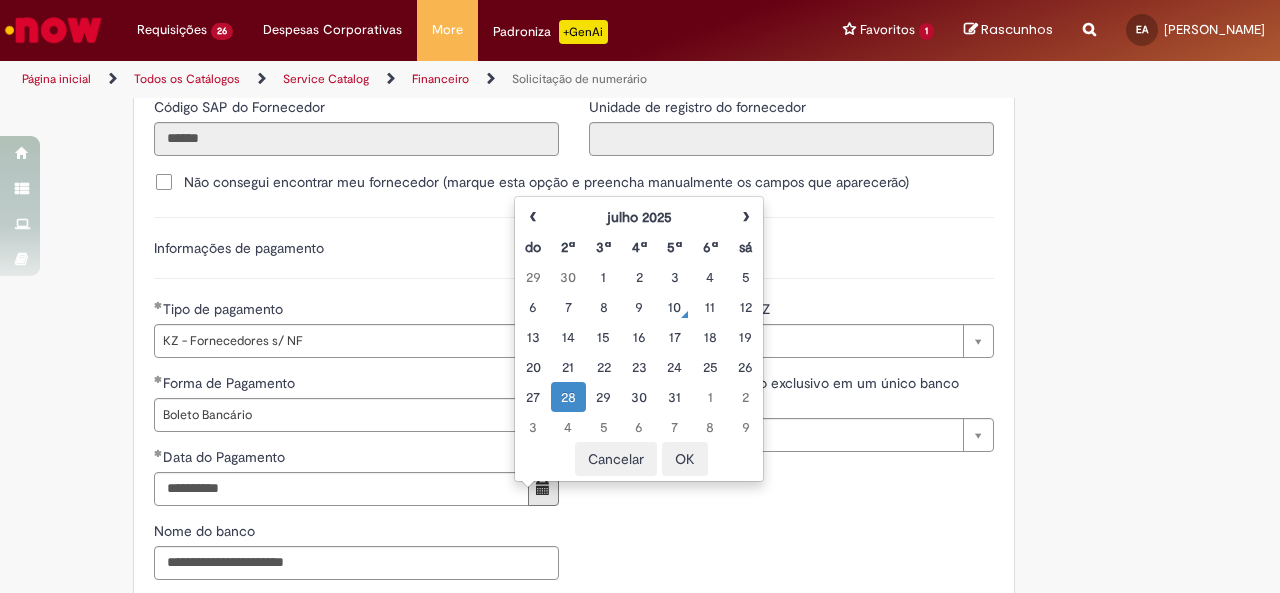 click on "**********" at bounding box center (574, 484) 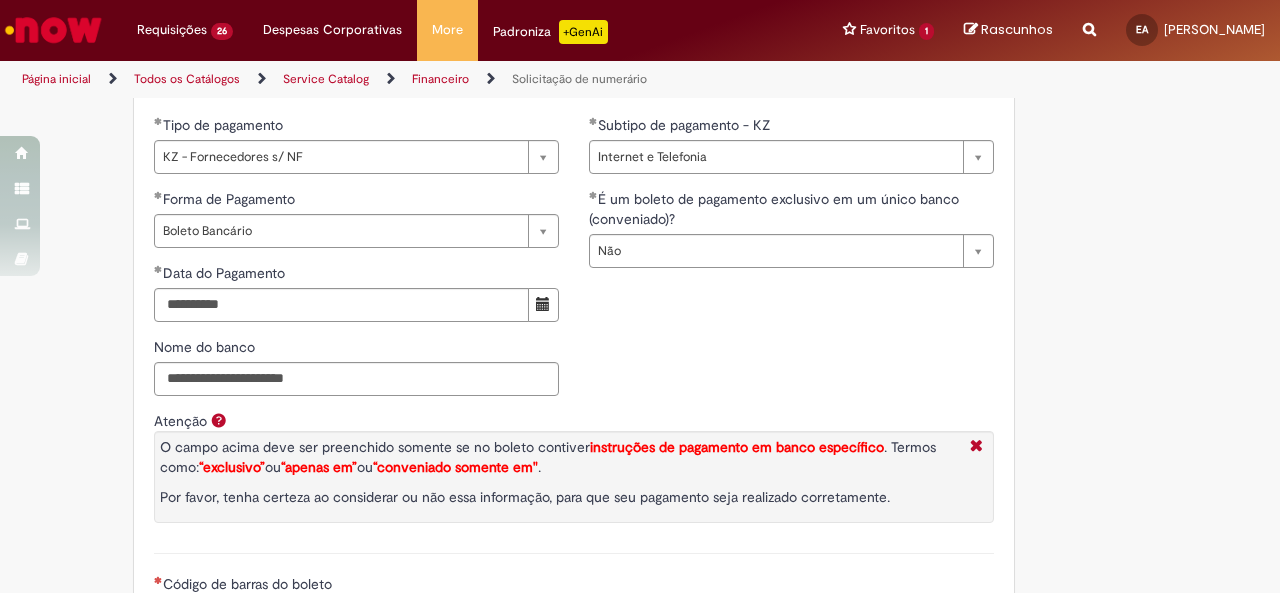 scroll, scrollTop: 2900, scrollLeft: 0, axis: vertical 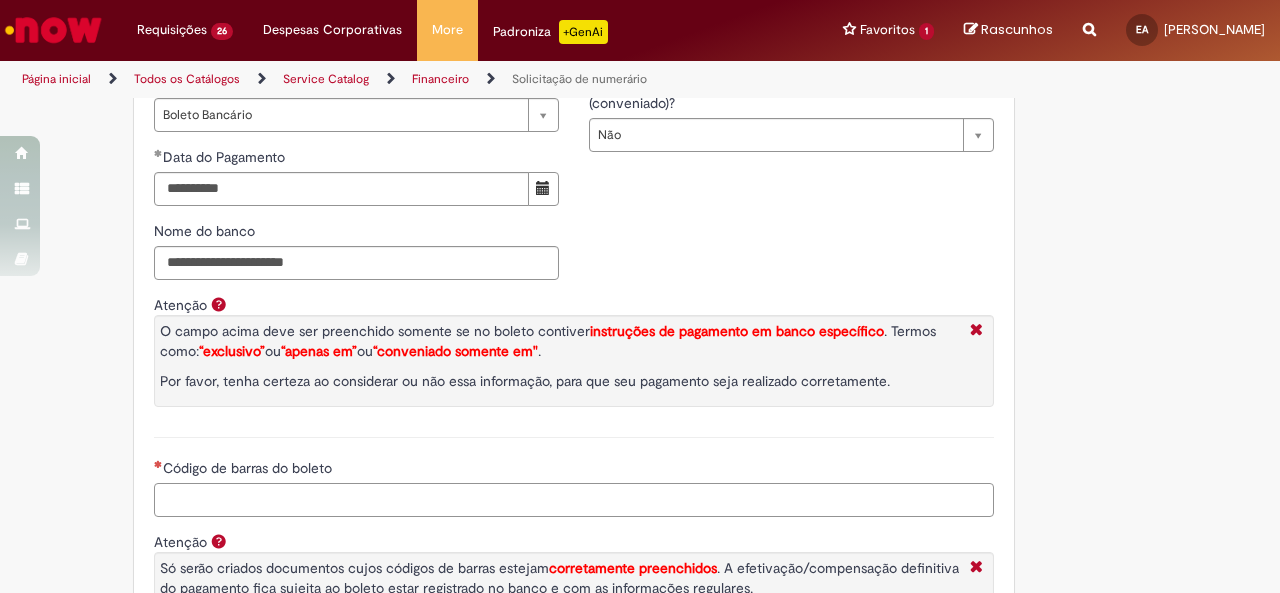 click on "Código de barras do boleto" at bounding box center (574, 500) 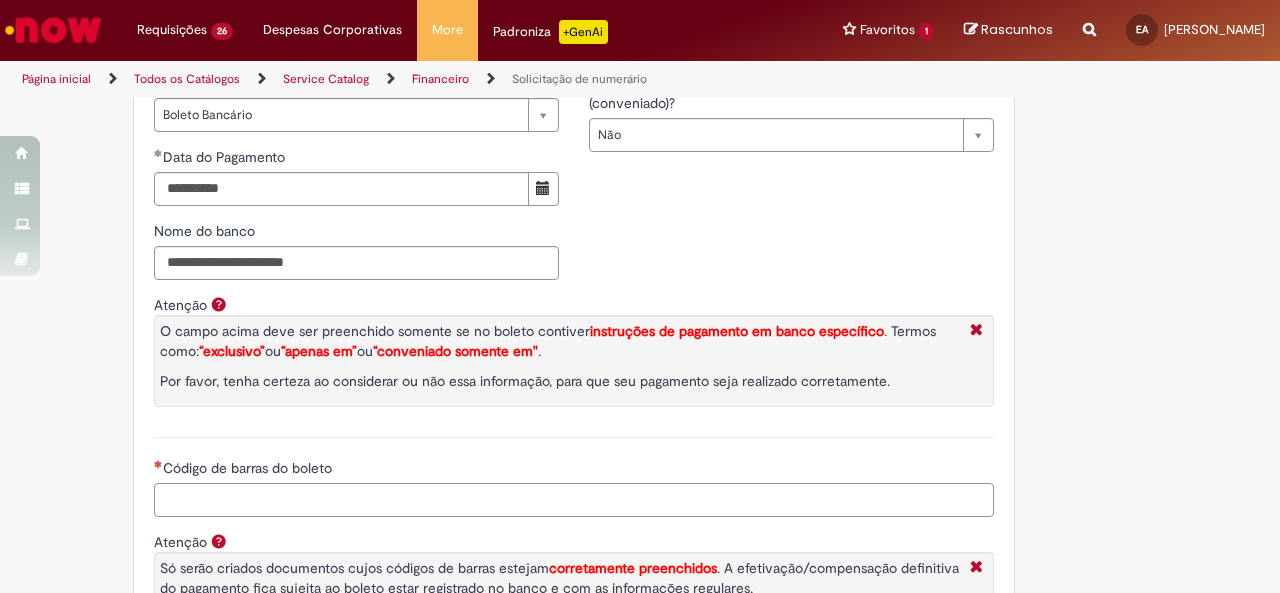 click on "Código de barras do boleto" at bounding box center (574, 500) 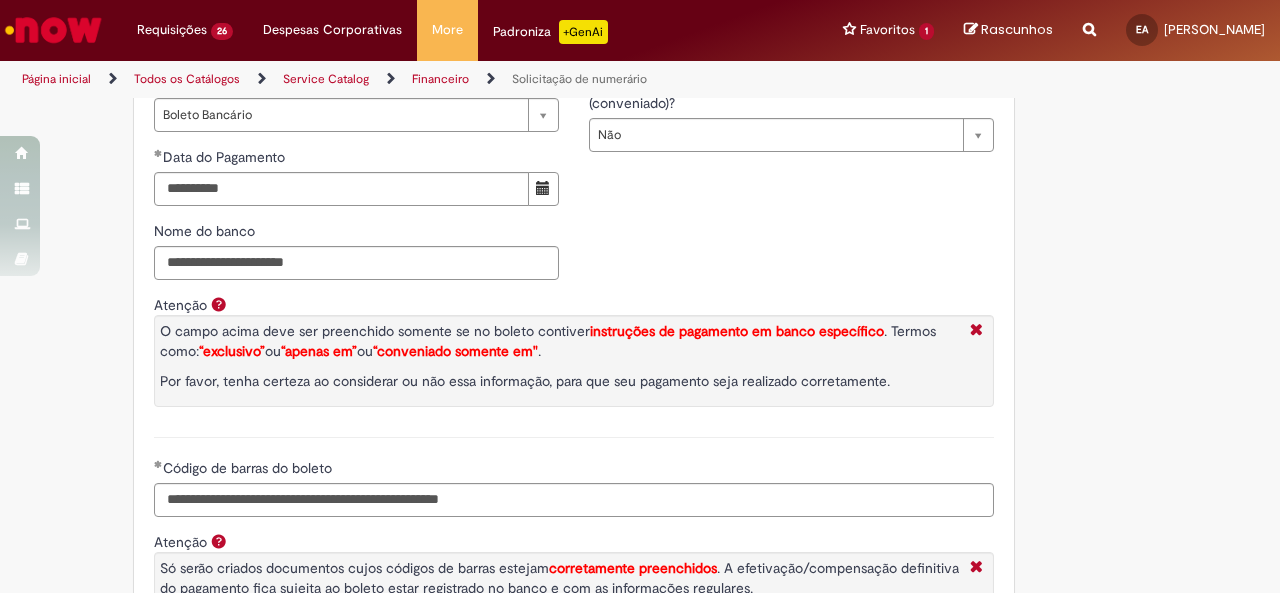type on "**********" 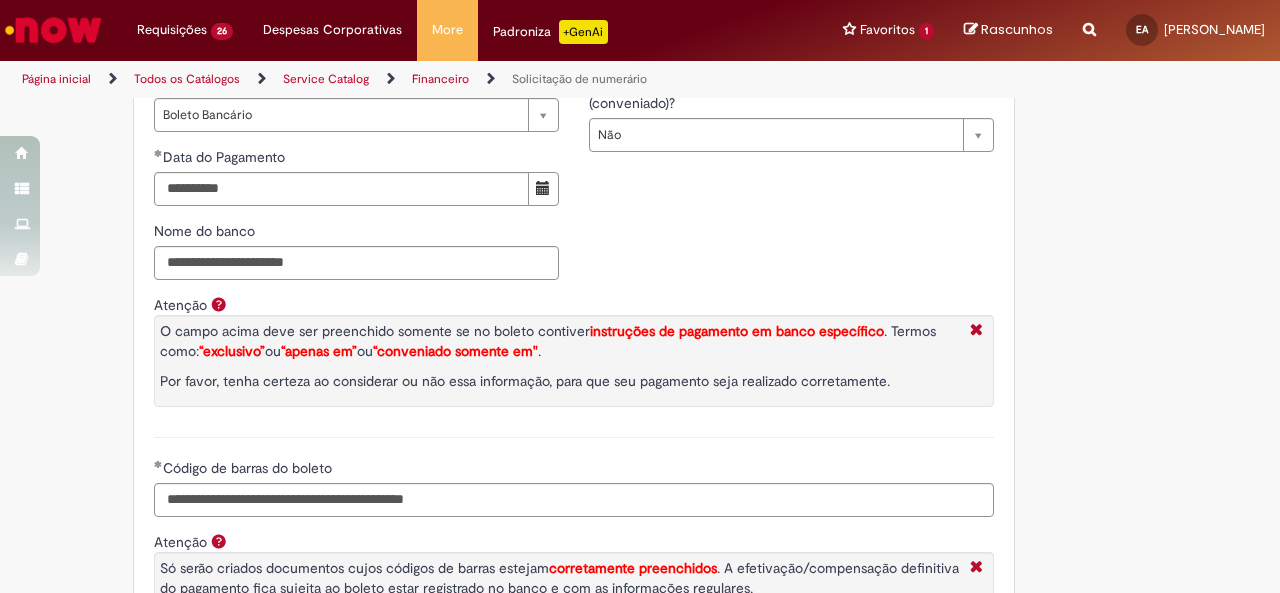 click on "Atenção O campo acima deve ser preenchido somente se no boleto contiver  instruções de pagamento em banco específico . Termos como:  “exclusivo”  ou  “apenas em”  ou  “conveniado somente em" .
Por favor, tenha certeza ao considerar ou não essa informação, para que seu pagamento seja realizado corretamente." at bounding box center (574, 376) 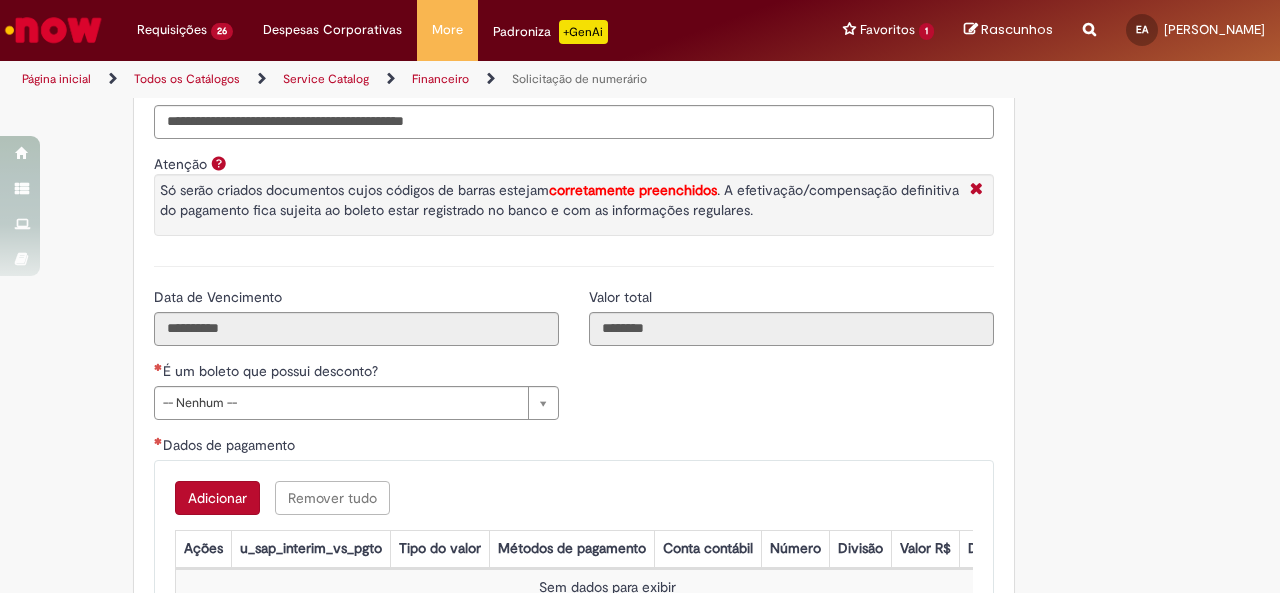 scroll, scrollTop: 3300, scrollLeft: 0, axis: vertical 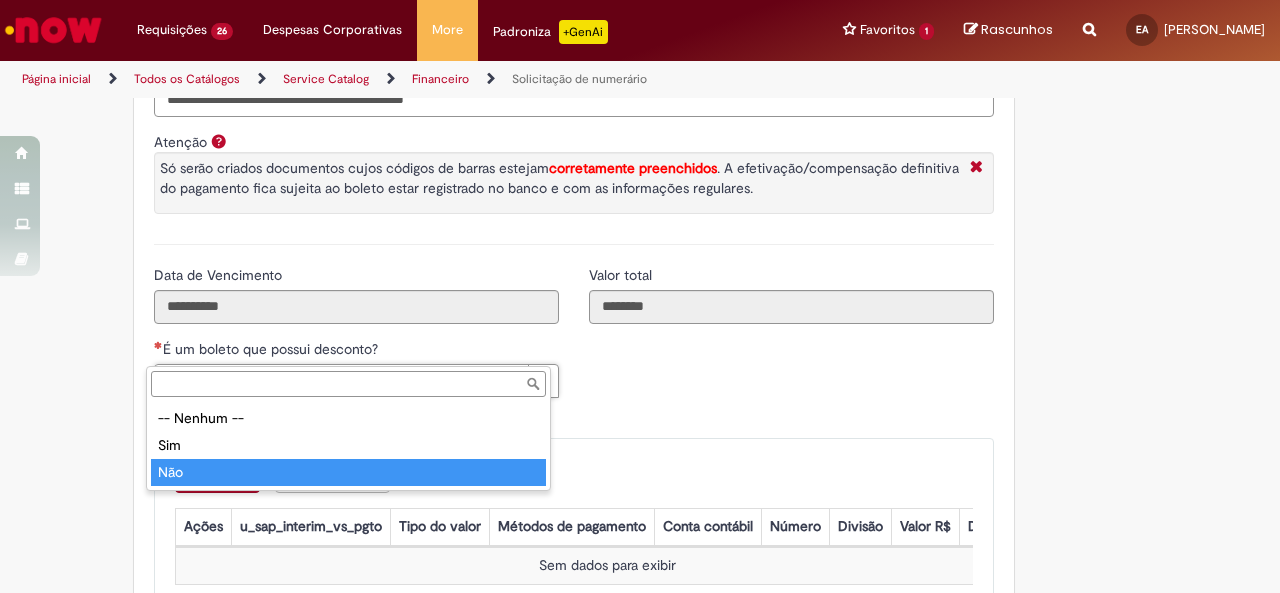 type on "***" 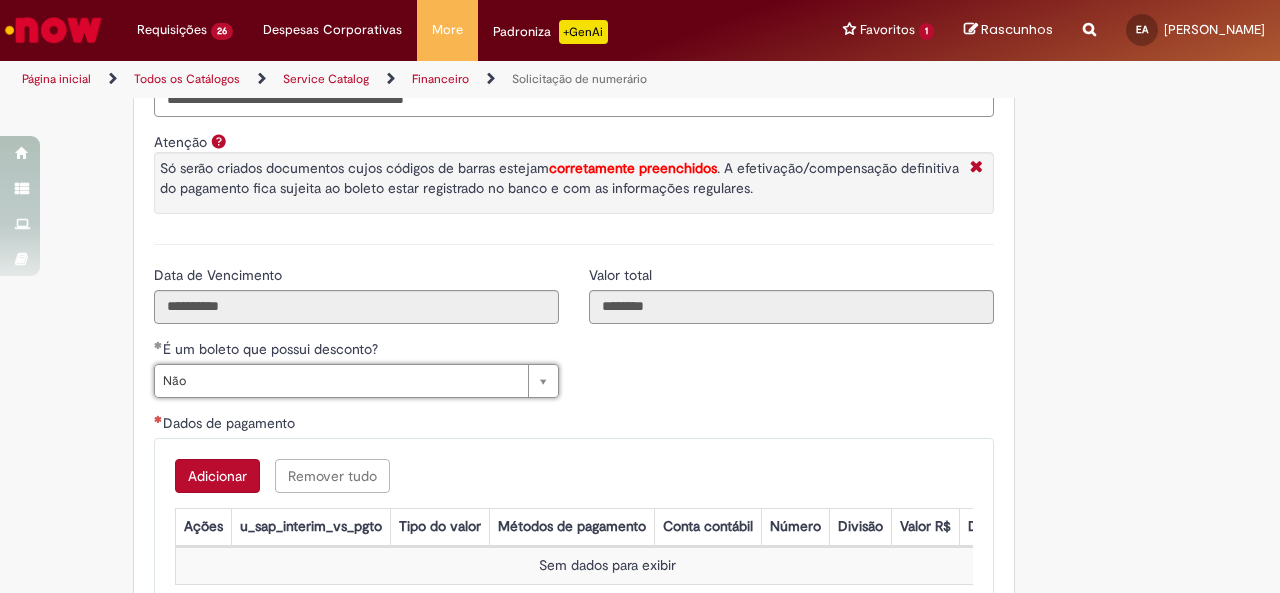 click on "Adicionar Remover tudo" at bounding box center (574, 476) 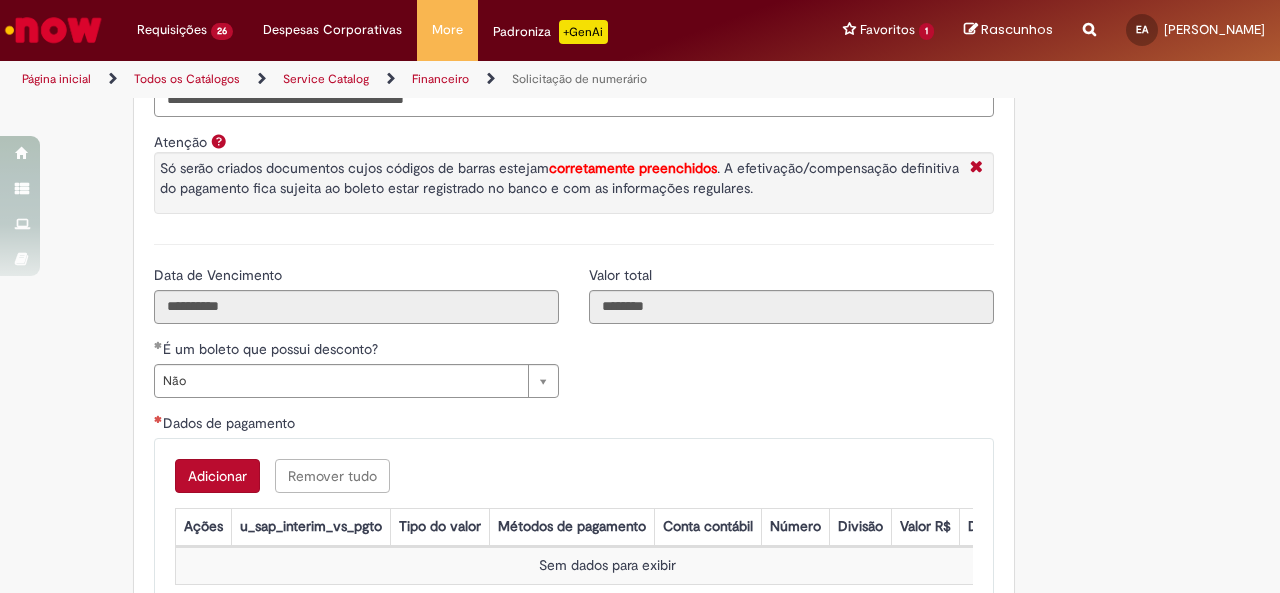 click on "Adicionar" at bounding box center (217, 476) 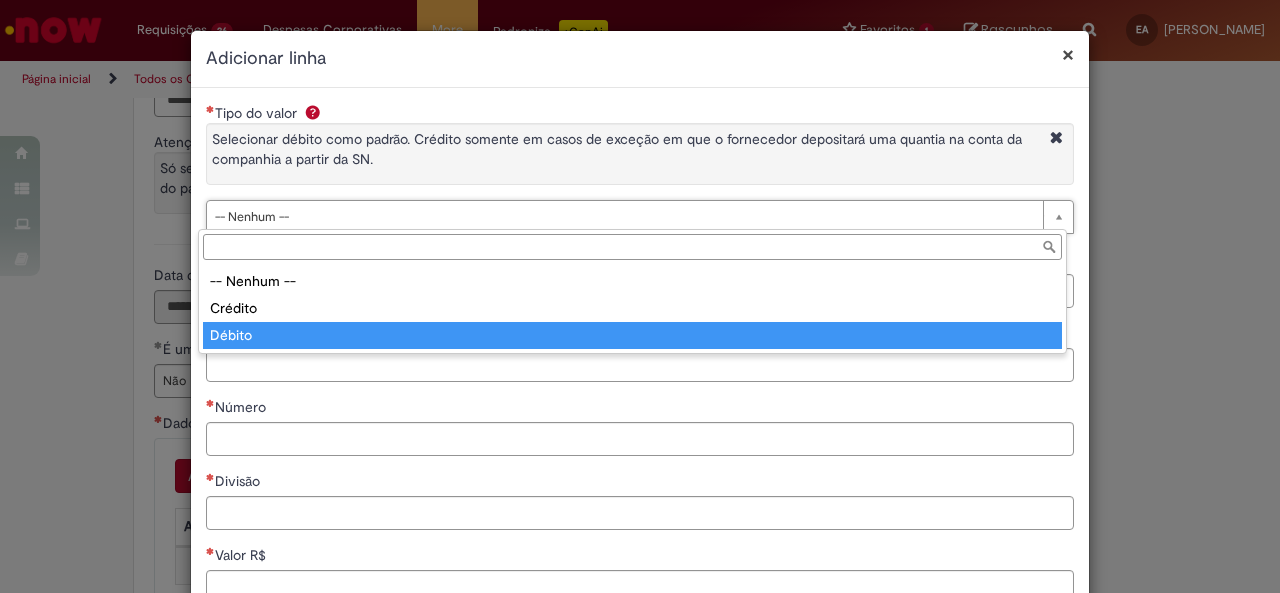 type on "******" 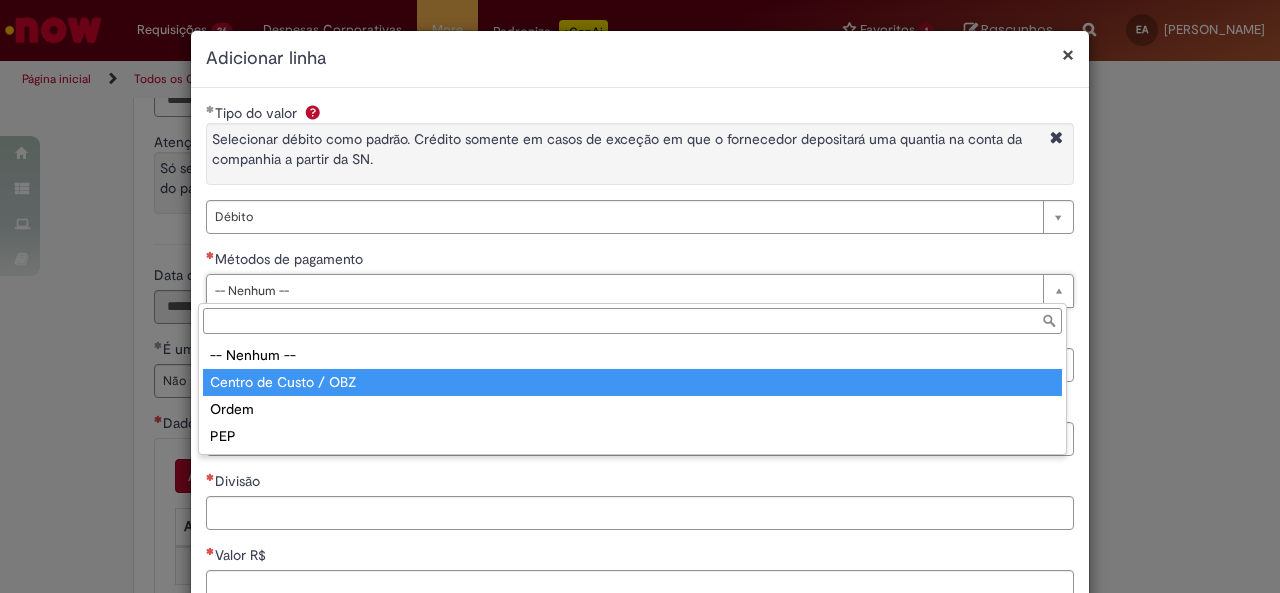 type on "**********" 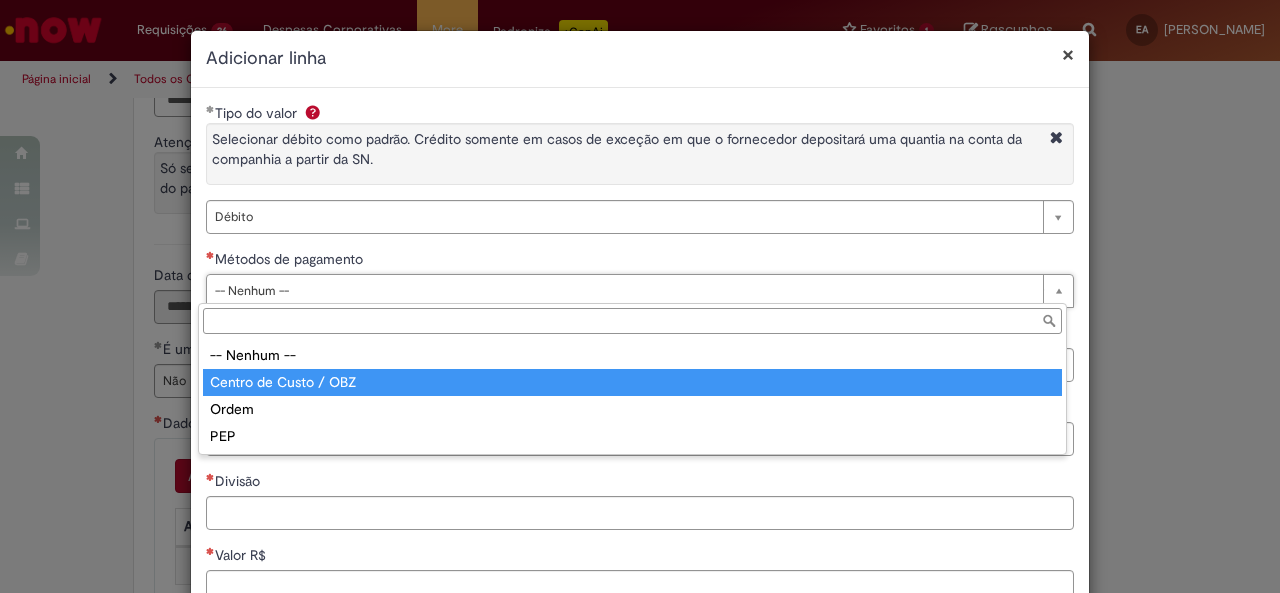 select on "*" 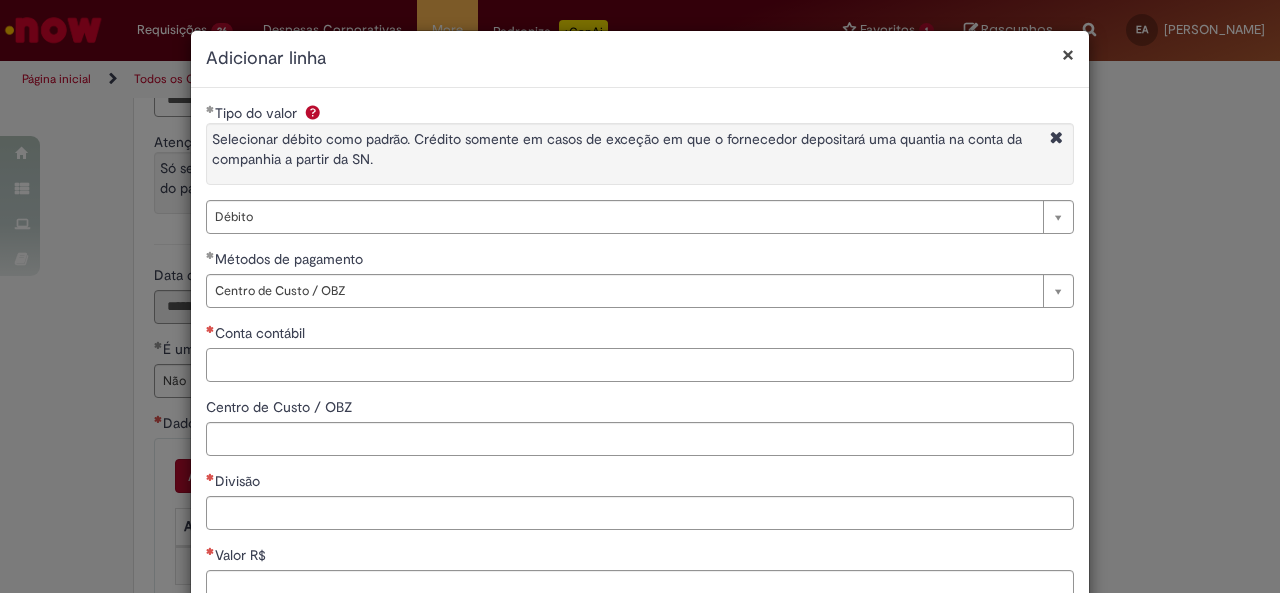 click on "Conta contábil" at bounding box center [640, 365] 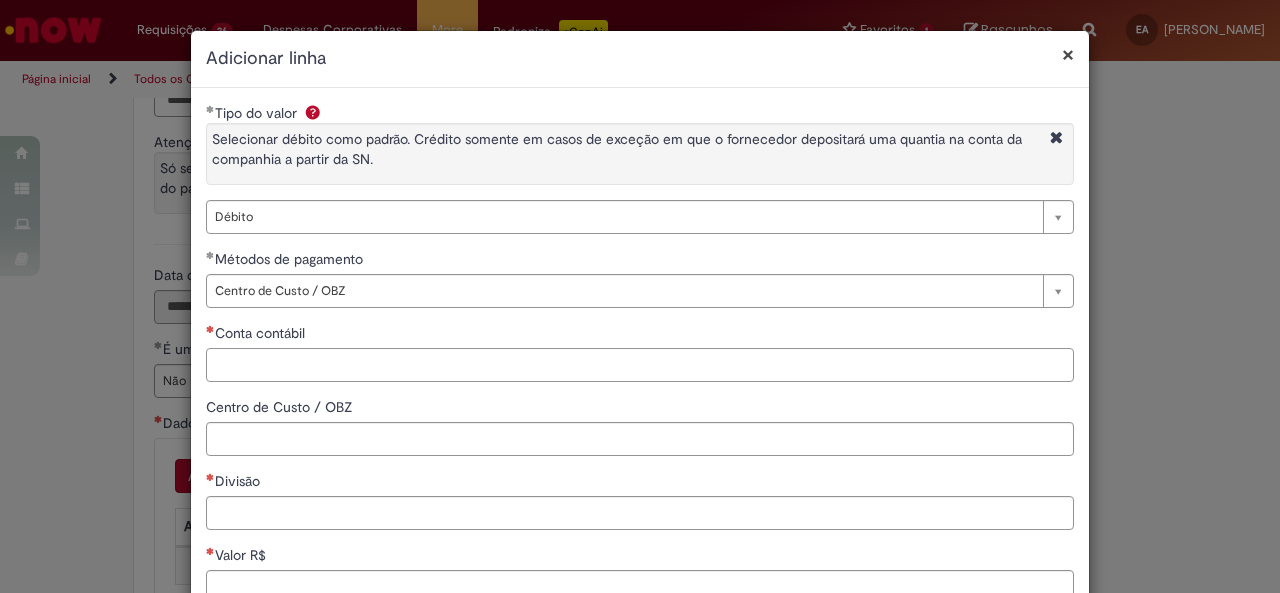 paste on "*******" 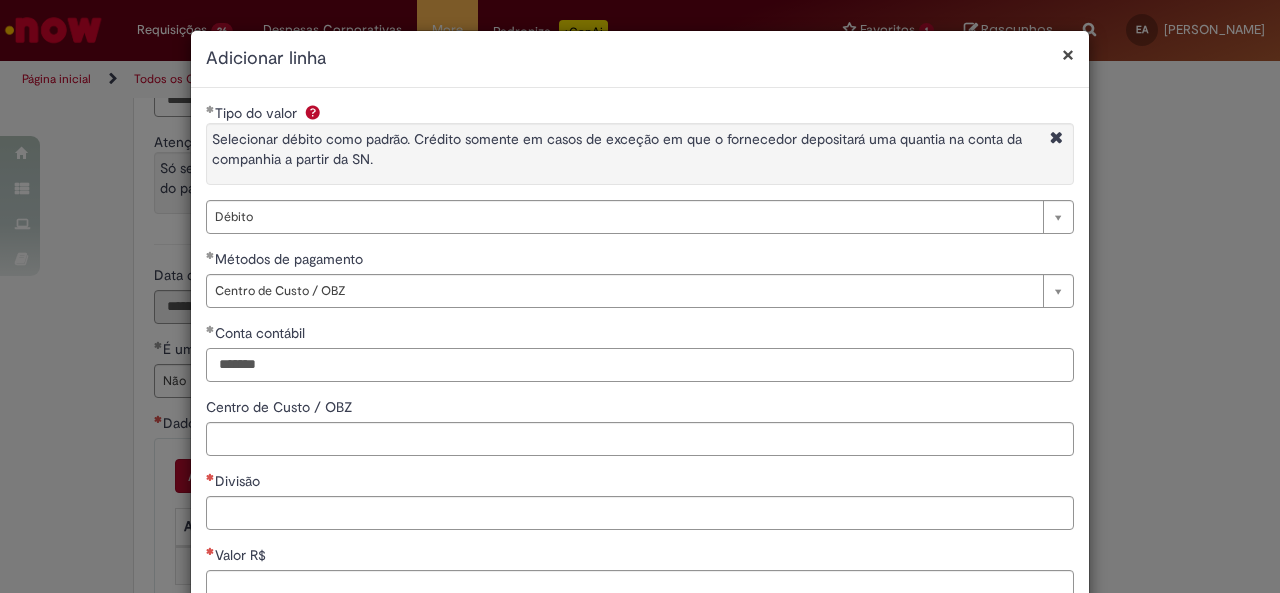 type on "*******" 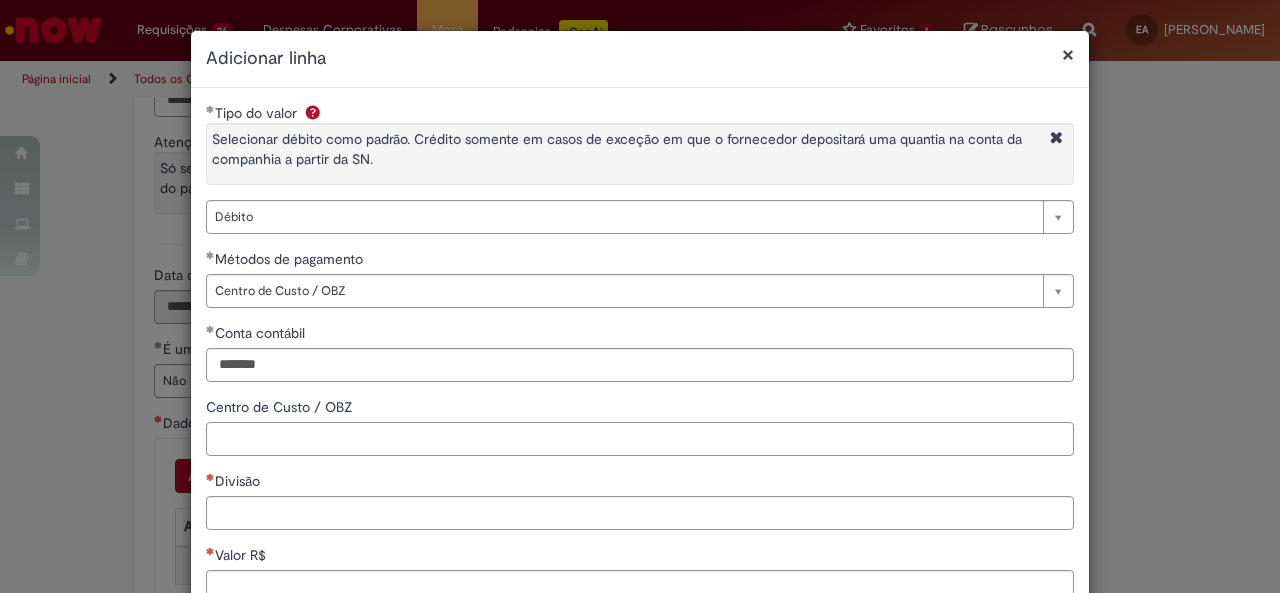 click on "Centro de Custo / OBZ" at bounding box center [640, 439] 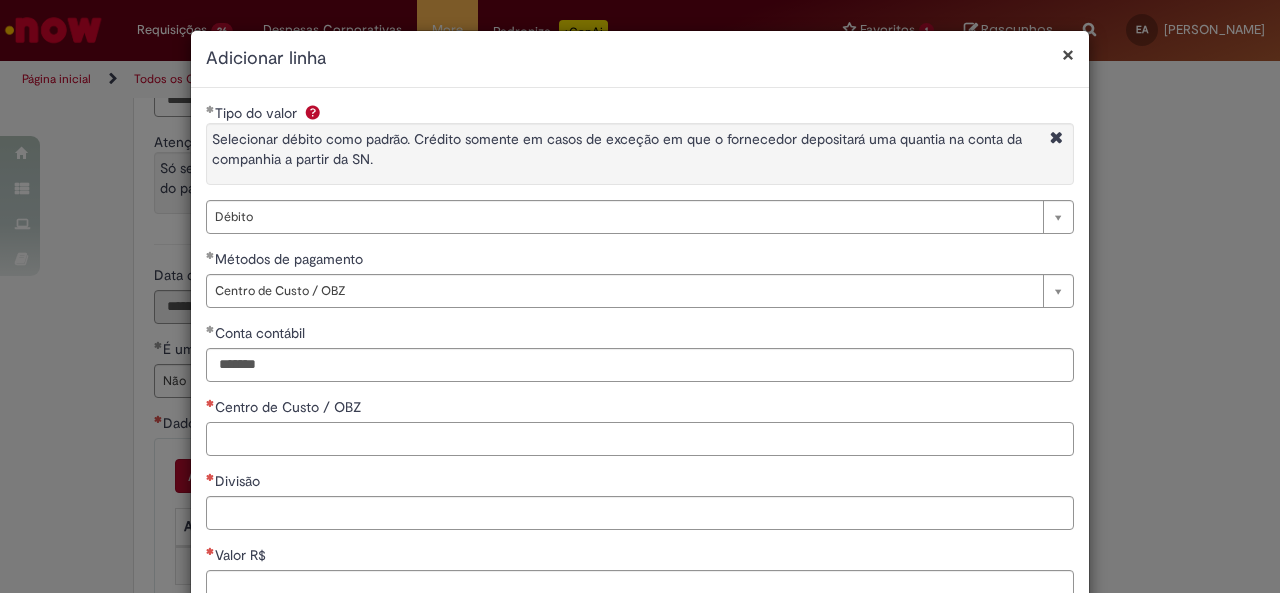 paste on "**********" 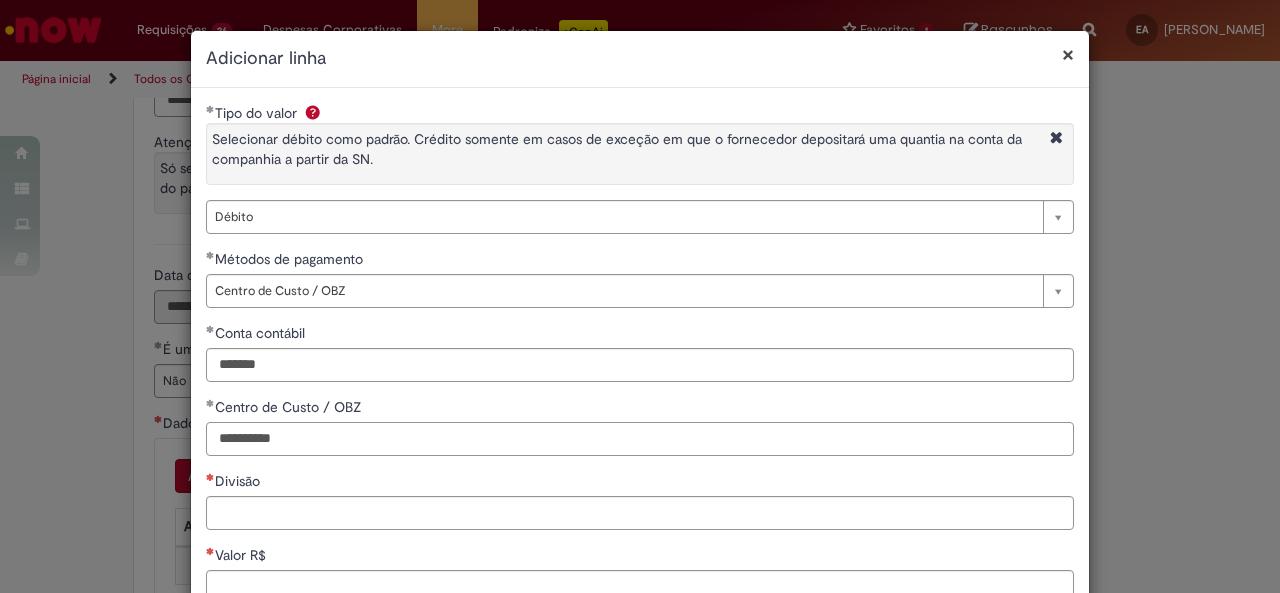 type on "**********" 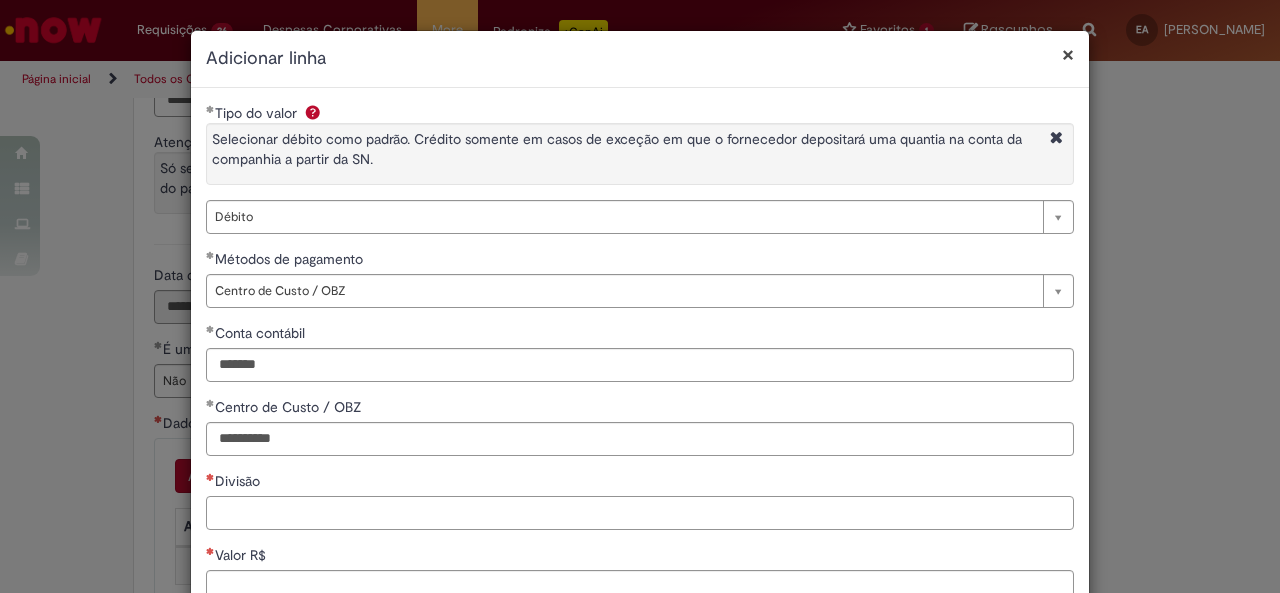 click on "Divisão" at bounding box center [640, 513] 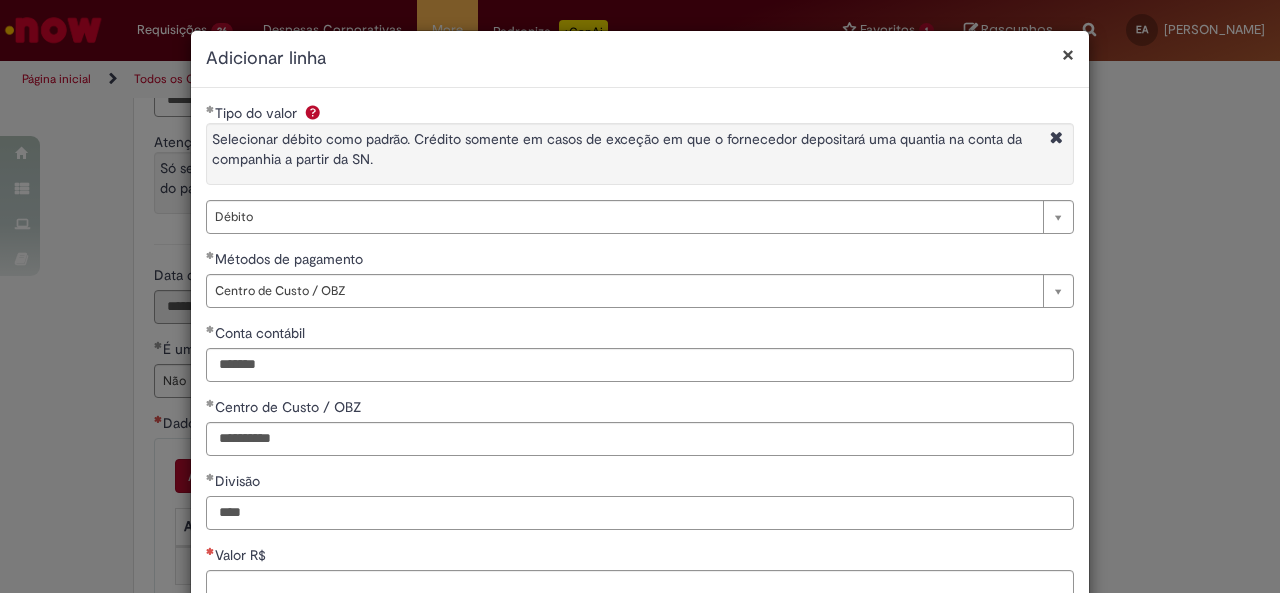 scroll, scrollTop: 100, scrollLeft: 0, axis: vertical 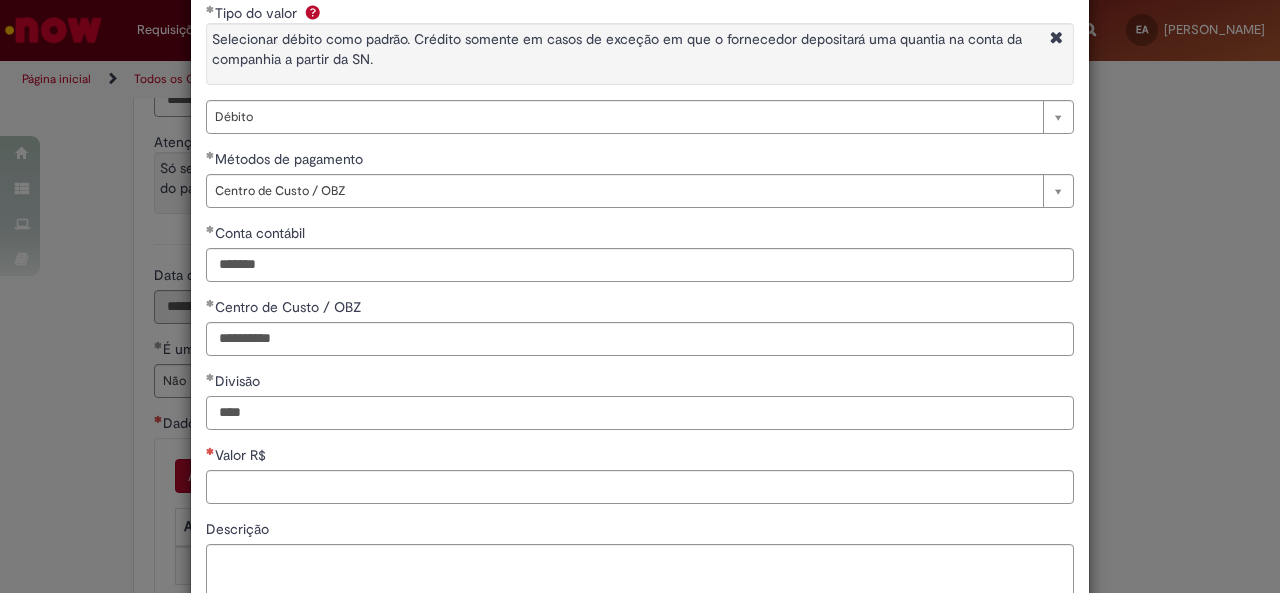 type on "****" 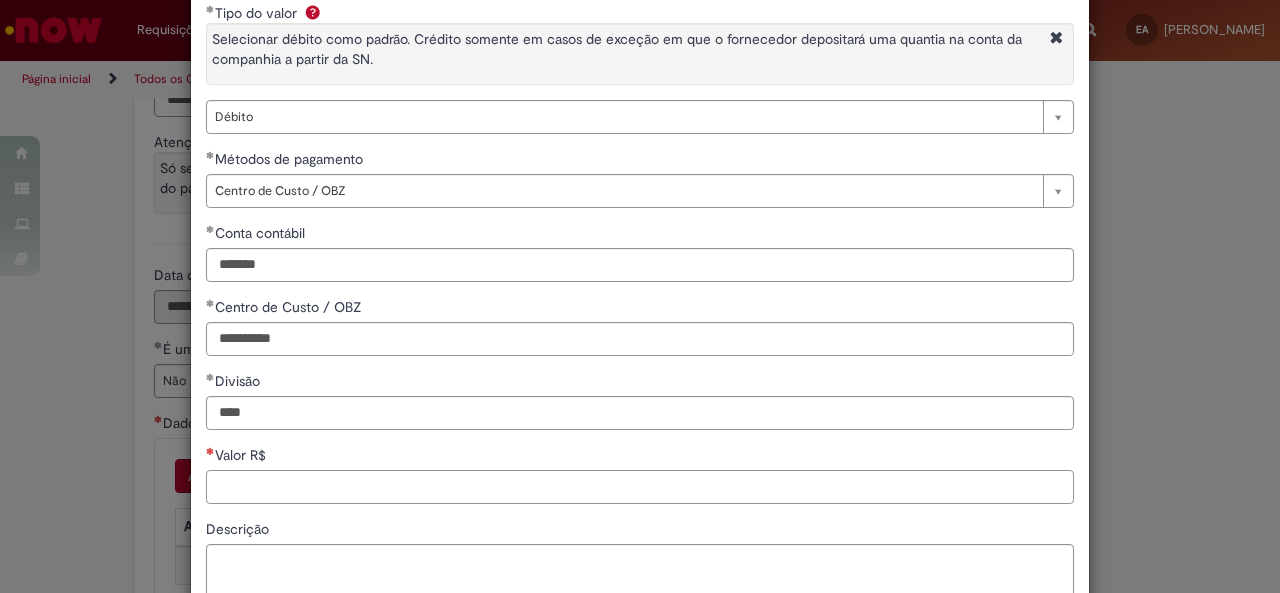 click on "Valor R$" at bounding box center [640, 487] 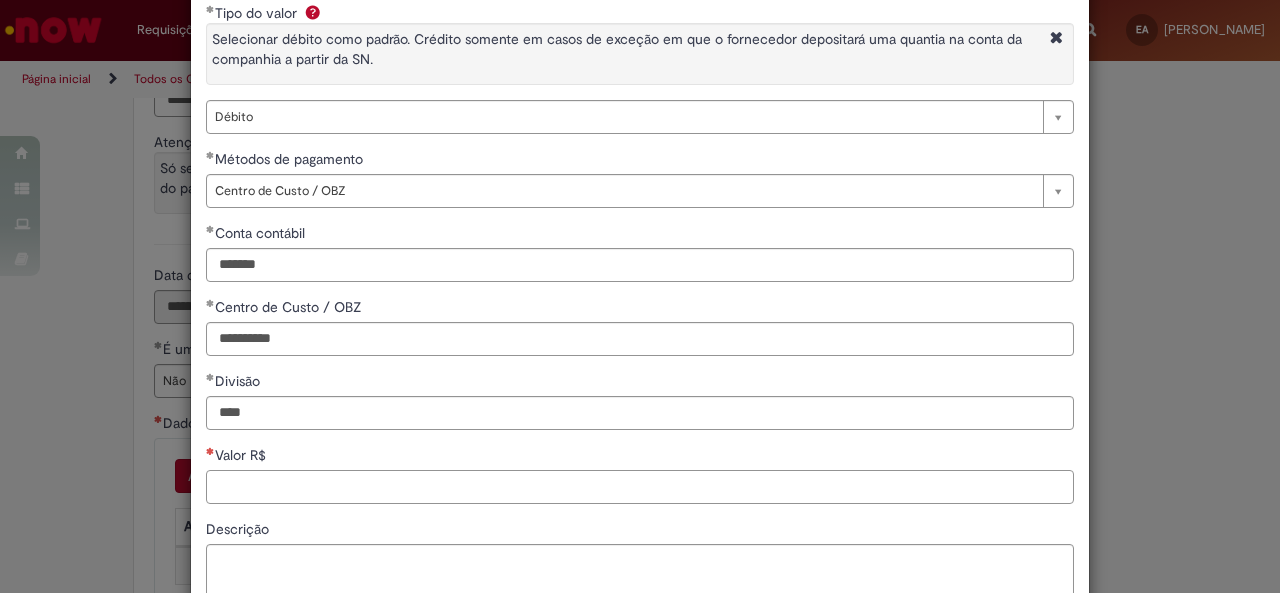 paste on "****" 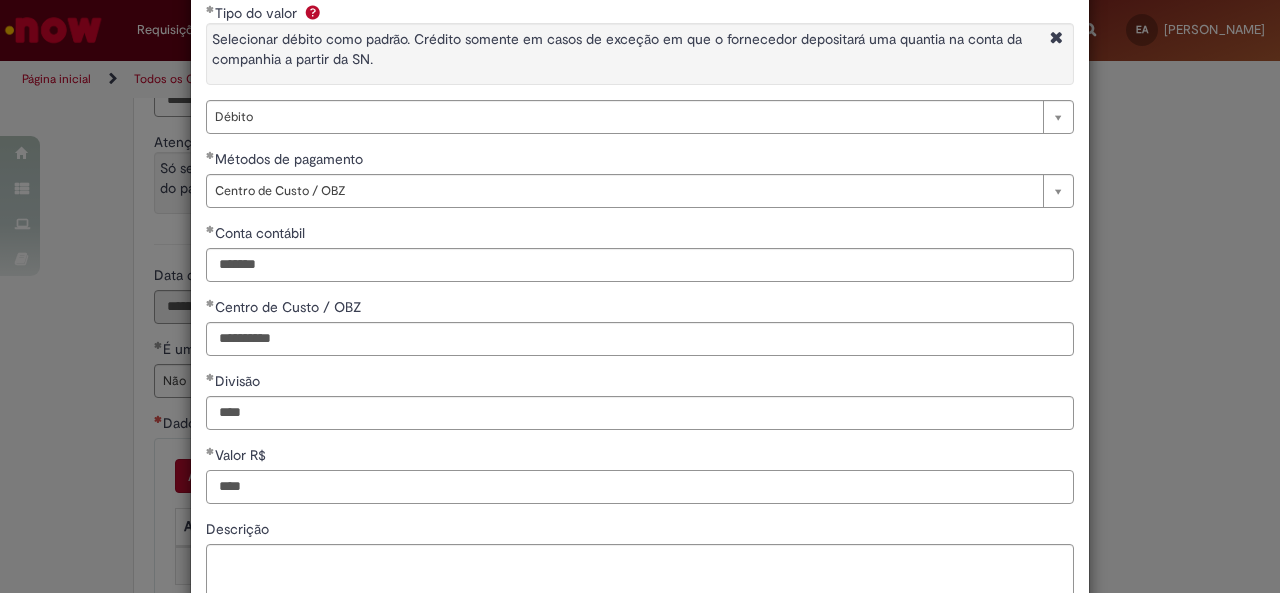 scroll, scrollTop: 228, scrollLeft: 0, axis: vertical 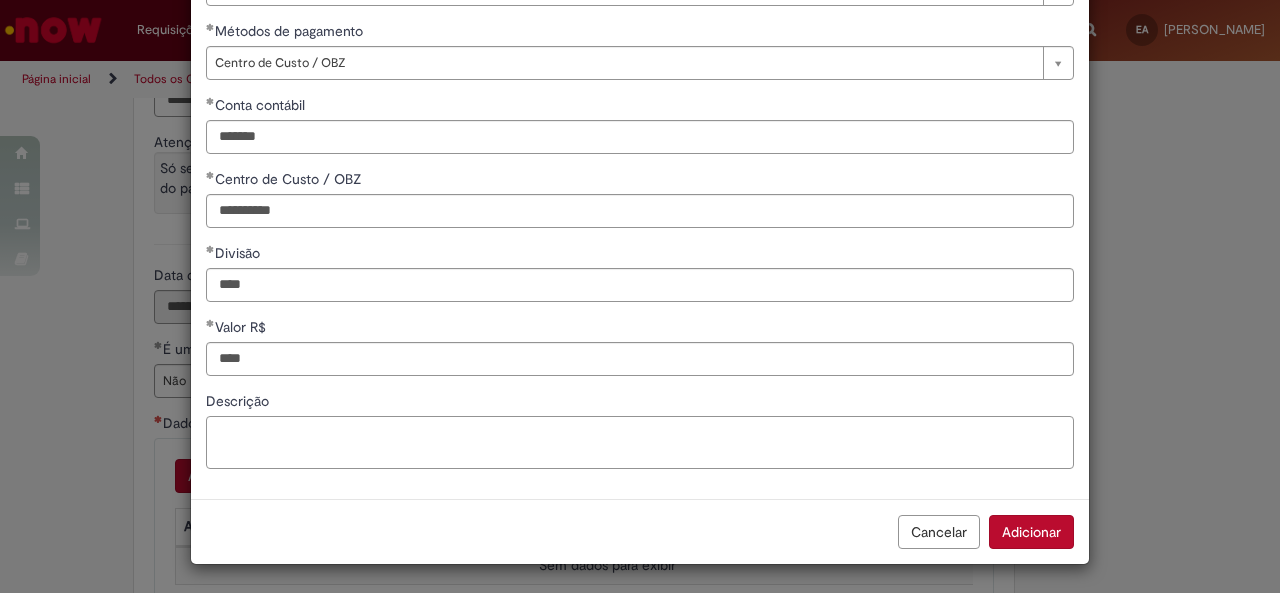 type on "********" 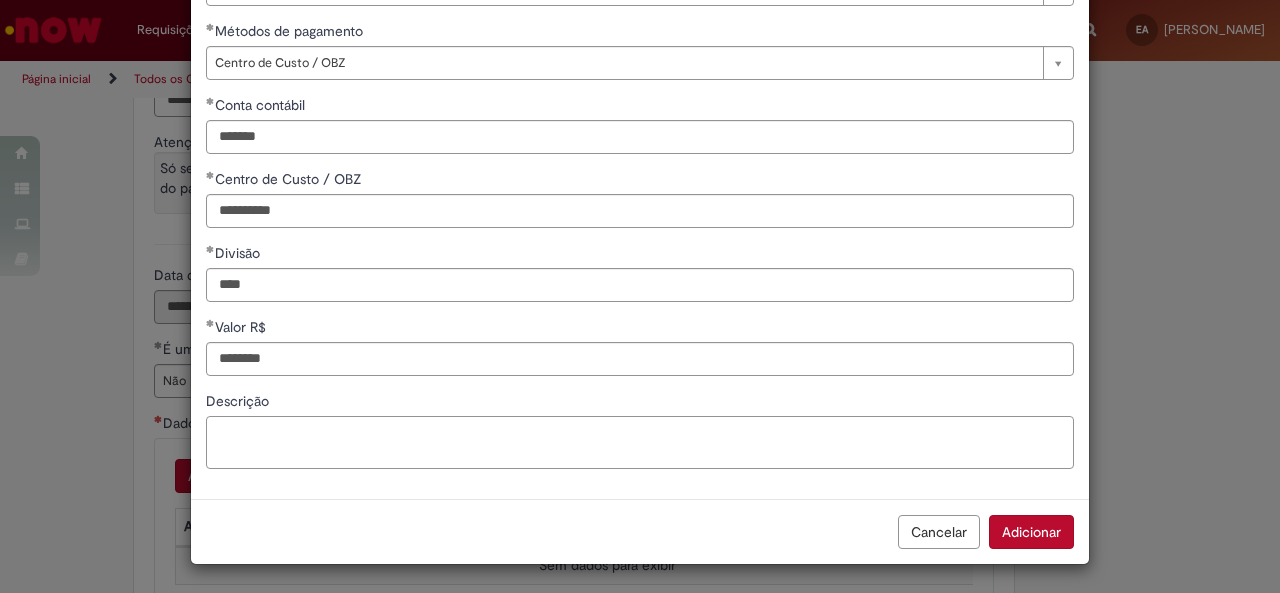 click on "Descrição" at bounding box center (640, 442) 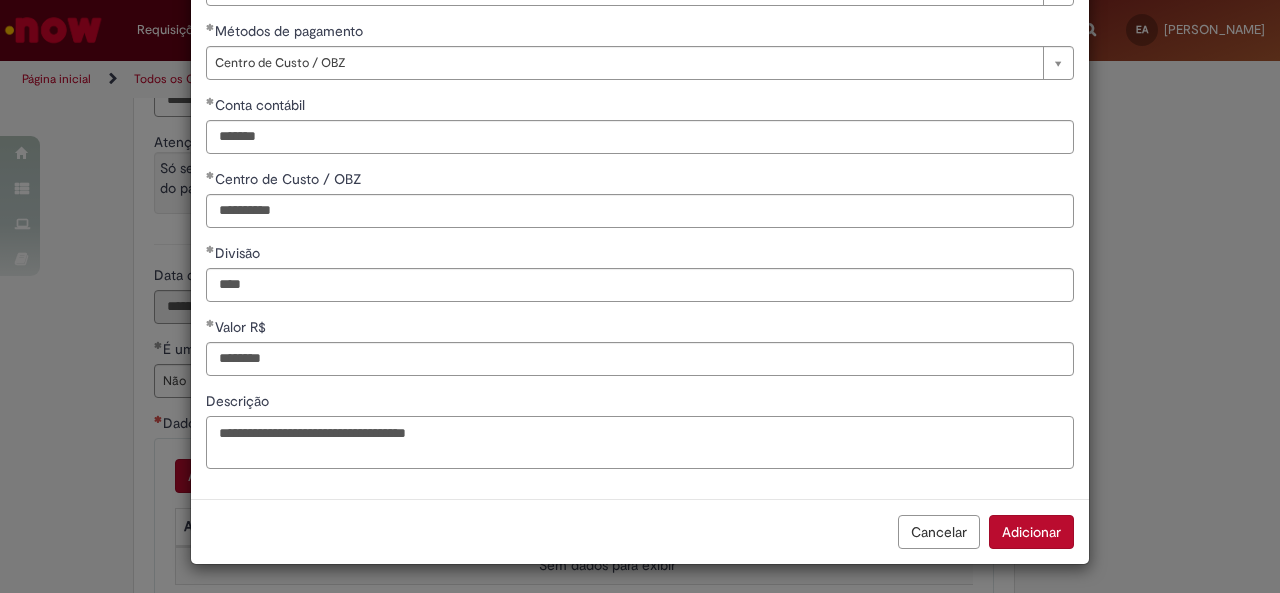 drag, startPoint x: 538, startPoint y: 430, endPoint x: 130, endPoint y: 431, distance: 408.00122 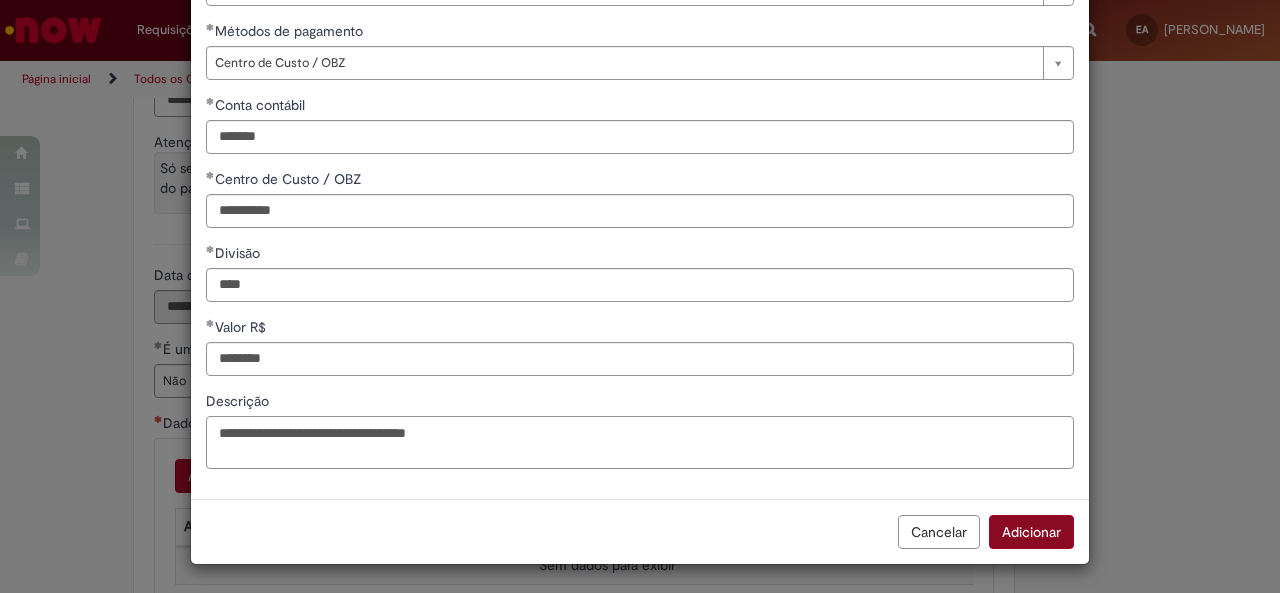 type on "**********" 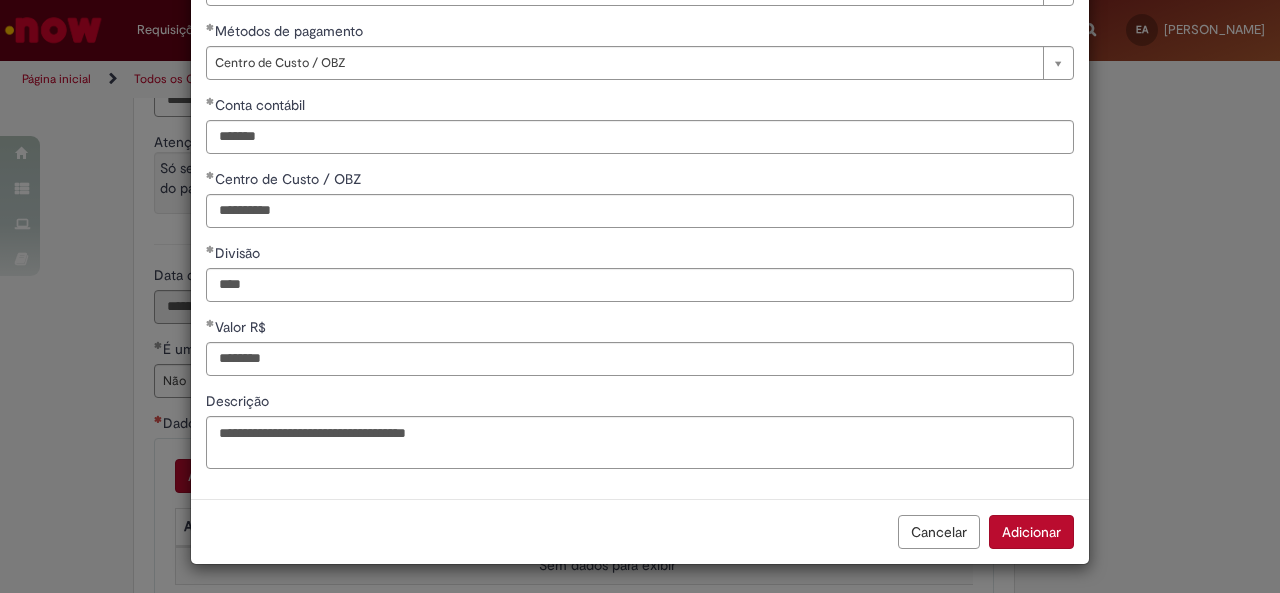click on "Adicionar" at bounding box center (1031, 532) 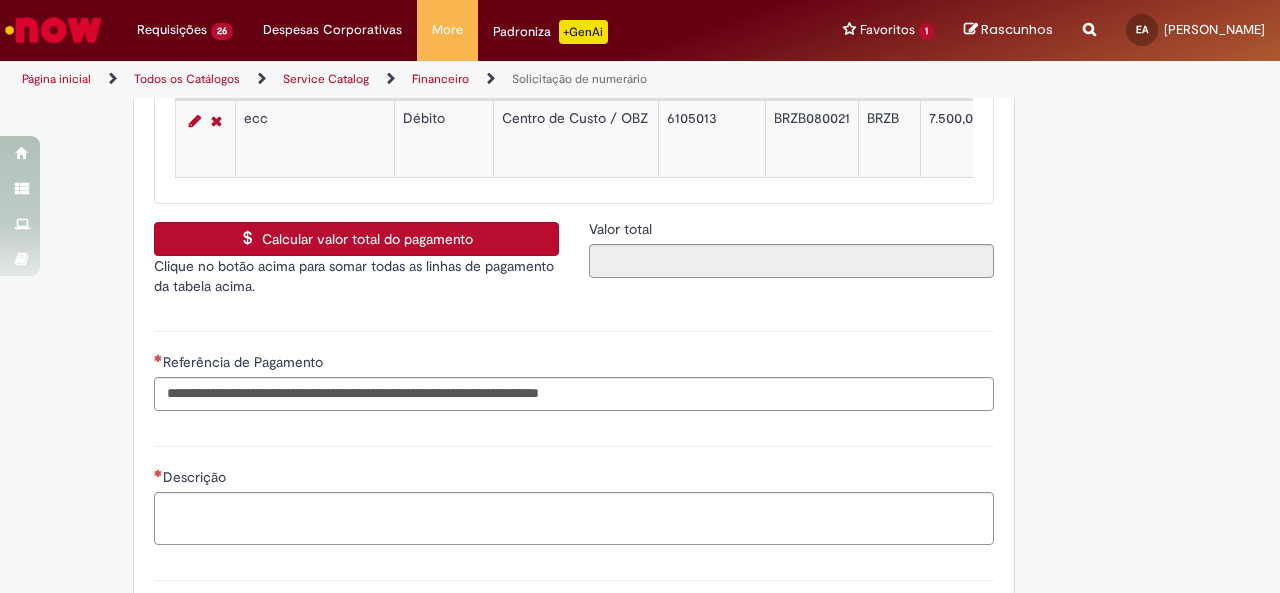 scroll, scrollTop: 3800, scrollLeft: 0, axis: vertical 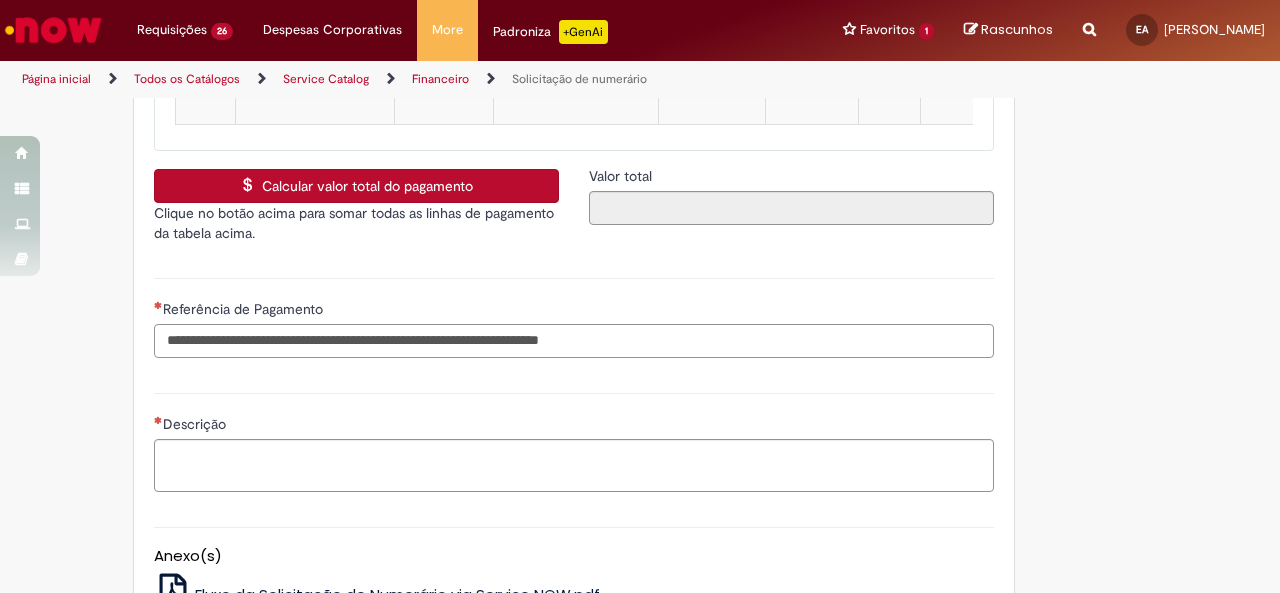 click on "Referência de Pagamento" at bounding box center [574, 341] 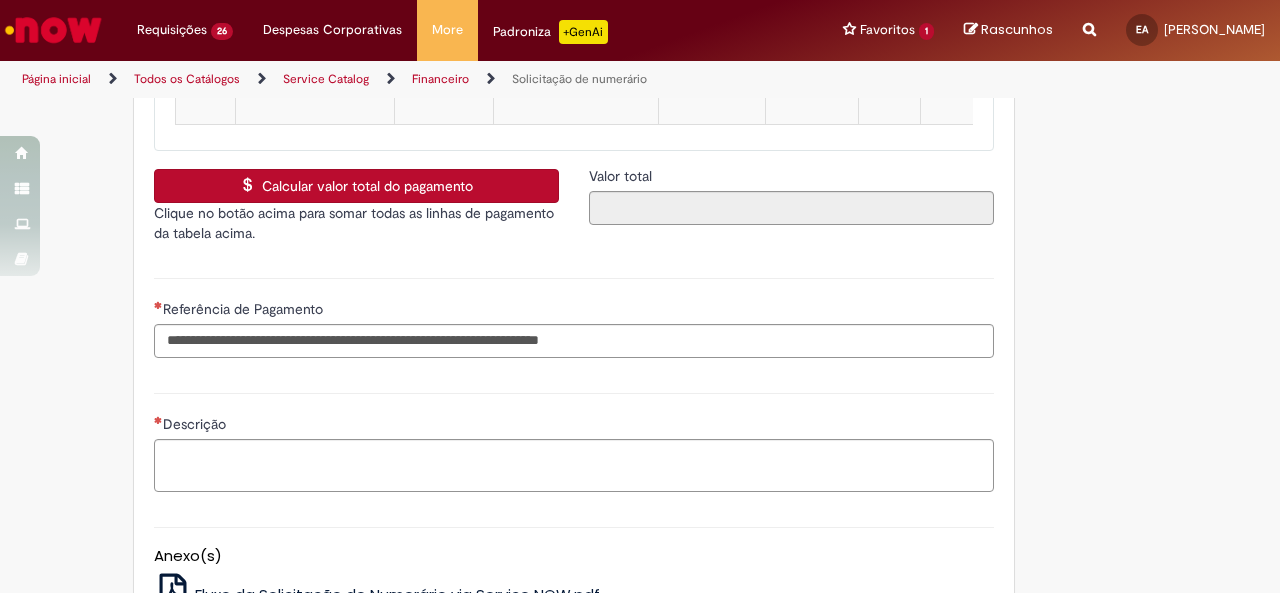 click on "Calcular valor total do pagamento" at bounding box center (356, 186) 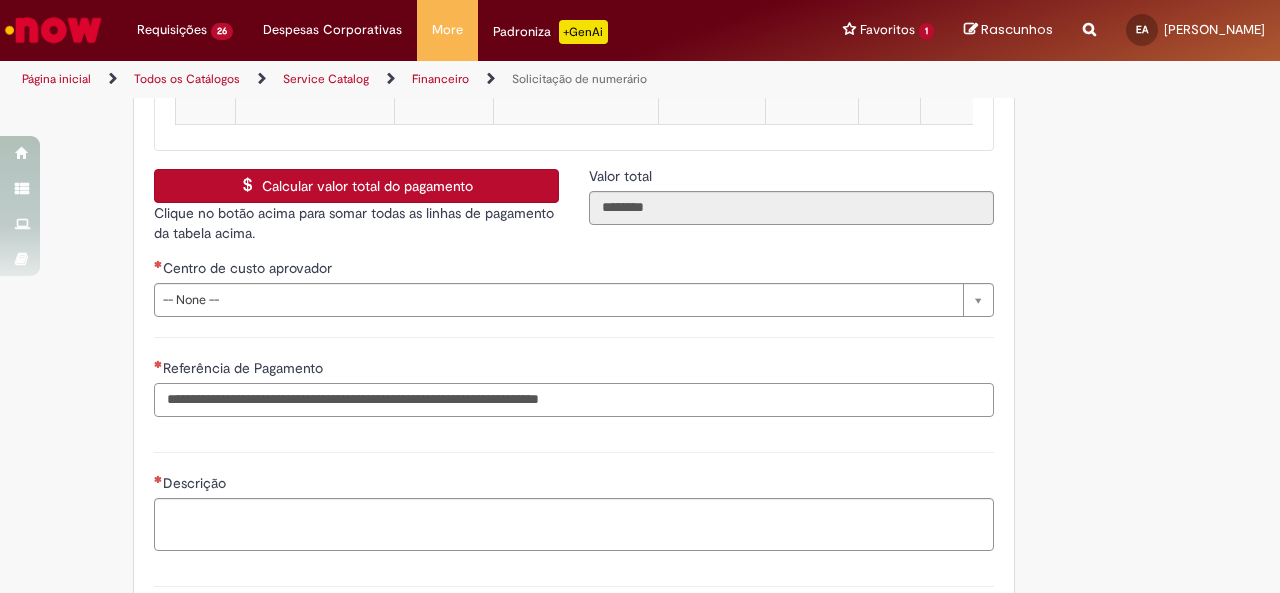 click on "Referência de Pagamento" at bounding box center (574, 400) 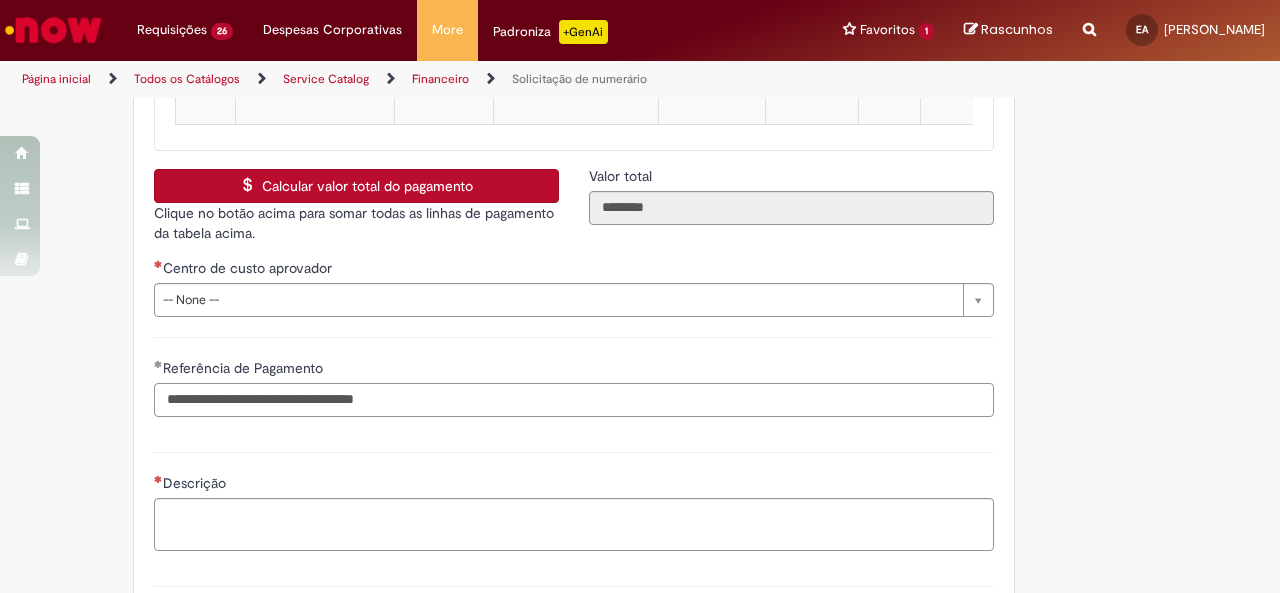 type on "**********" 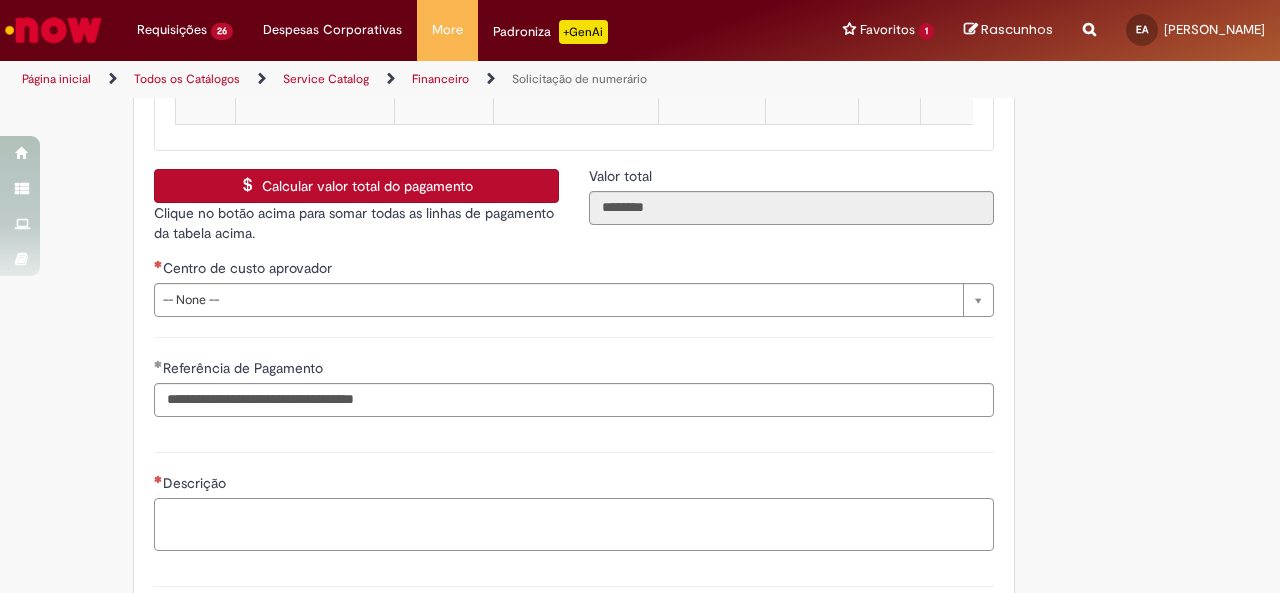 click on "Descrição" at bounding box center (574, 524) 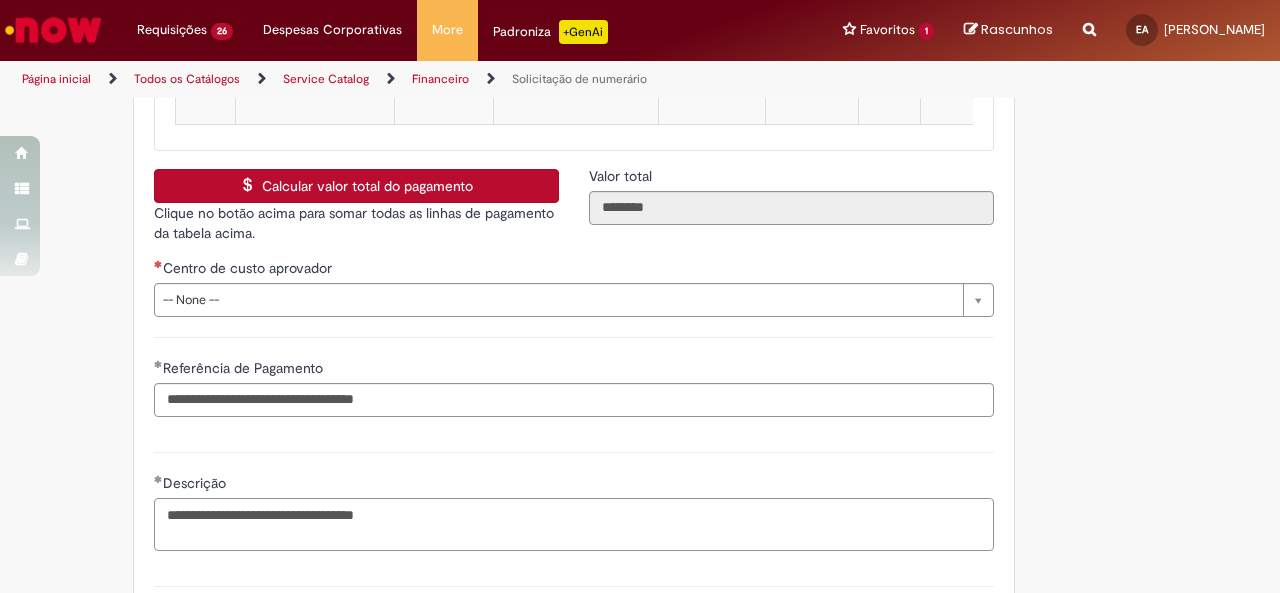 type on "**********" 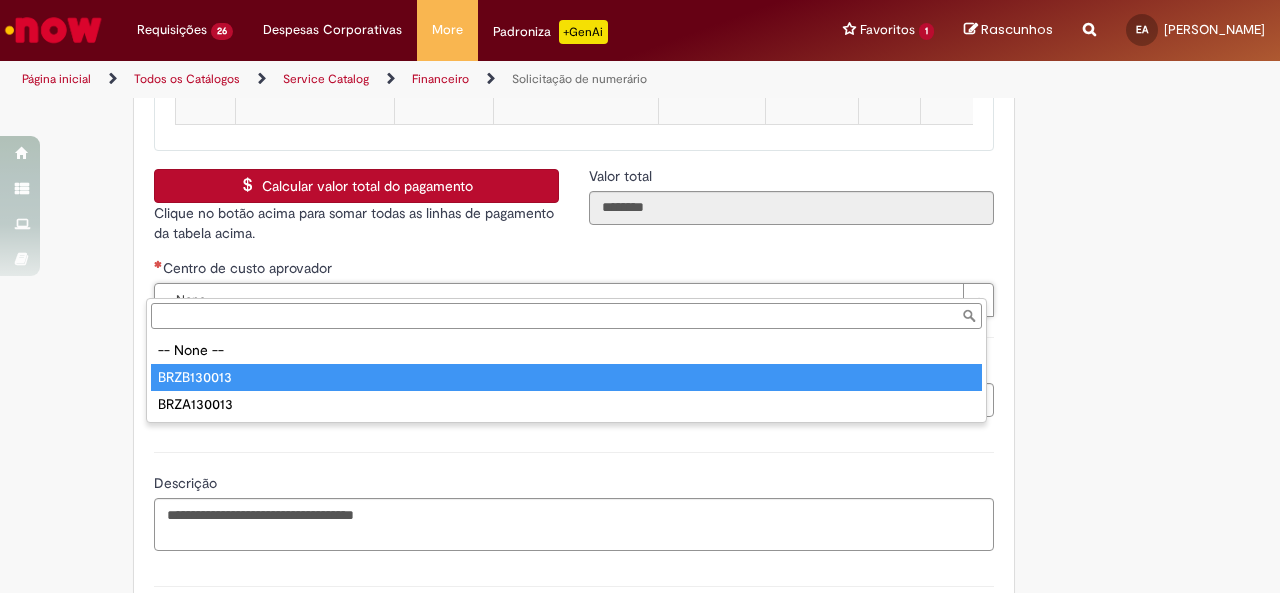type on "**********" 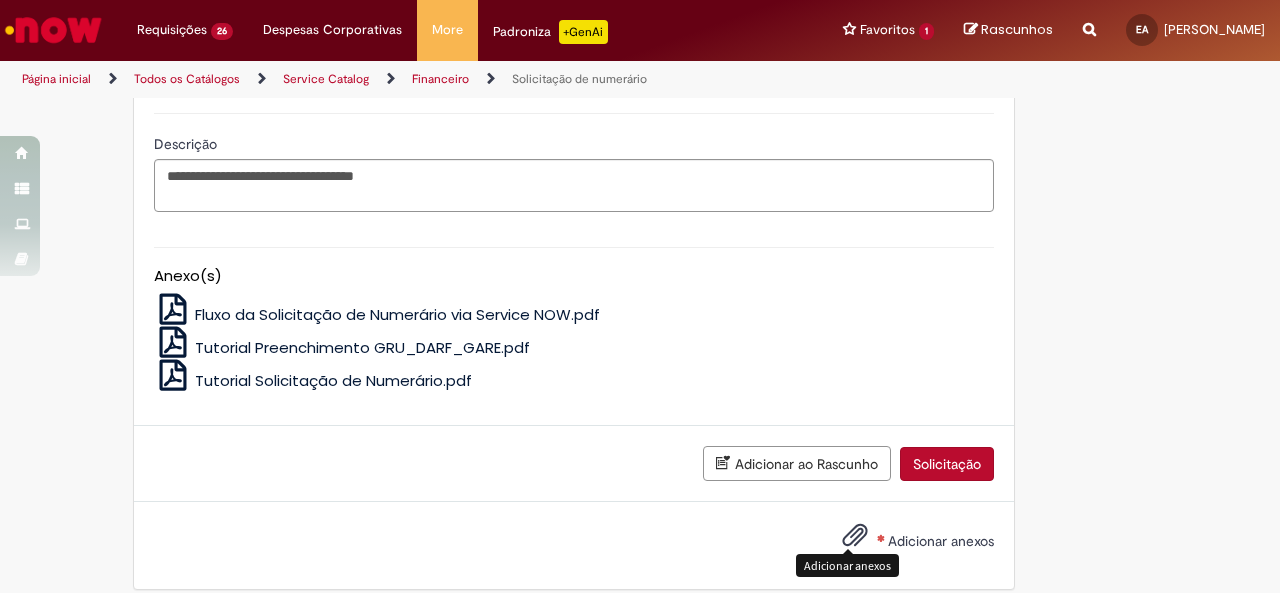 click at bounding box center [855, 536] 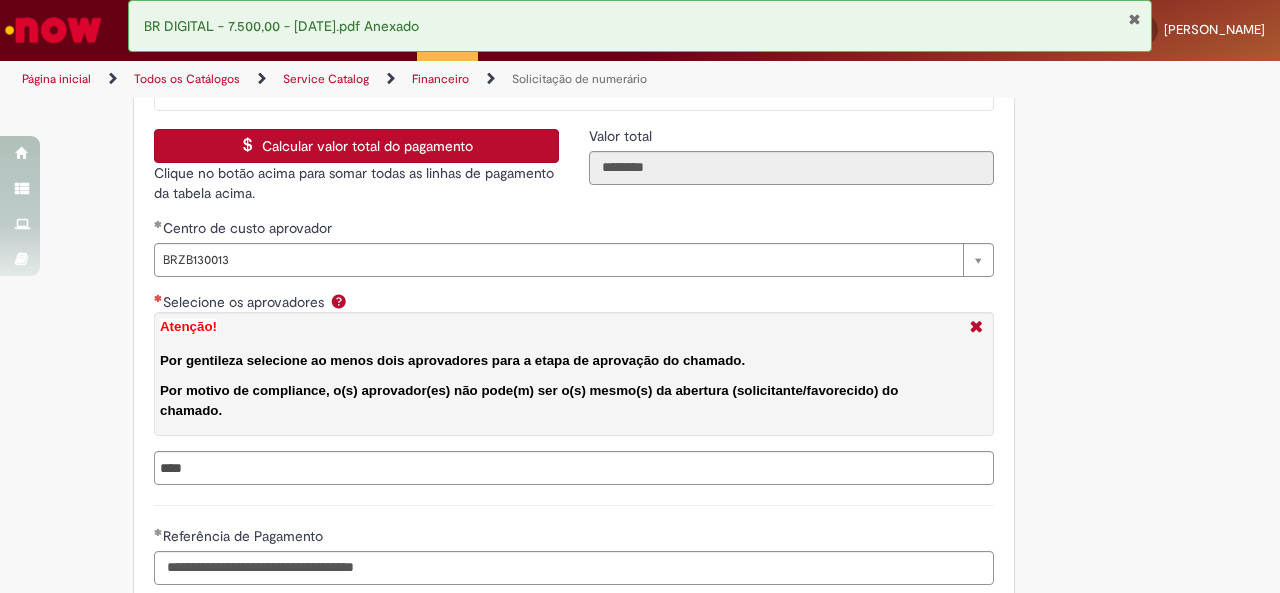 scroll, scrollTop: 3822, scrollLeft: 0, axis: vertical 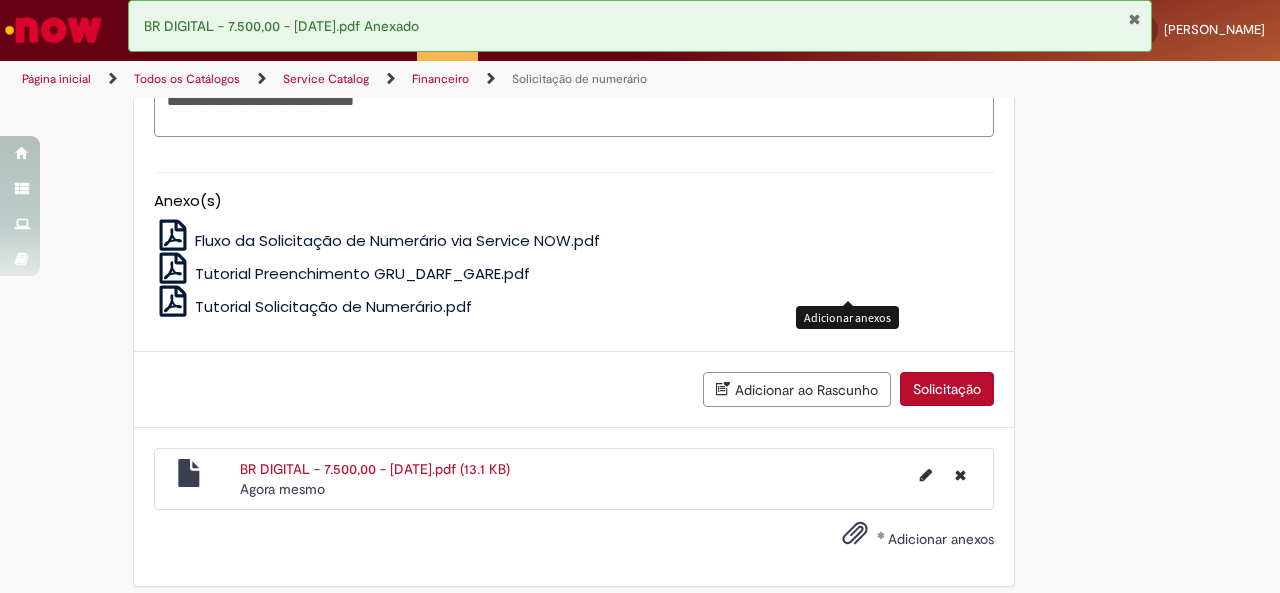 click on "Solicitação" at bounding box center [947, 389] 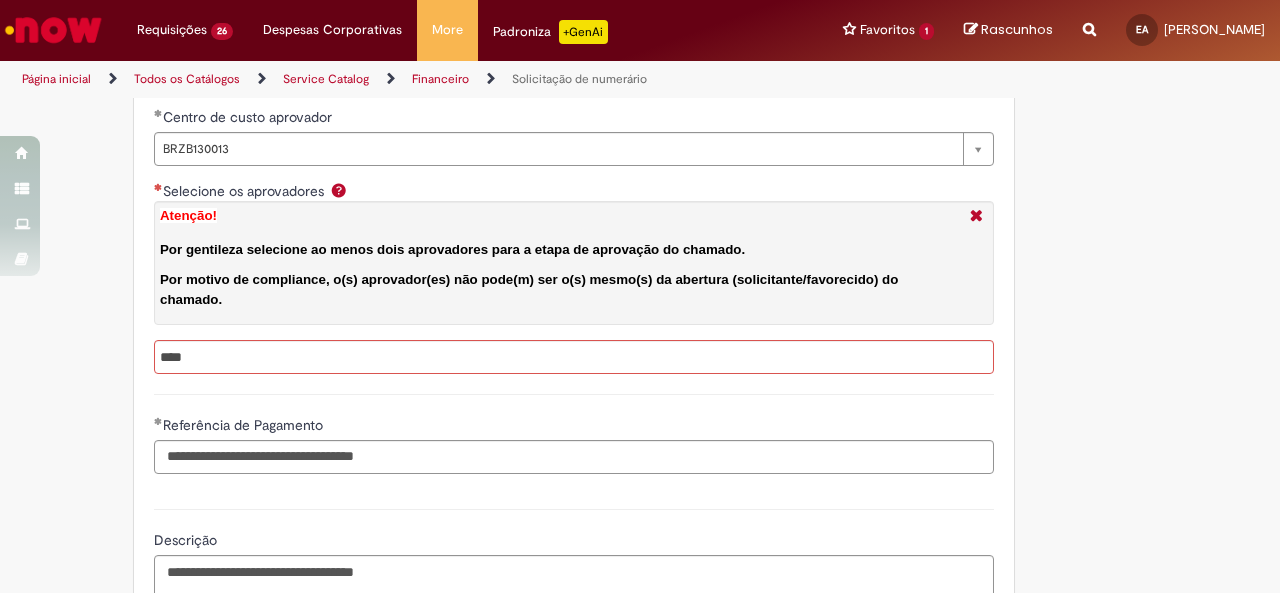 click on "**********" at bounding box center [574, 298] 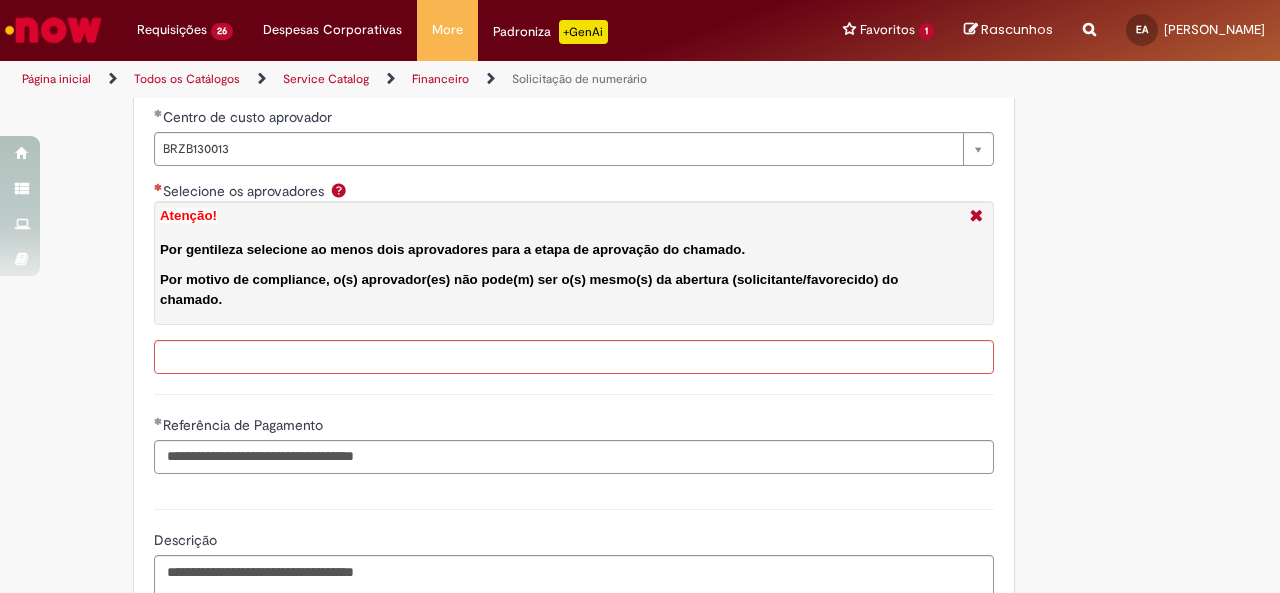 click on "Selecione os aprovadores Atenção!
Por gentileza selecione ao menos dois aprovadores para a etapa de aprovação do chamado.
Por motivo de compliance, o(s) aprovador(es) não pode(m) ser o(s) mesmo(s) da abertura (solicitante/favorecido) do chamado." at bounding box center [575, 357] 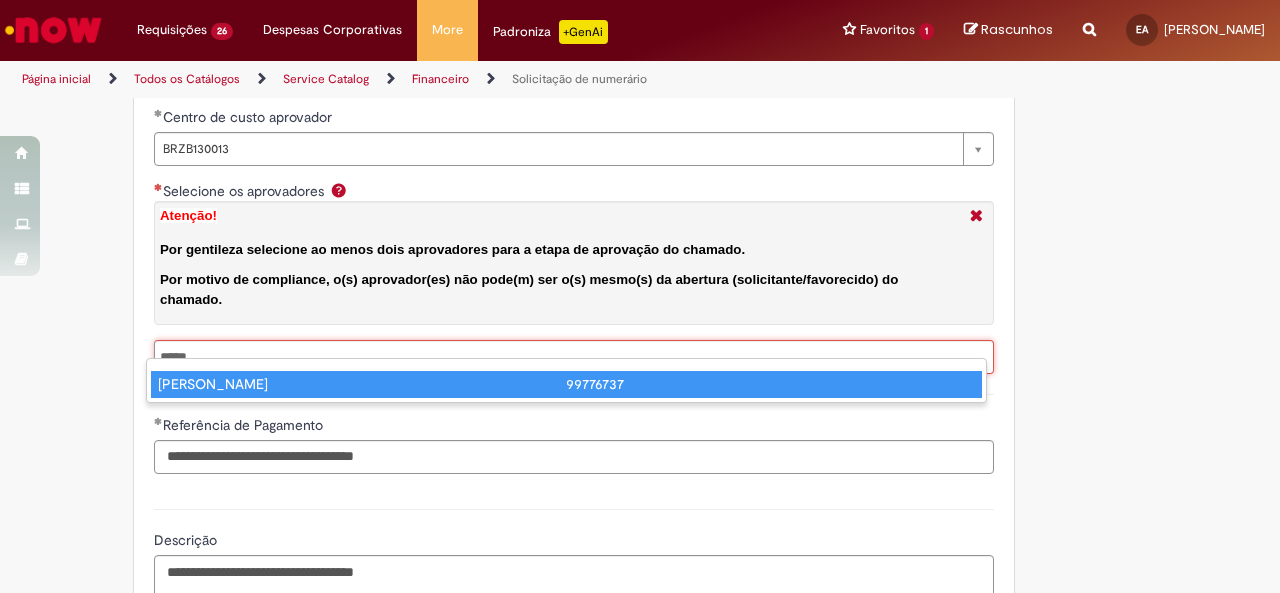 type on "*****" 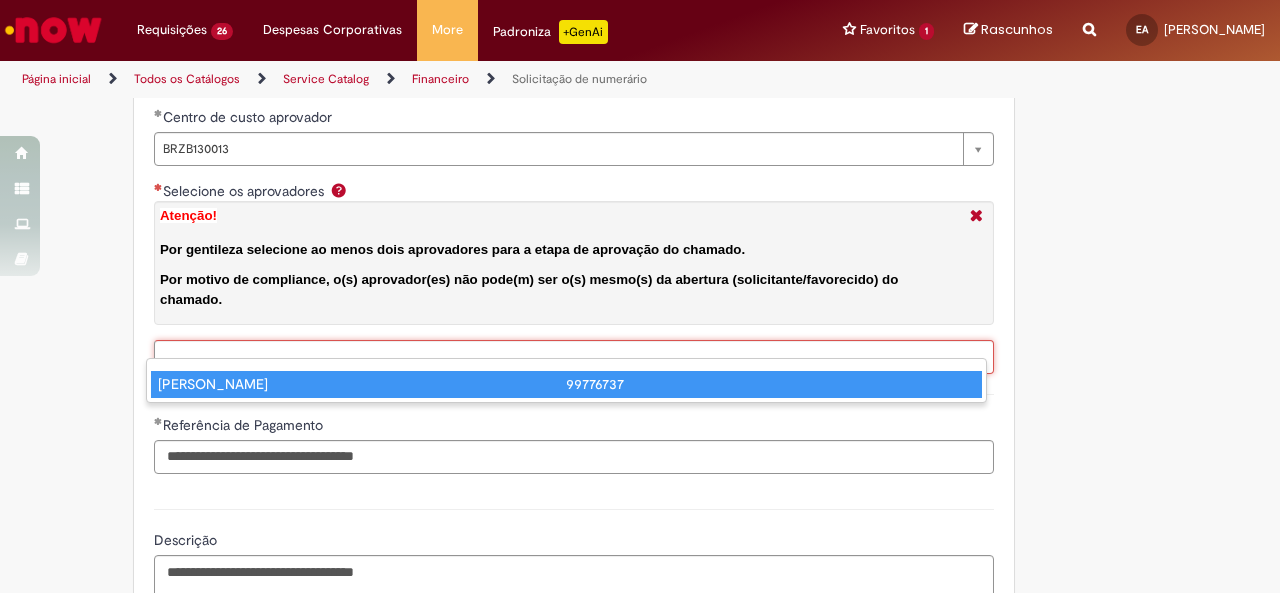 type on "**********" 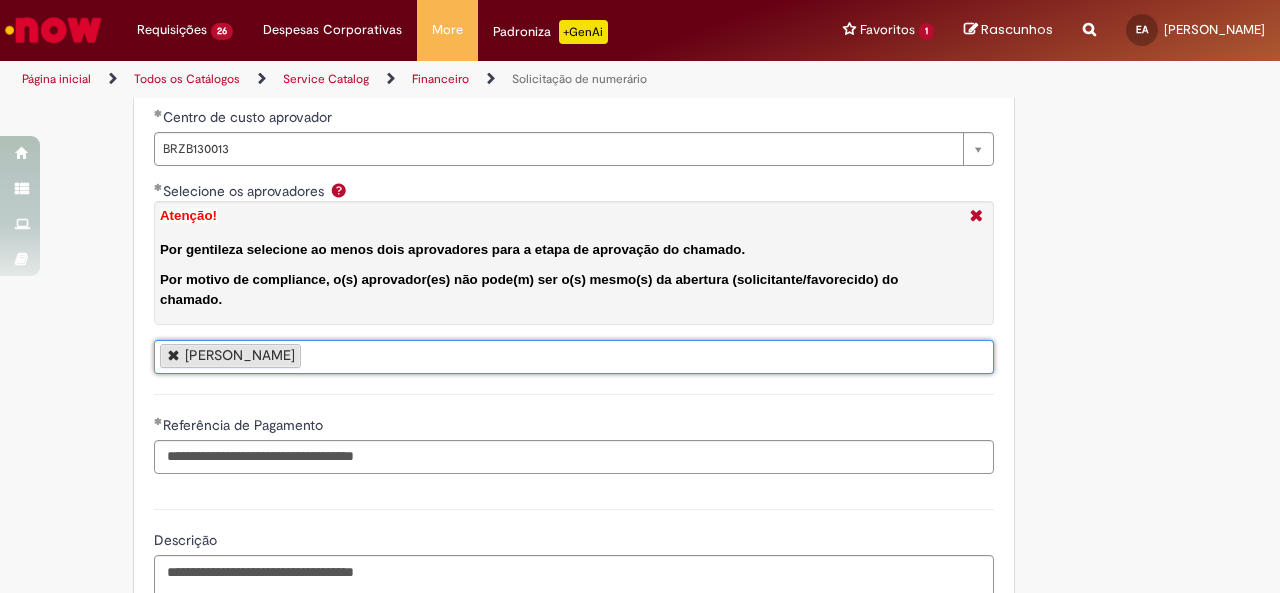 scroll, scrollTop: 4422, scrollLeft: 0, axis: vertical 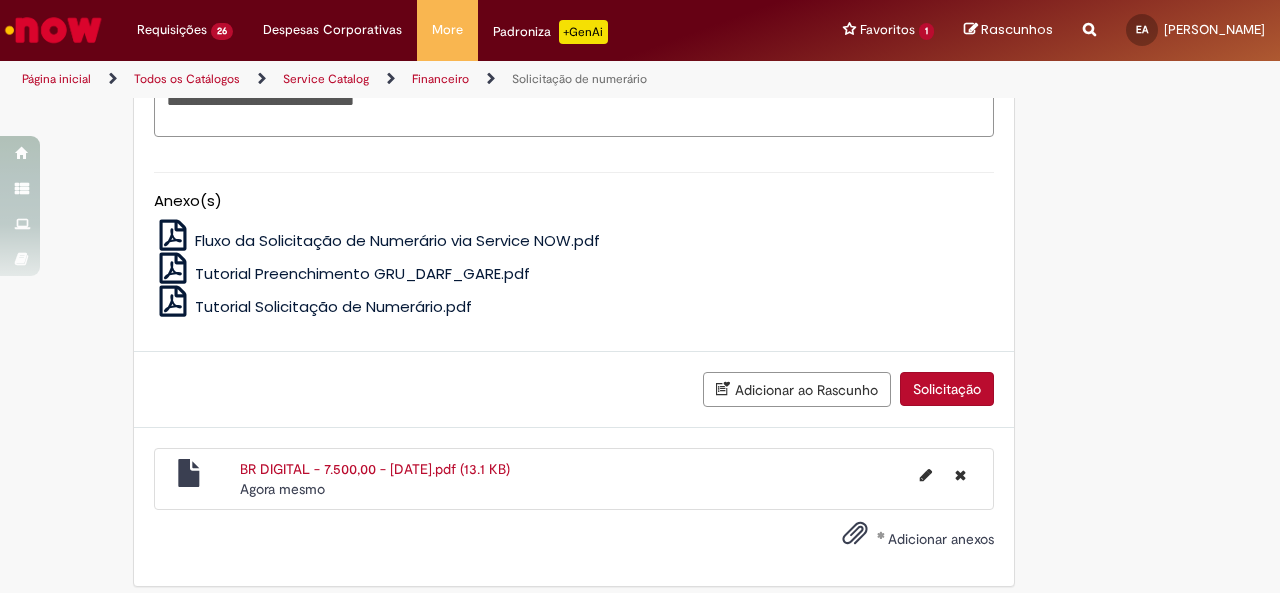 click on "Solicitação" at bounding box center (947, 389) 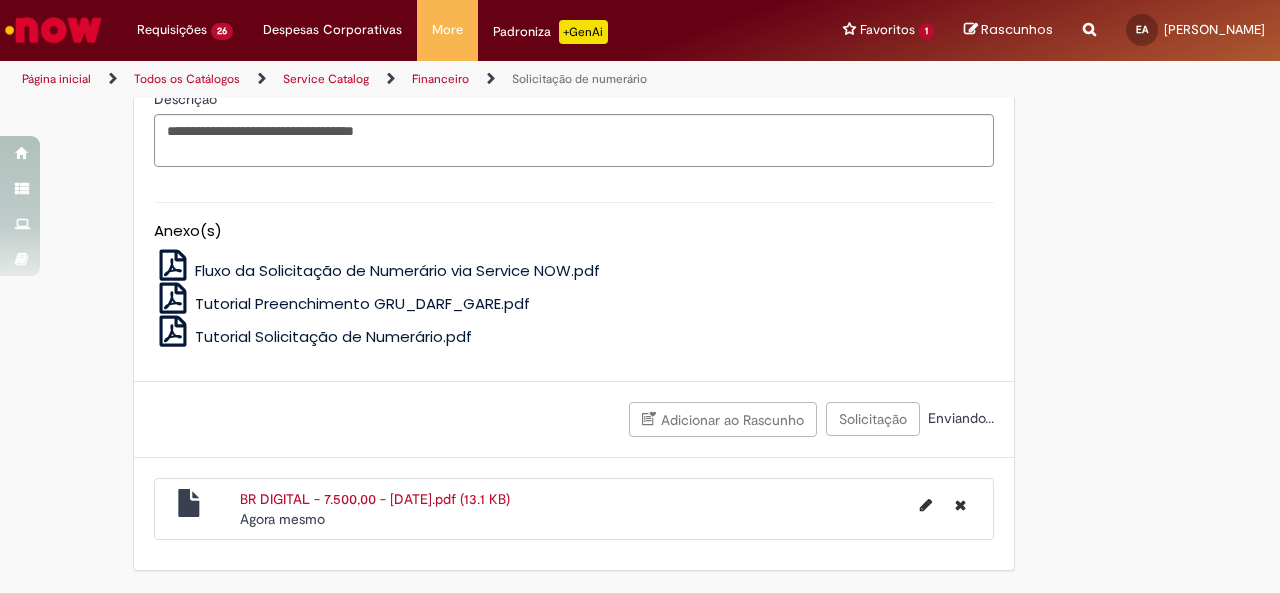 scroll, scrollTop: 4377, scrollLeft: 0, axis: vertical 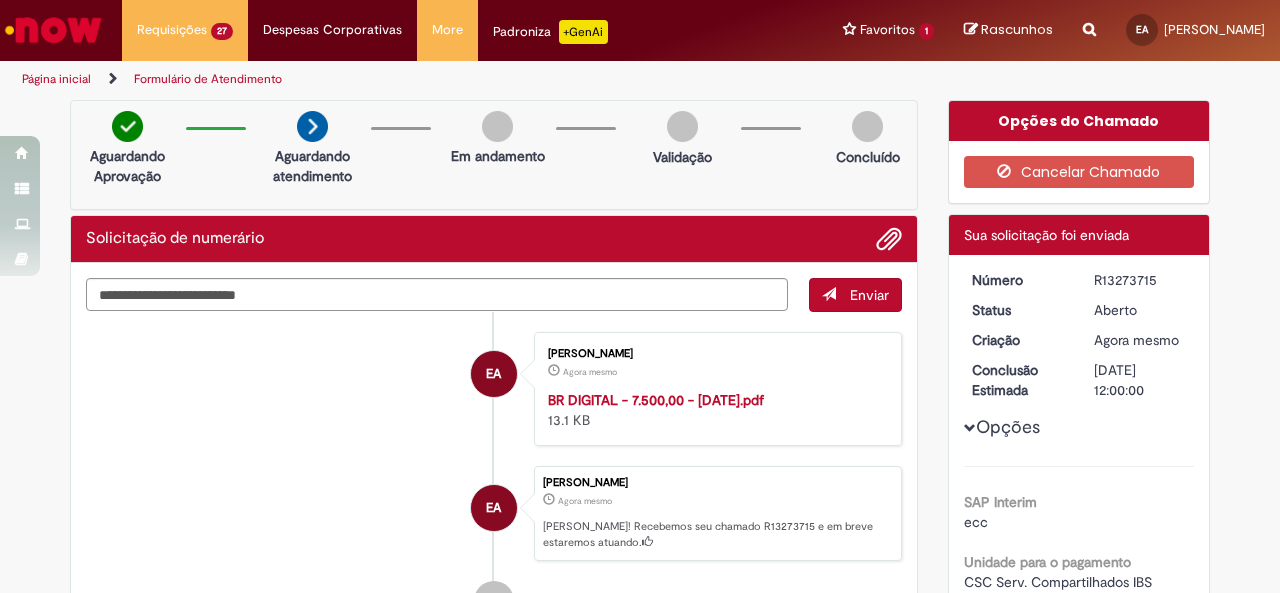 click on "R13273715" at bounding box center (1140, 280) 